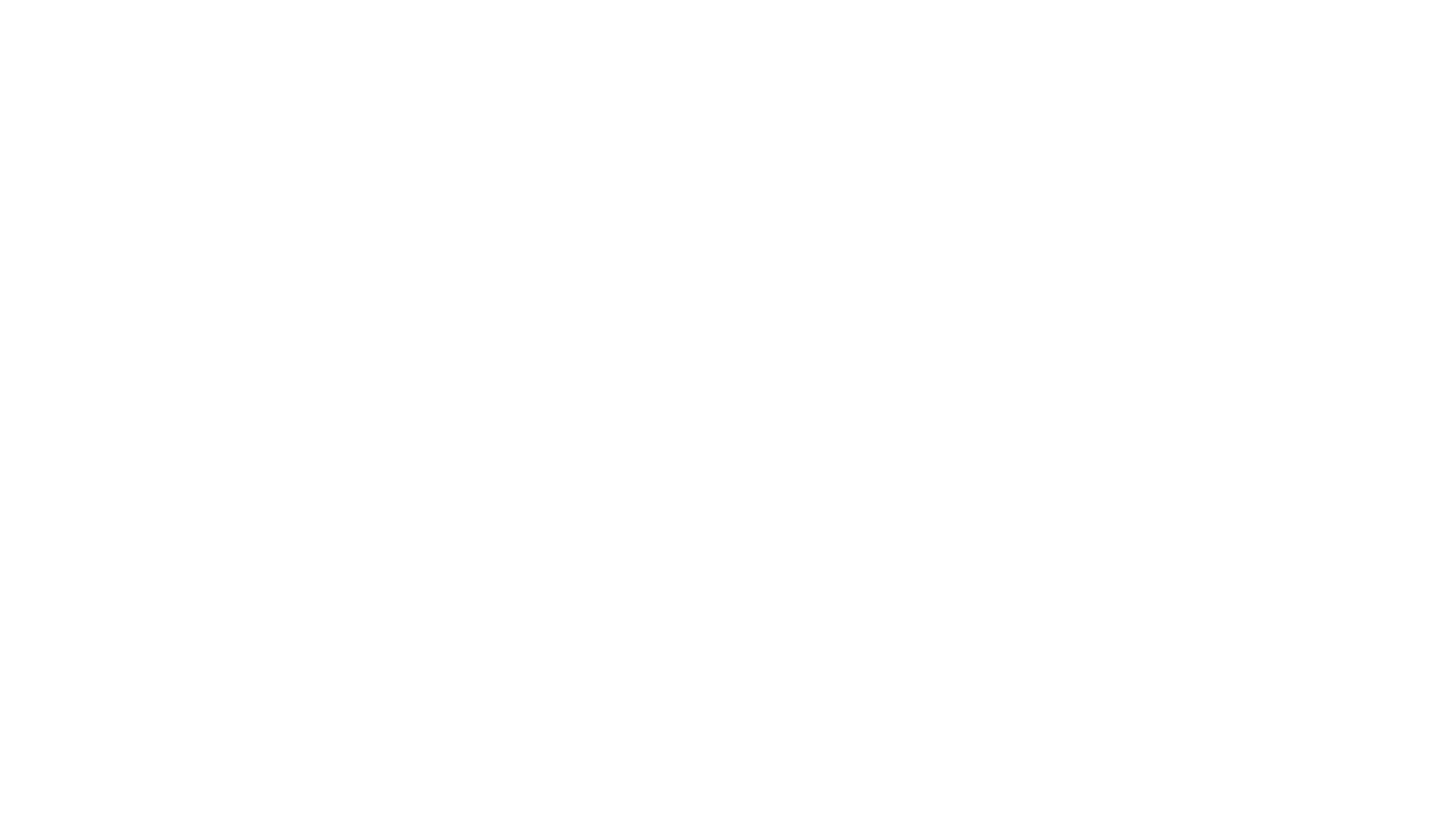 scroll, scrollTop: 0, scrollLeft: 0, axis: both 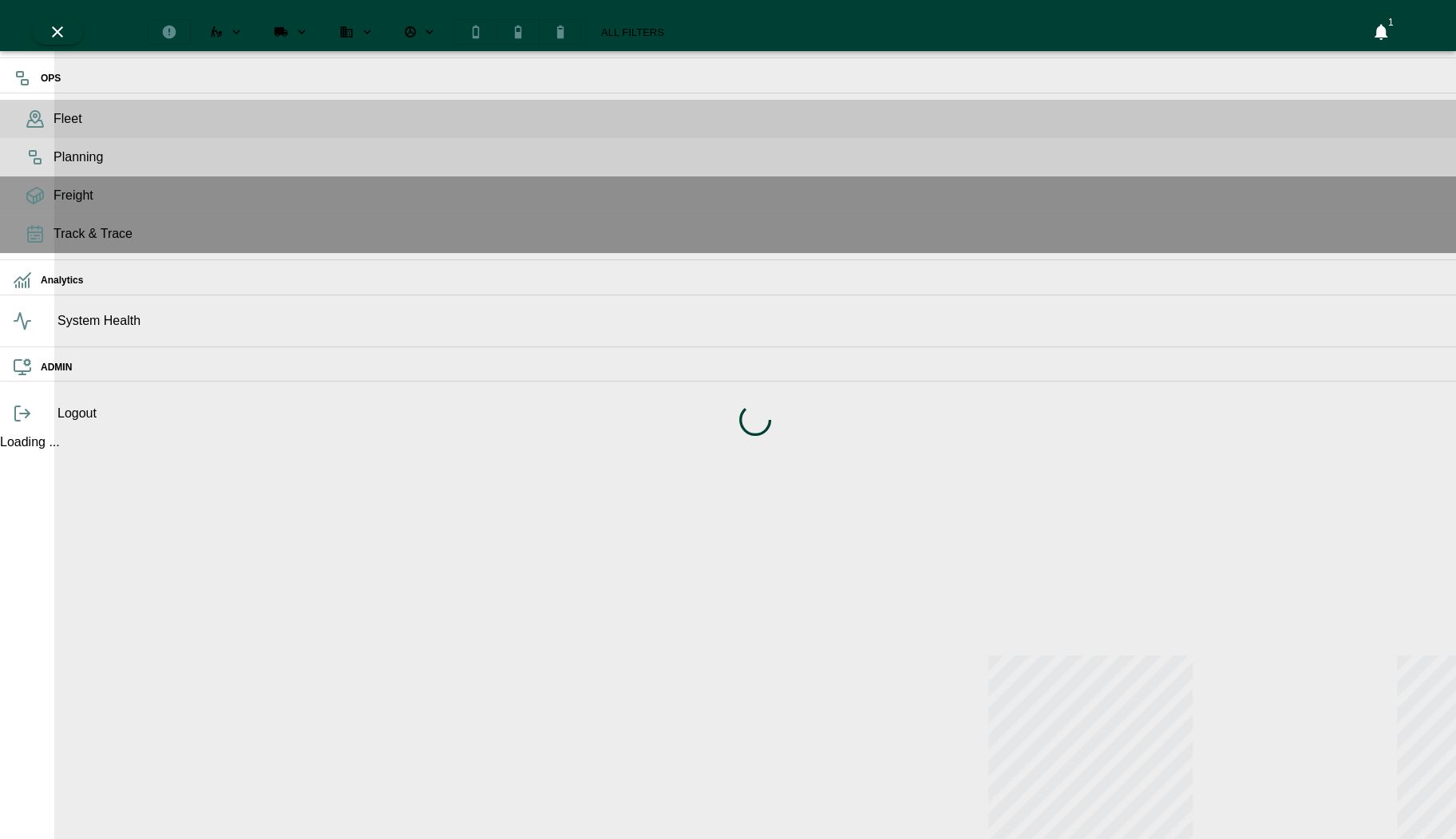 click on "Planning" at bounding box center (728, 157) 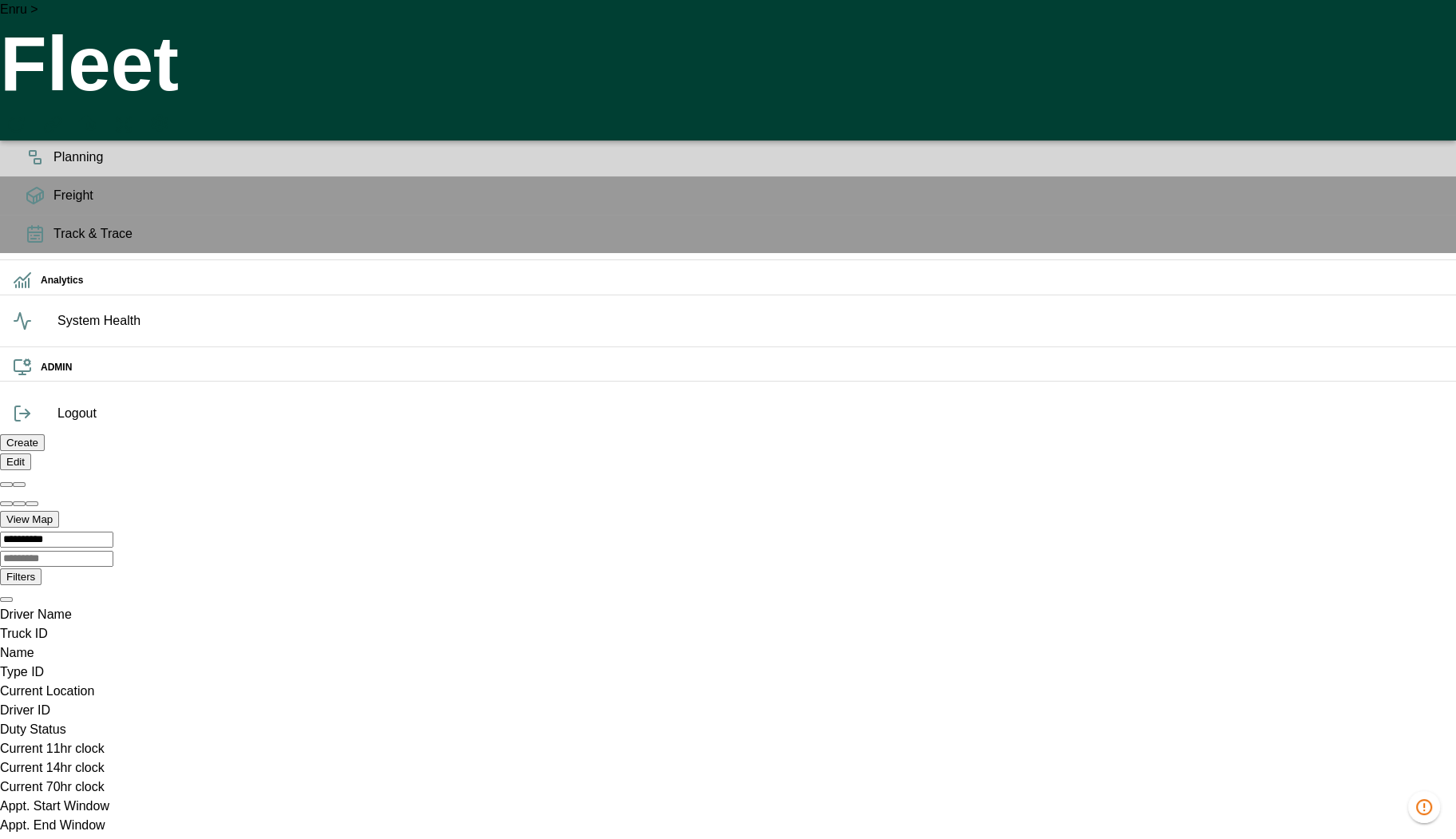 scroll, scrollTop: 0, scrollLeft: 1132283, axis: horizontal 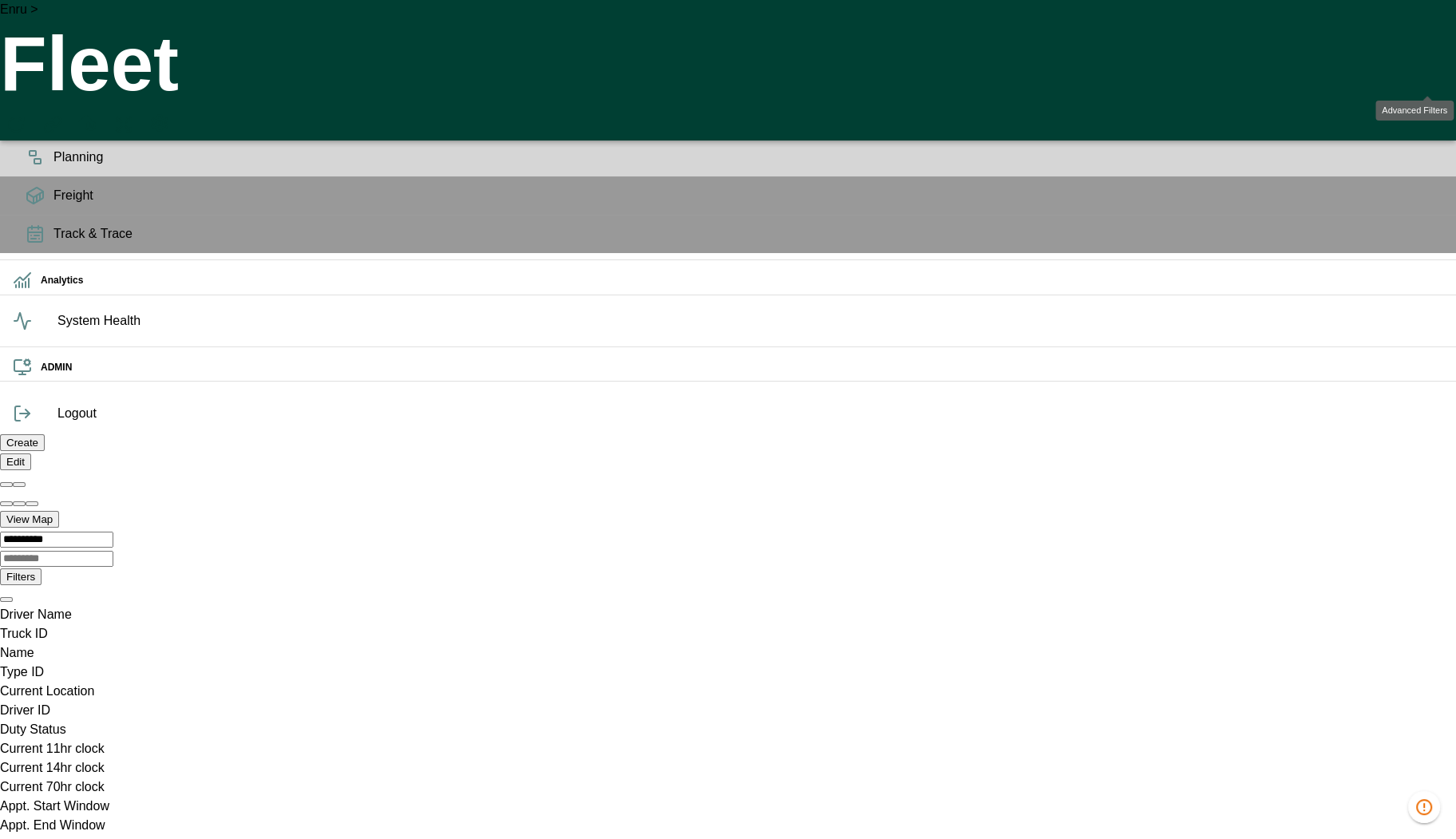 click 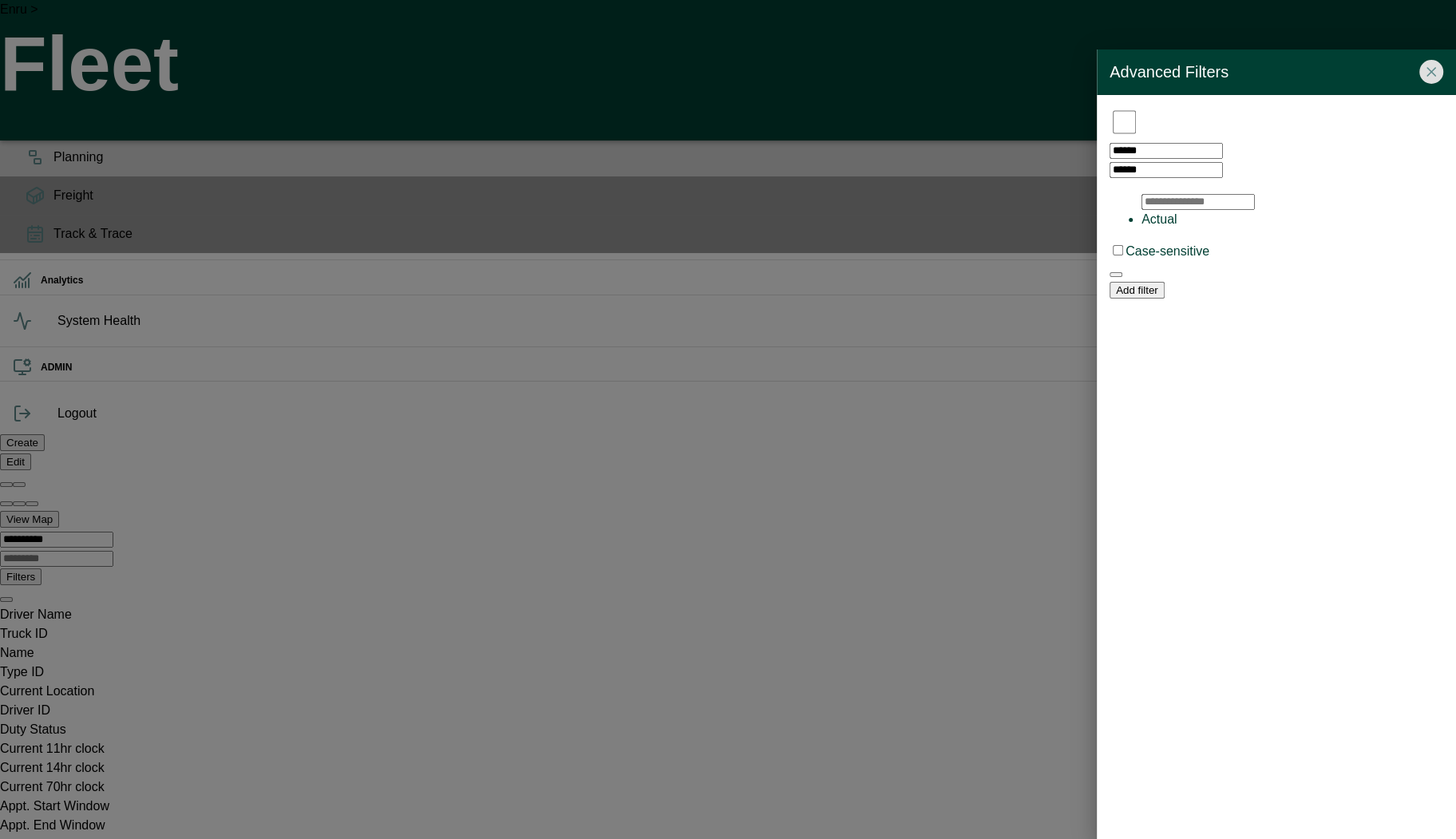 click at bounding box center (1116, 275) 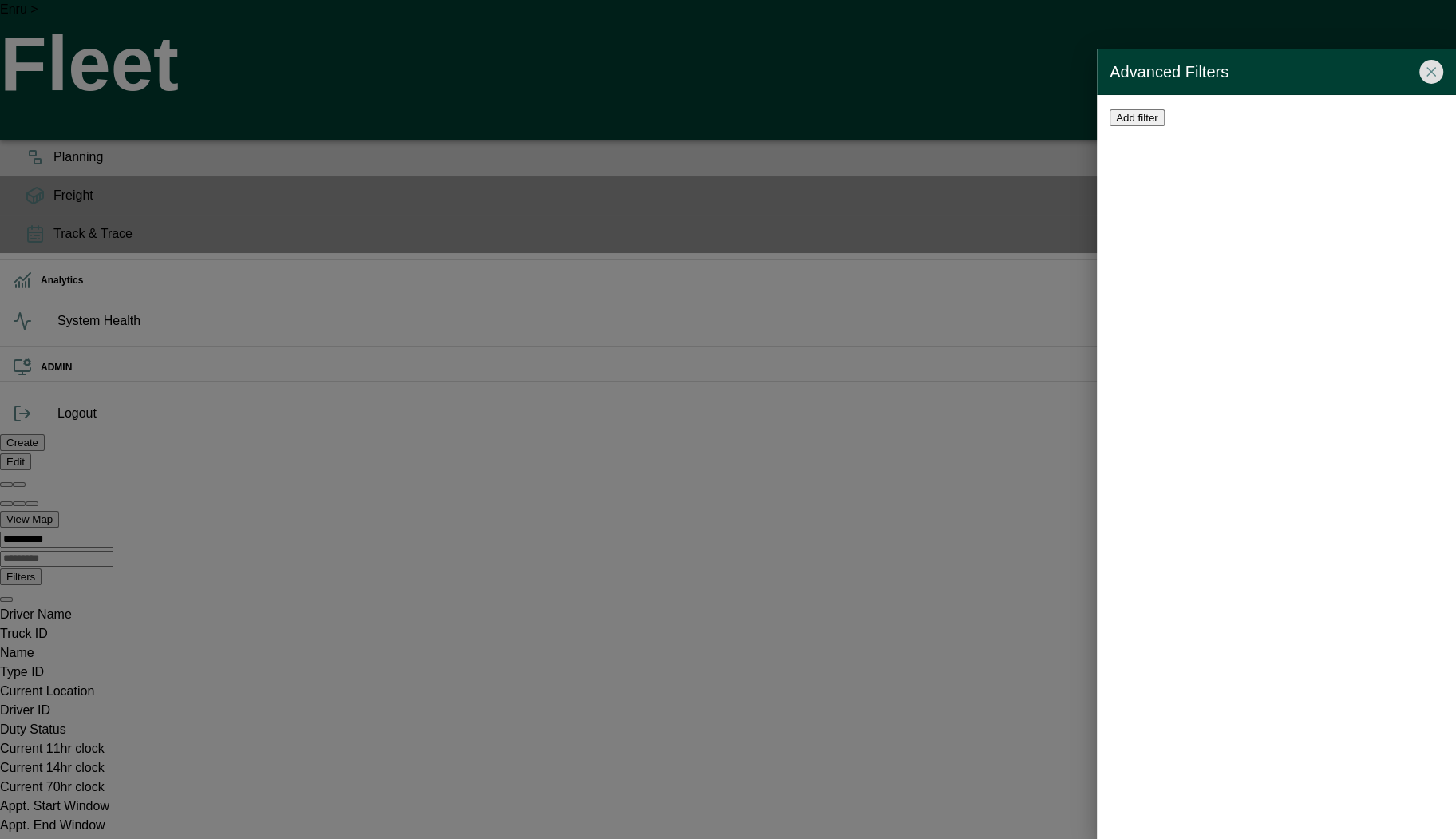 scroll, scrollTop: 0, scrollLeft: 0, axis: both 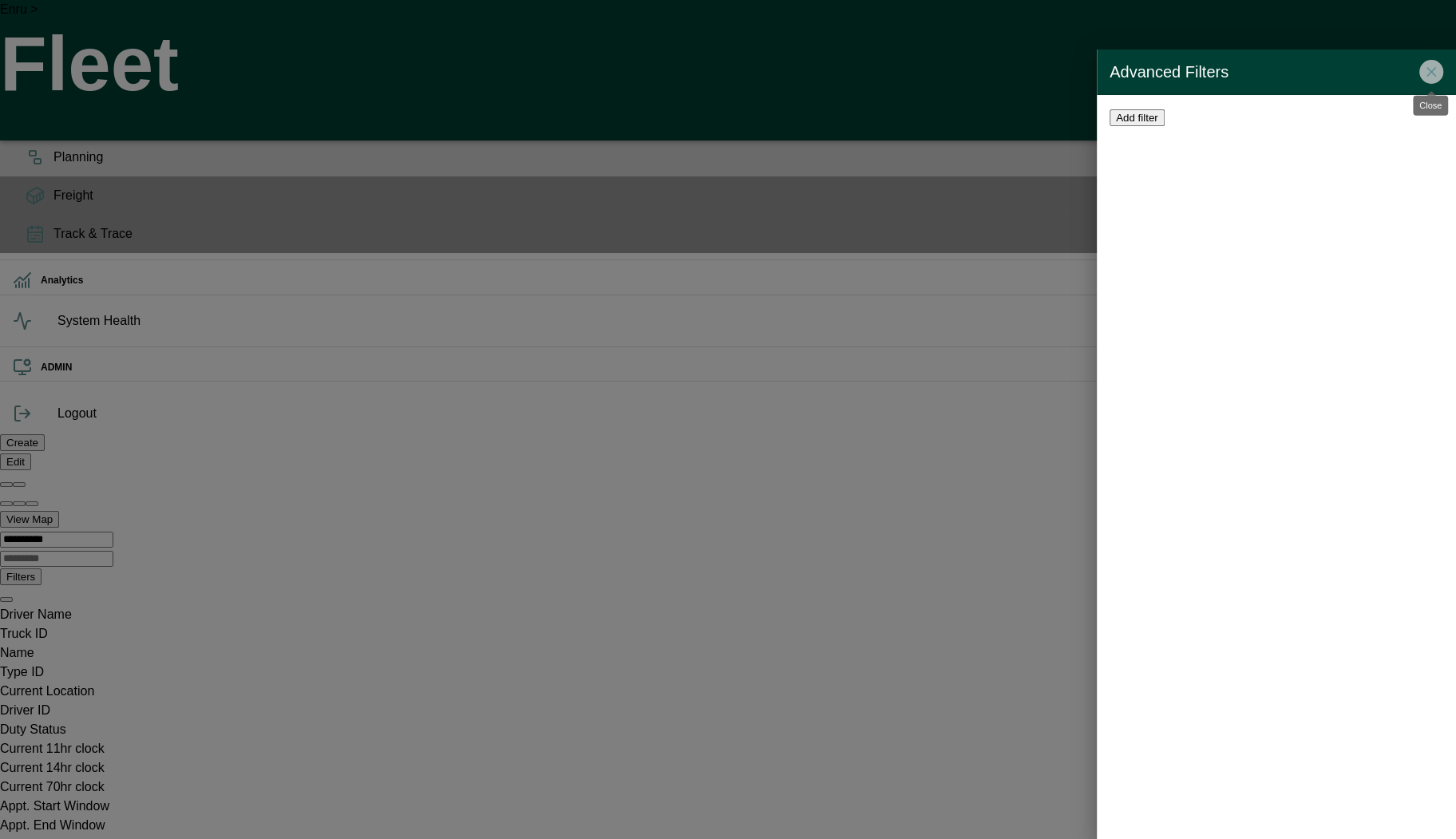 click 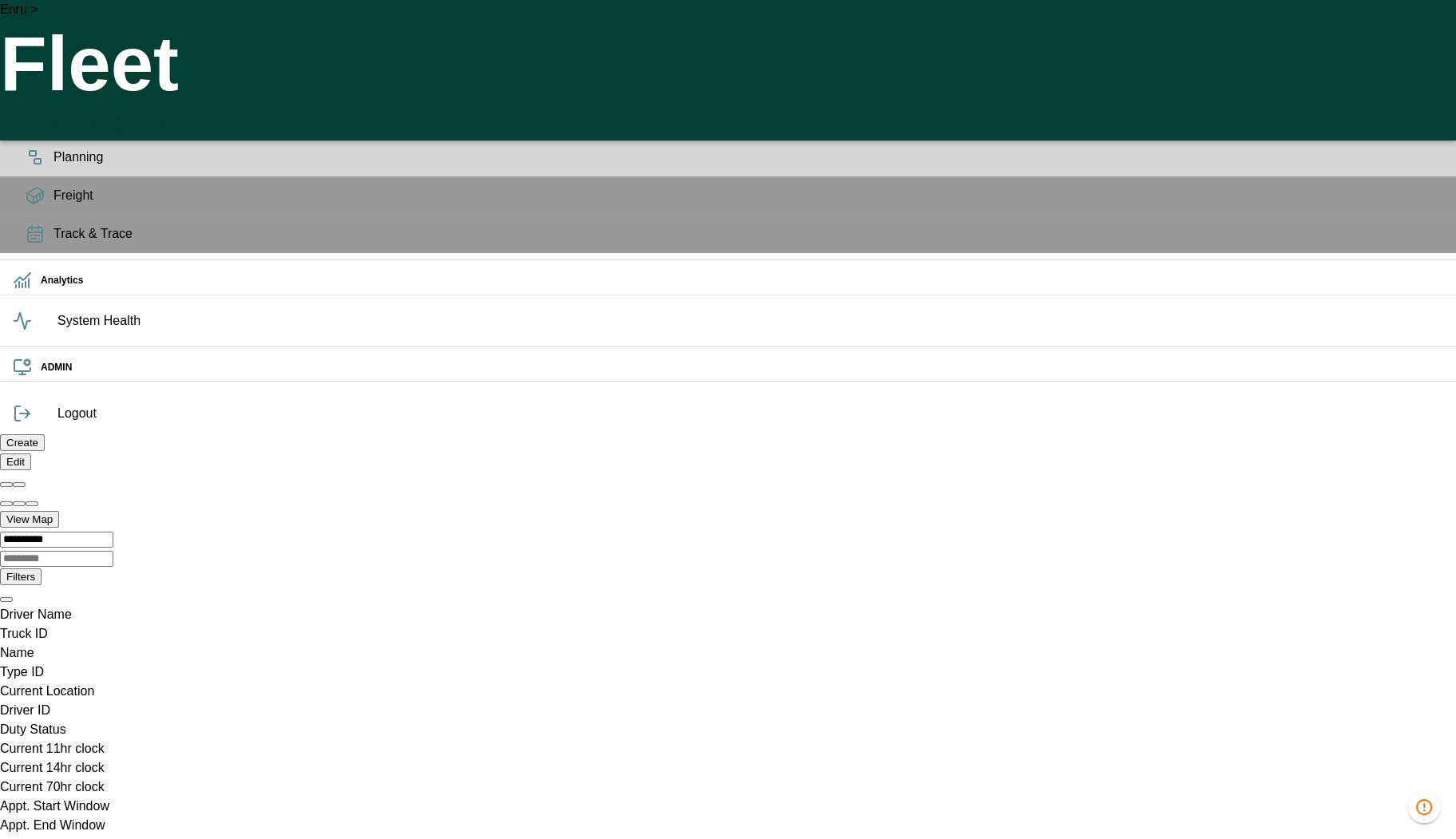 click at bounding box center (0, 2776) 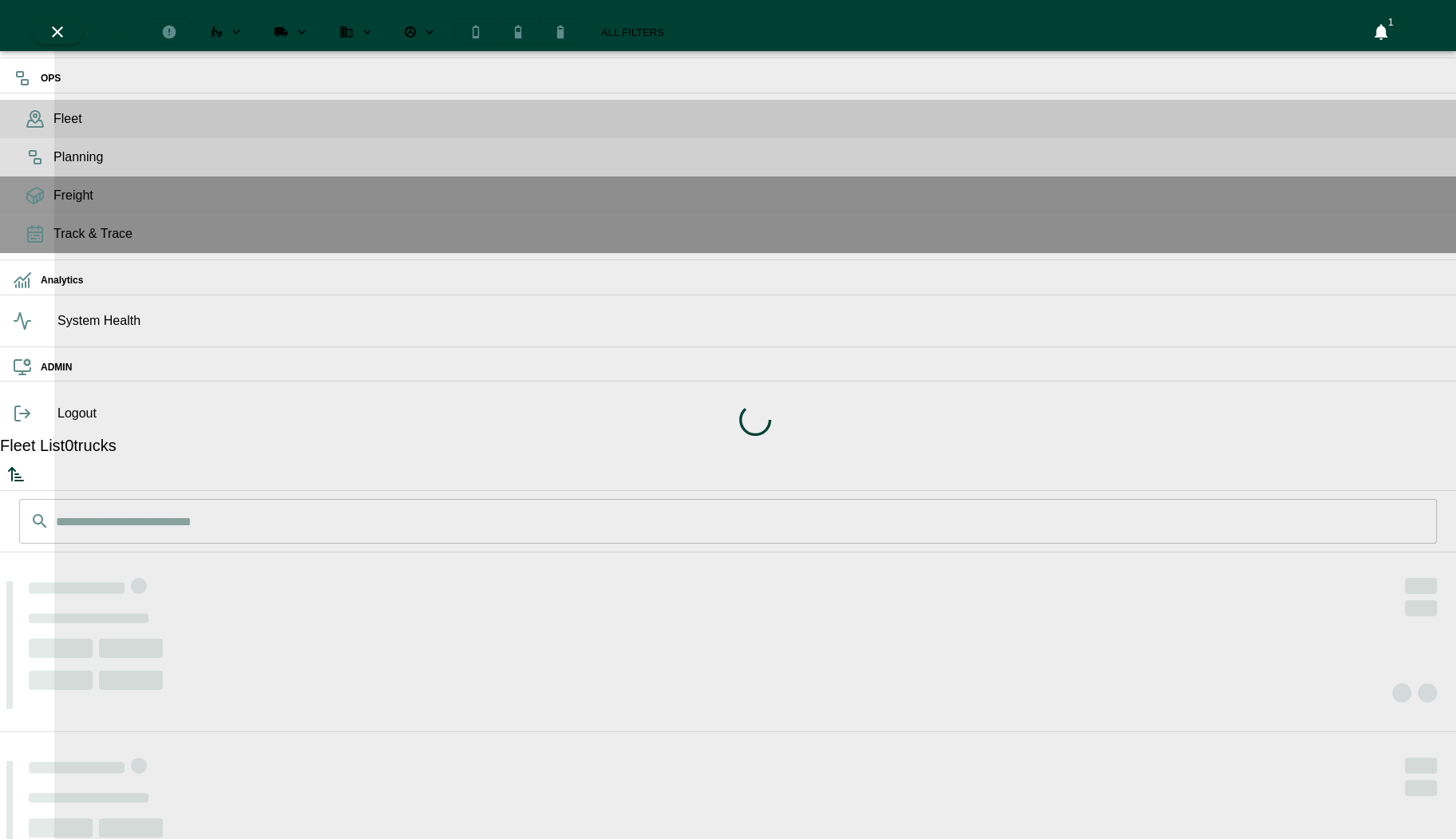 click on "Planning" at bounding box center (748, 157) 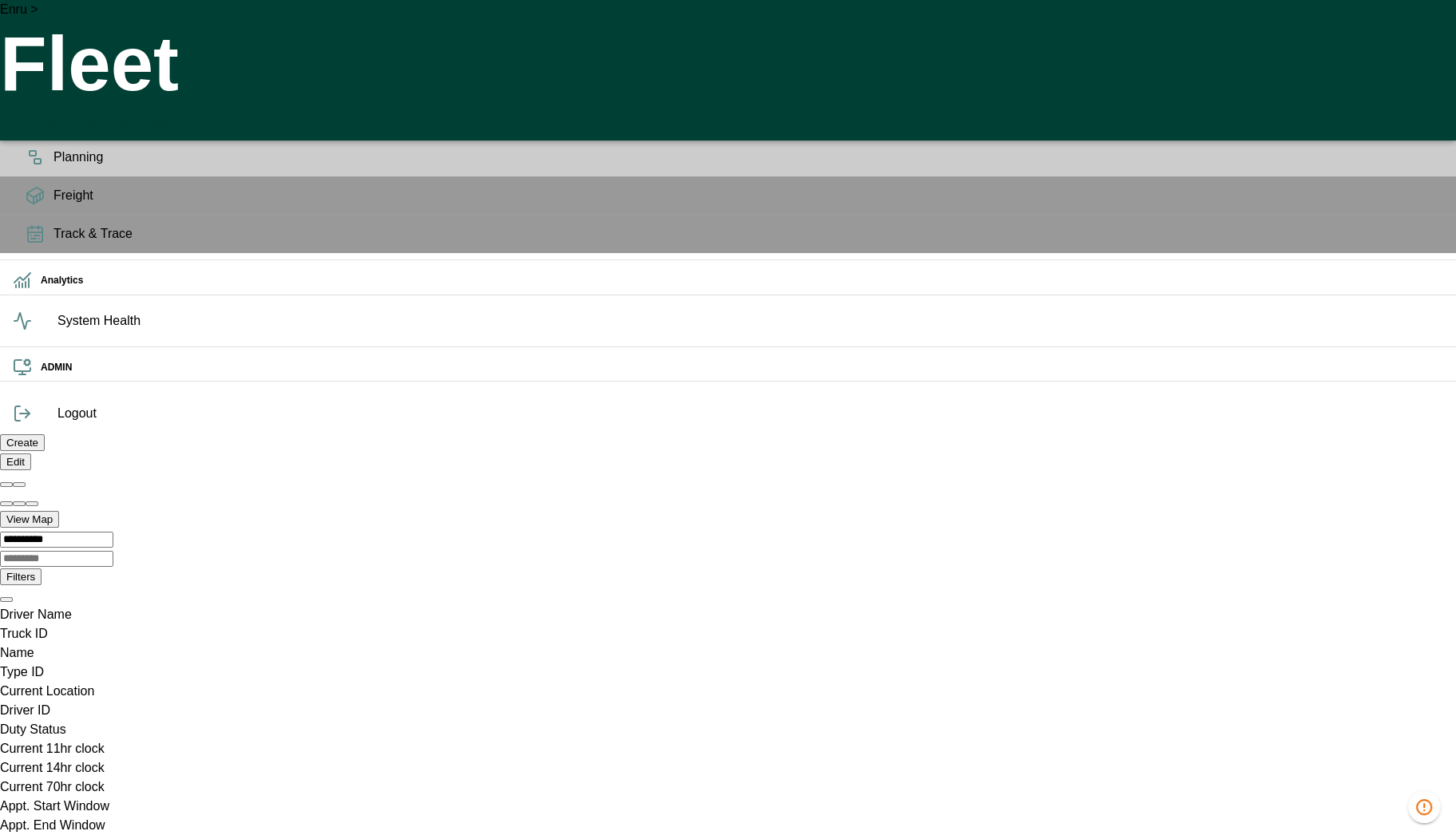 scroll, scrollTop: 0, scrollLeft: 1132283, axis: horizontal 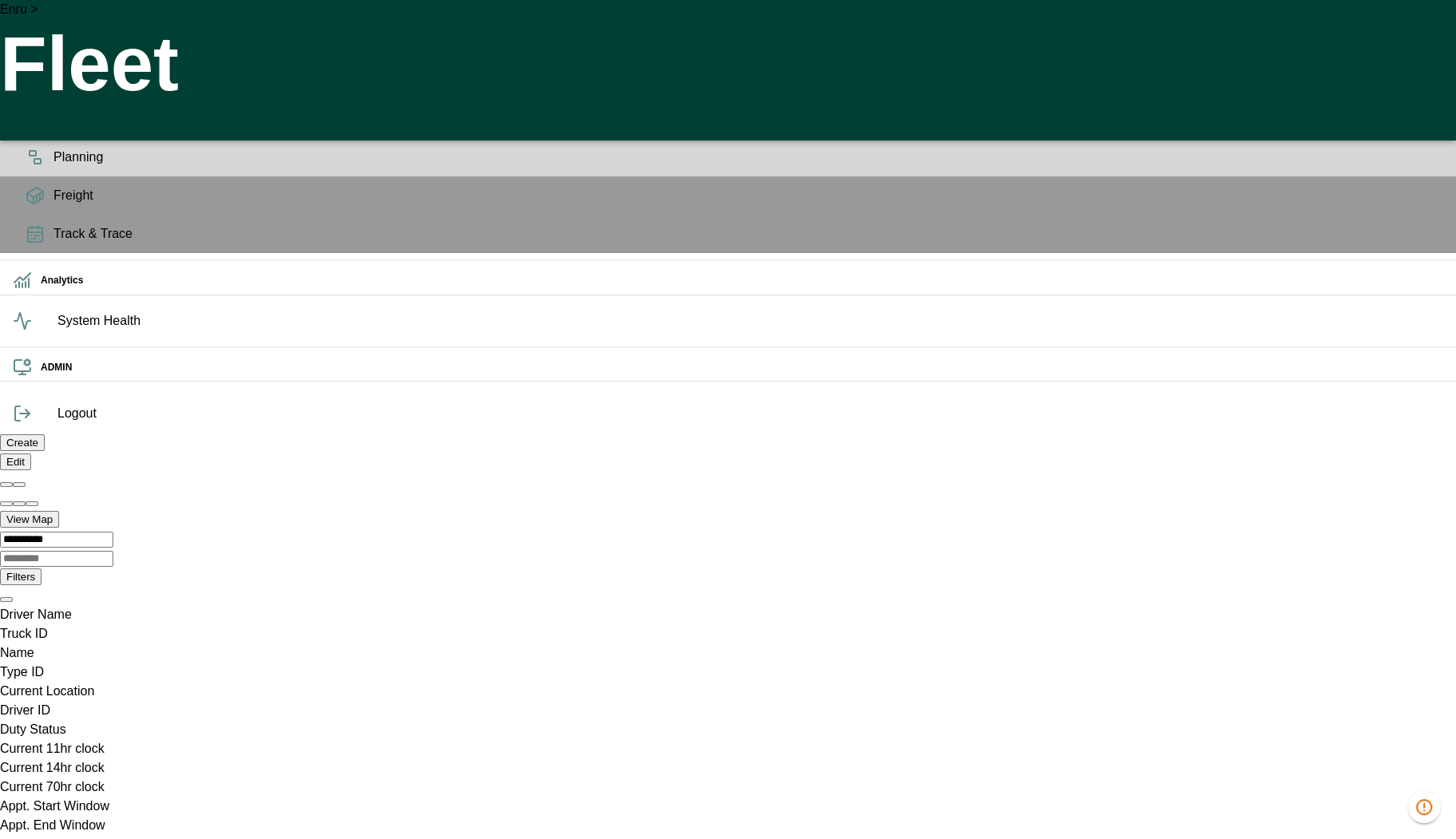 click at bounding box center (0, 2997) 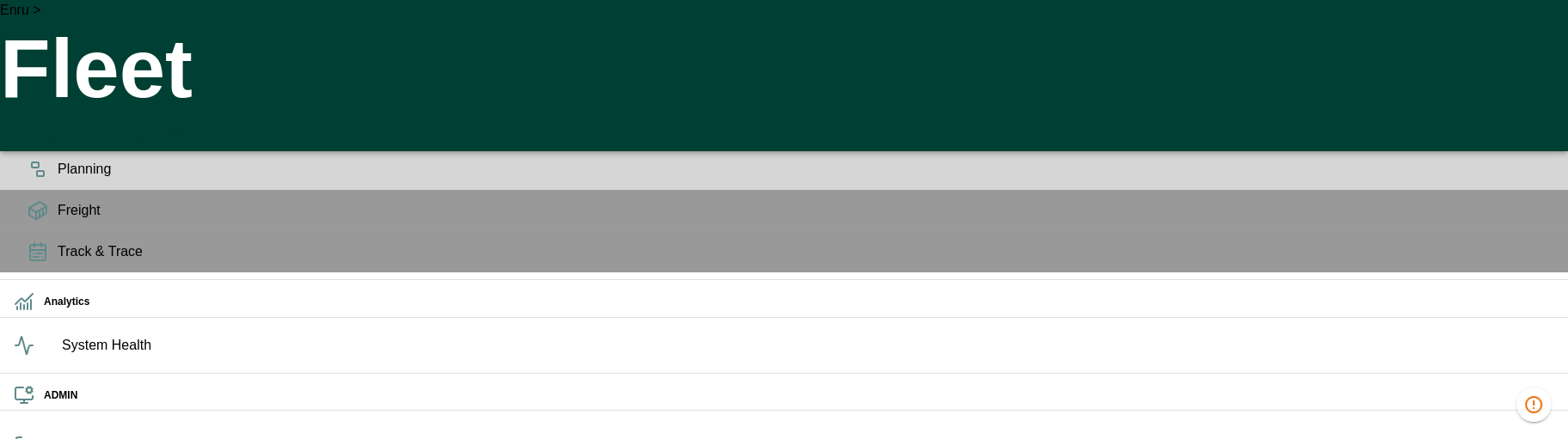 scroll, scrollTop: 213, scrollLeft: 0, axis: vertical 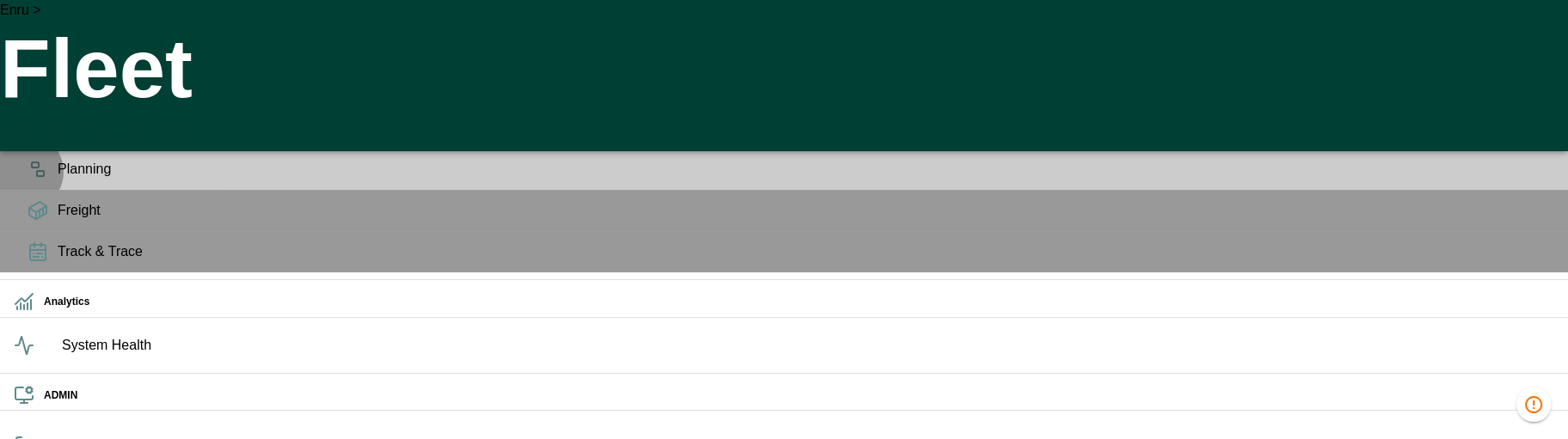 click 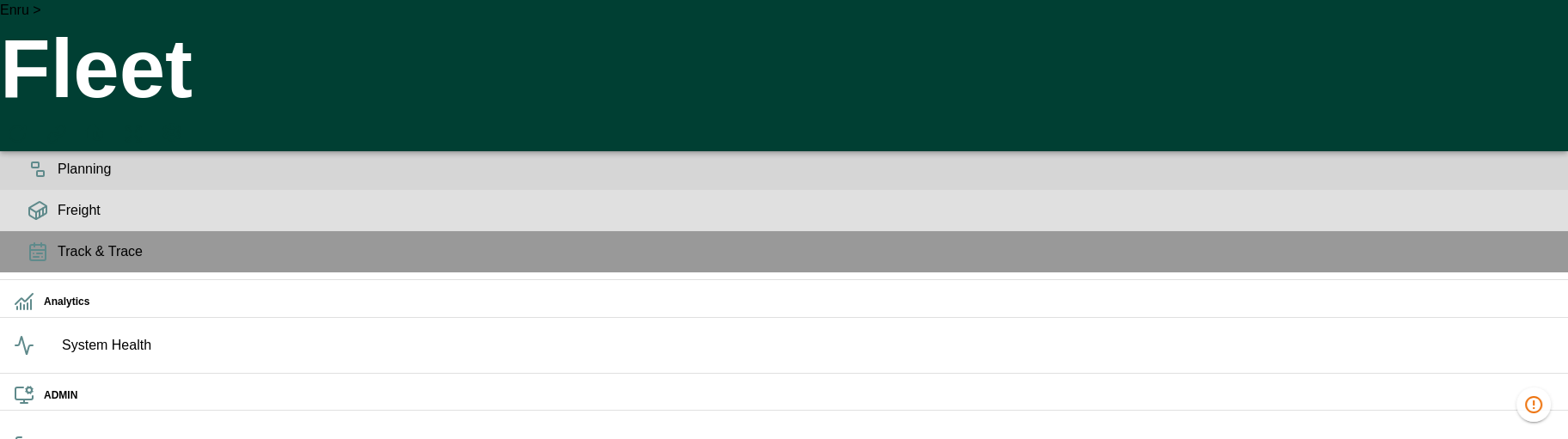 click 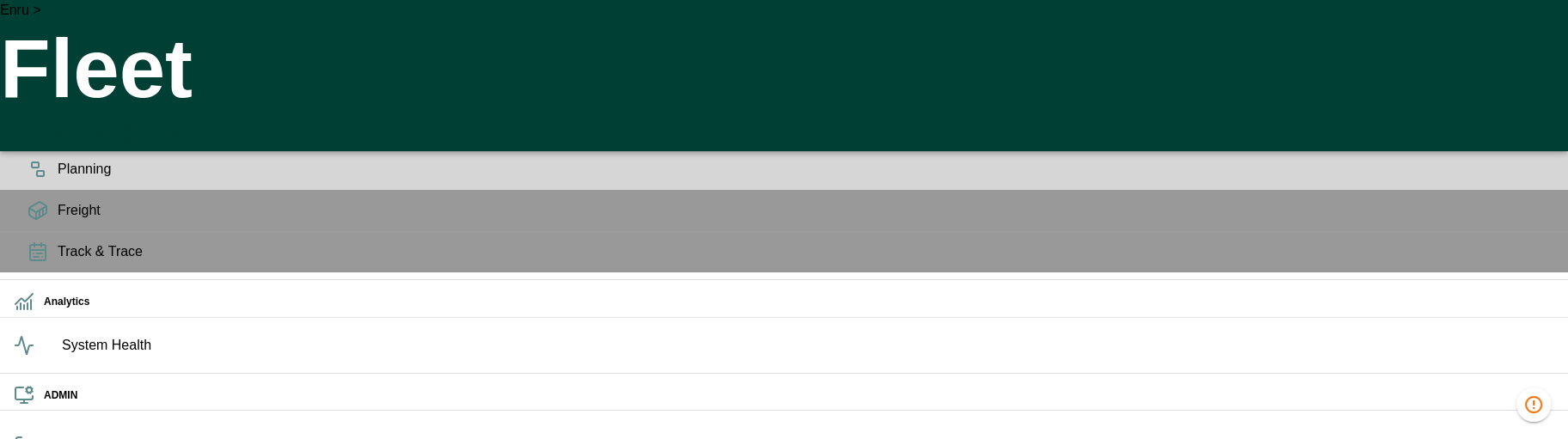 click 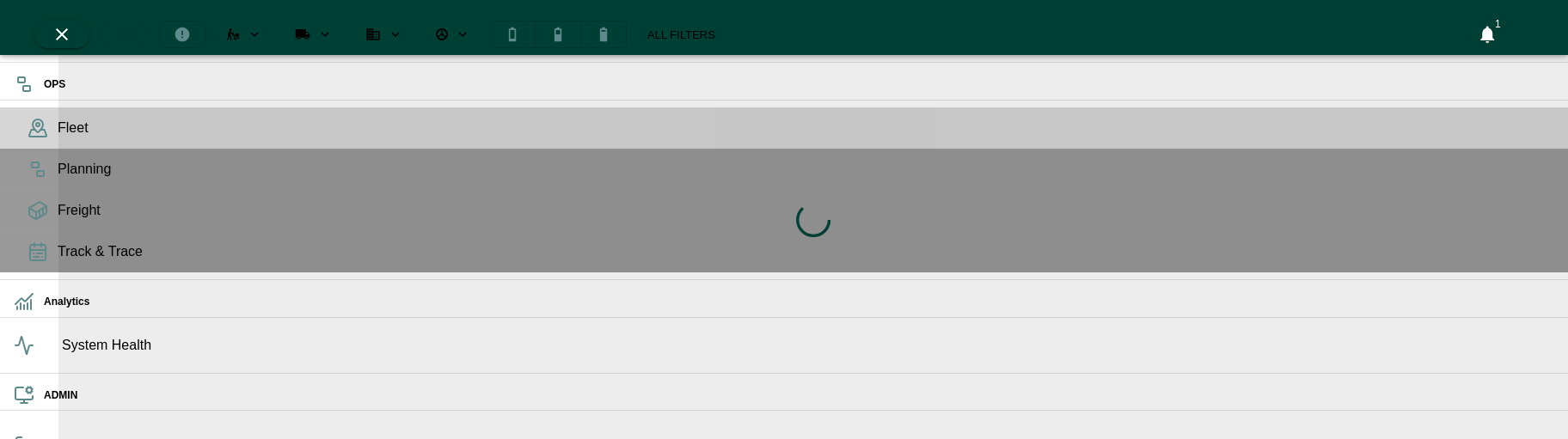 click at bounding box center [813, 219] 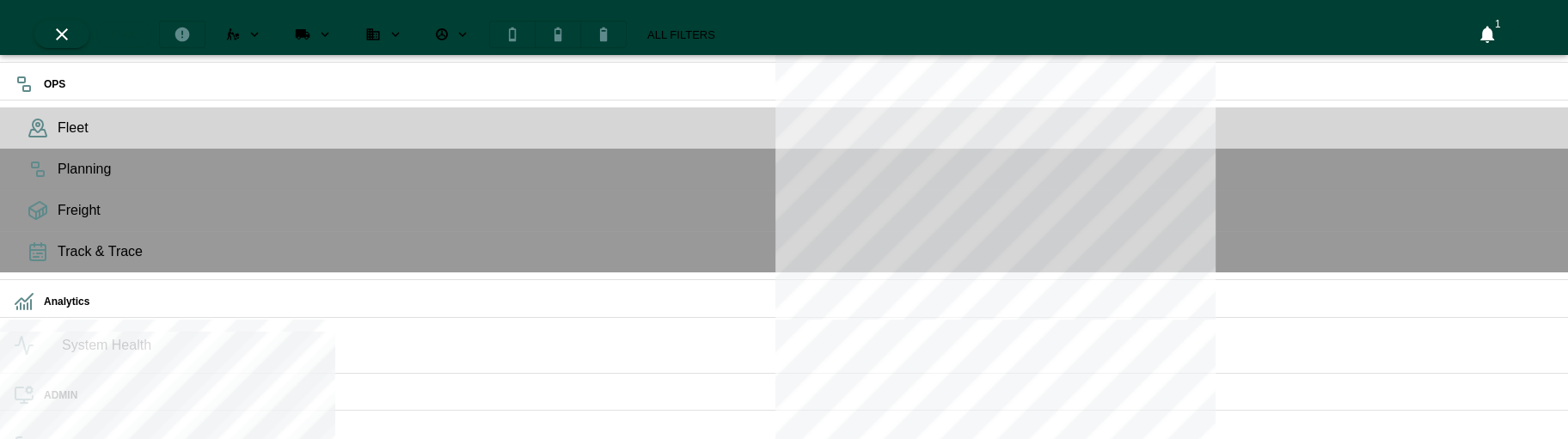 scroll, scrollTop: 7, scrollLeft: 7, axis: both 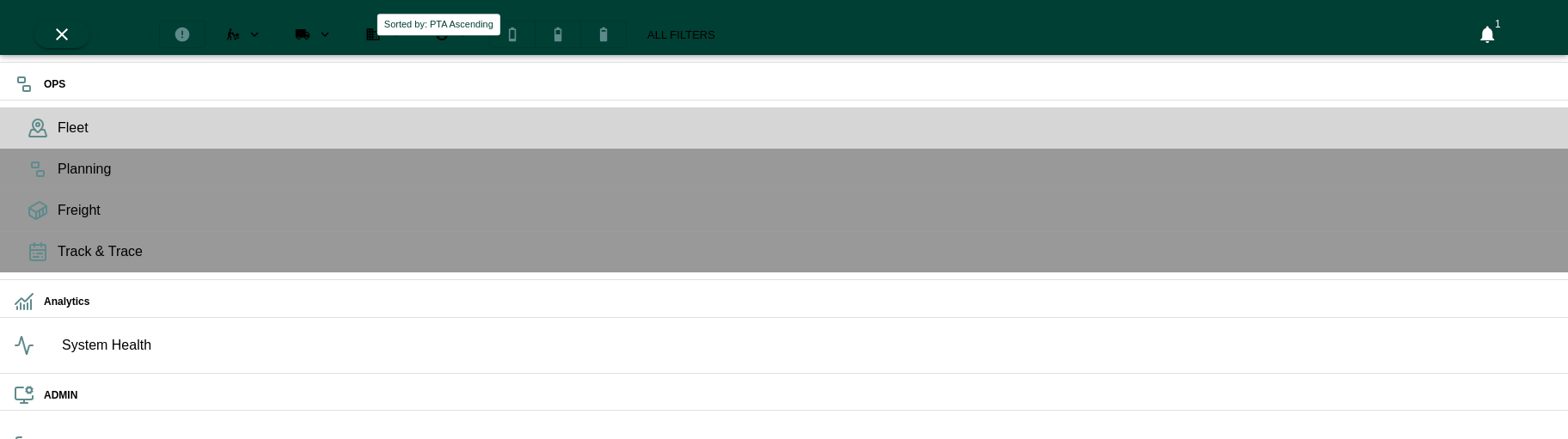 click 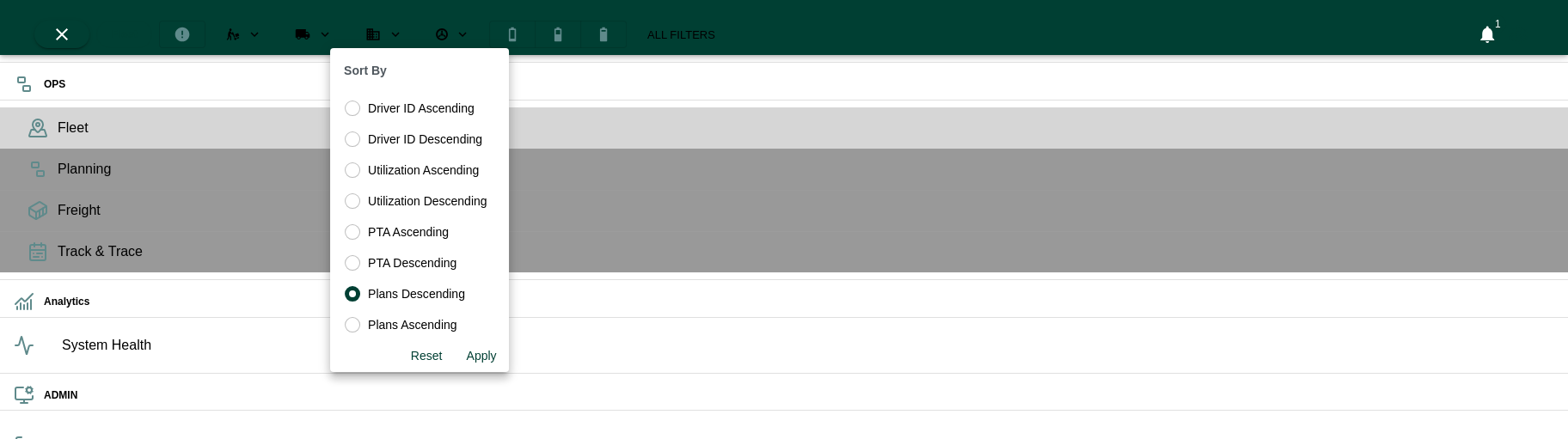 click on "Apply" at bounding box center (481, 356) 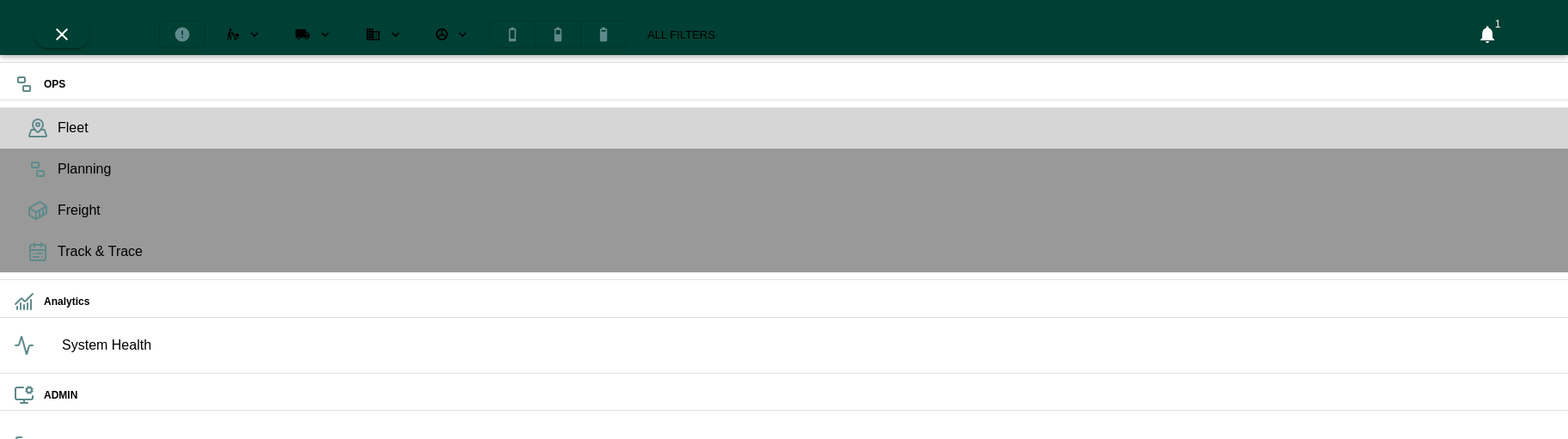 click on "32  Possible Plan s" at bounding box center [163, 658] 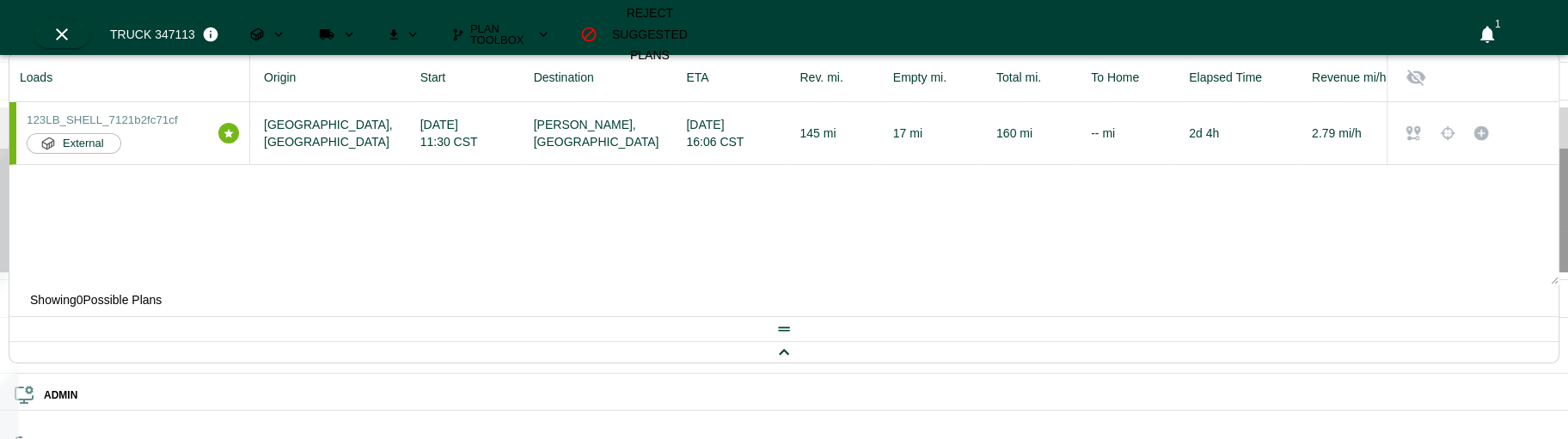 click 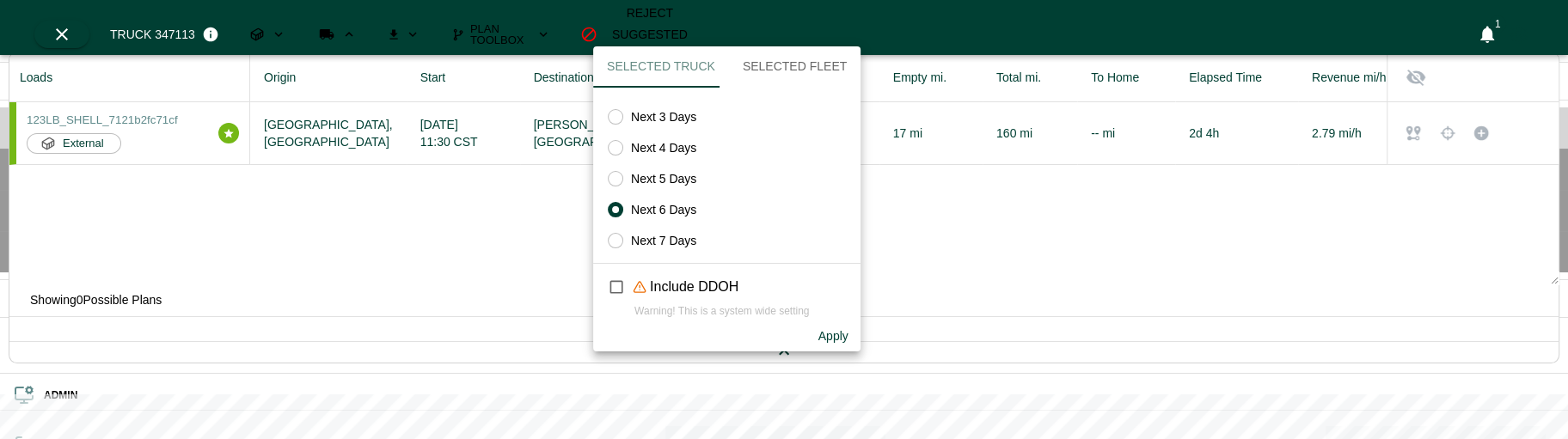 click on "Apply" at bounding box center [833, 336] 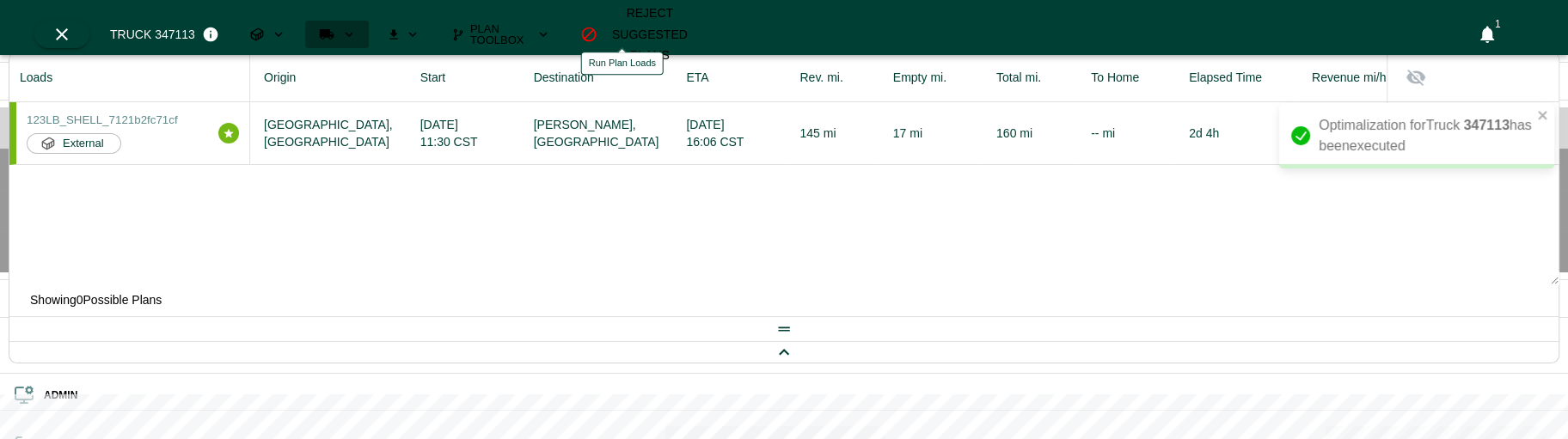 click 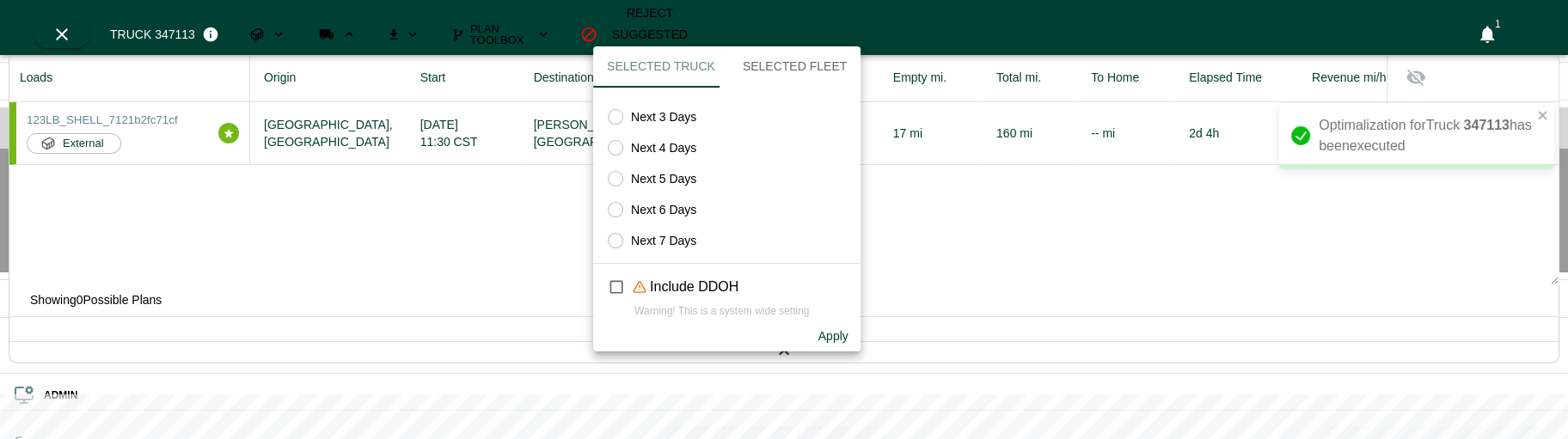 click 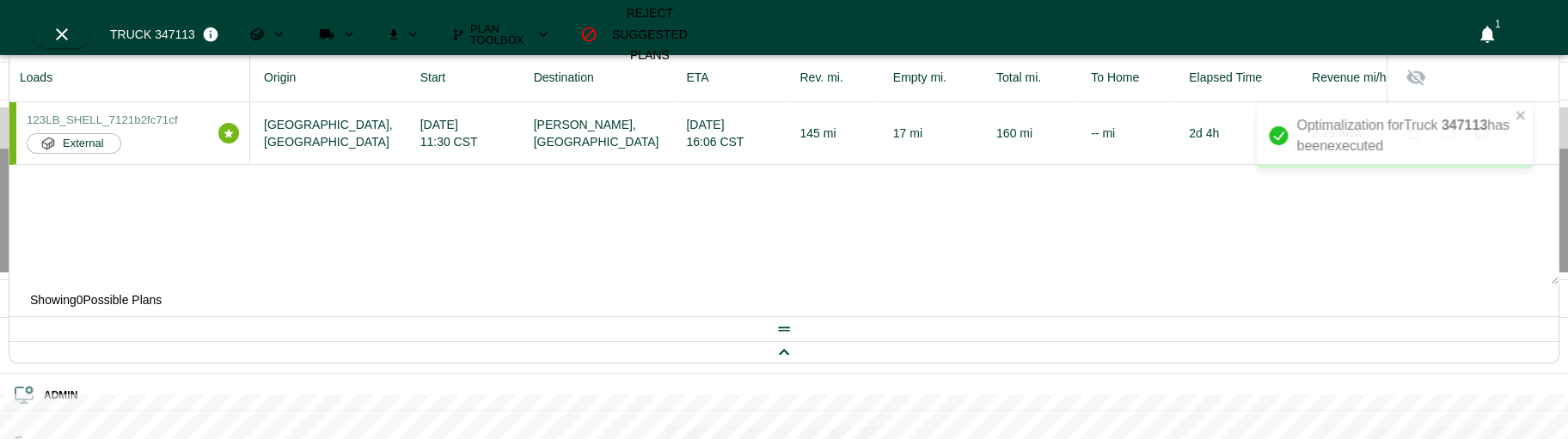 drag, startPoint x: 1516, startPoint y: 128, endPoint x: 1489, endPoint y: 129, distance: 27.018512 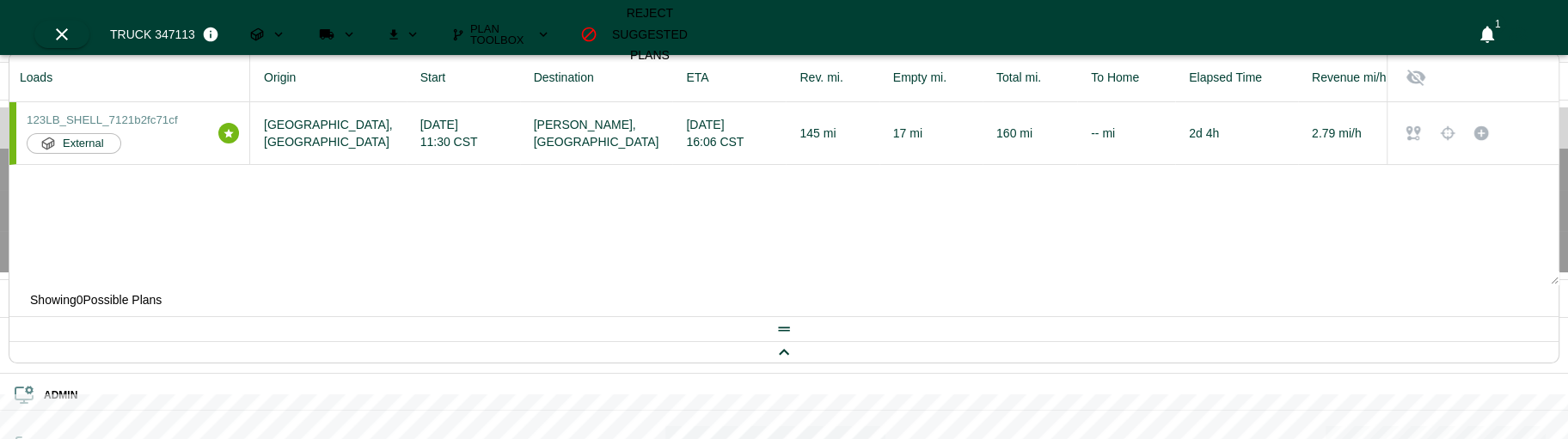 click on "Revenue MPH" at bounding box center [58, 974] 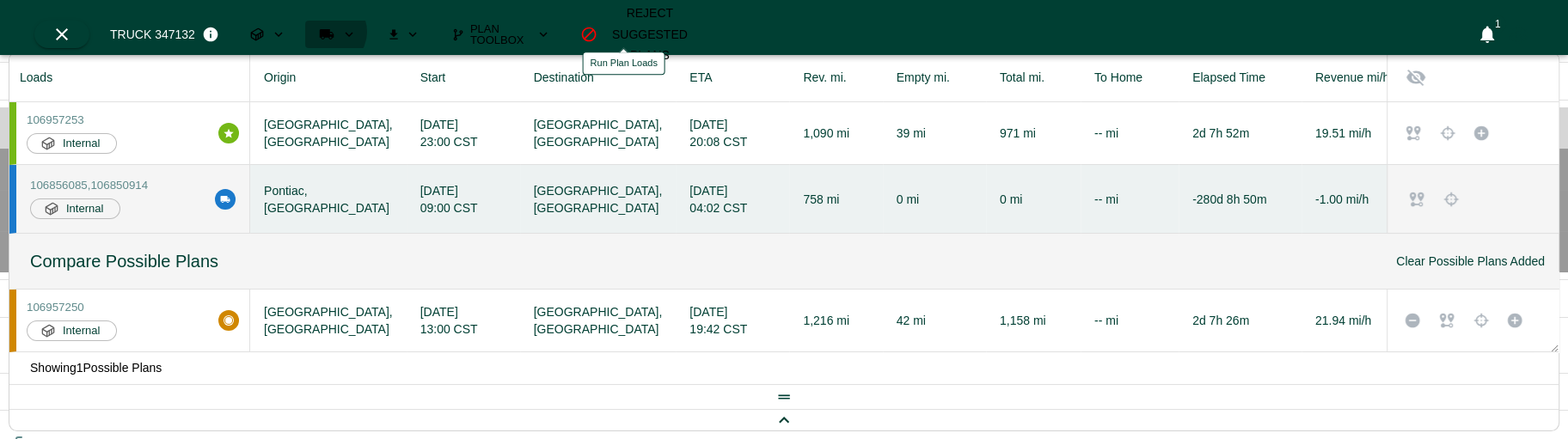 click 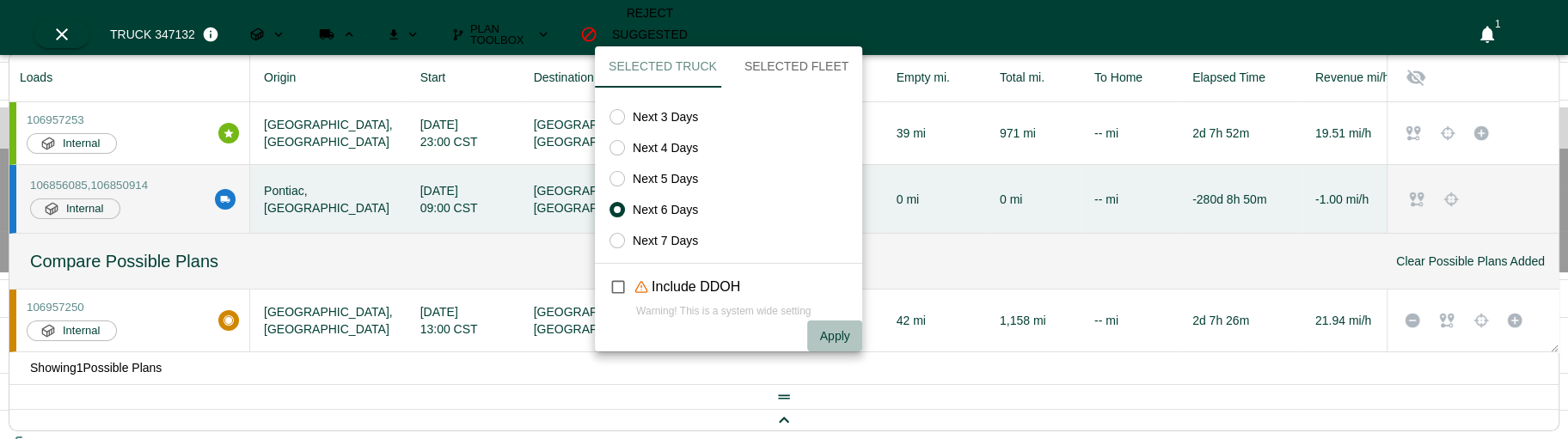 click on "Apply" at bounding box center (835, 336) 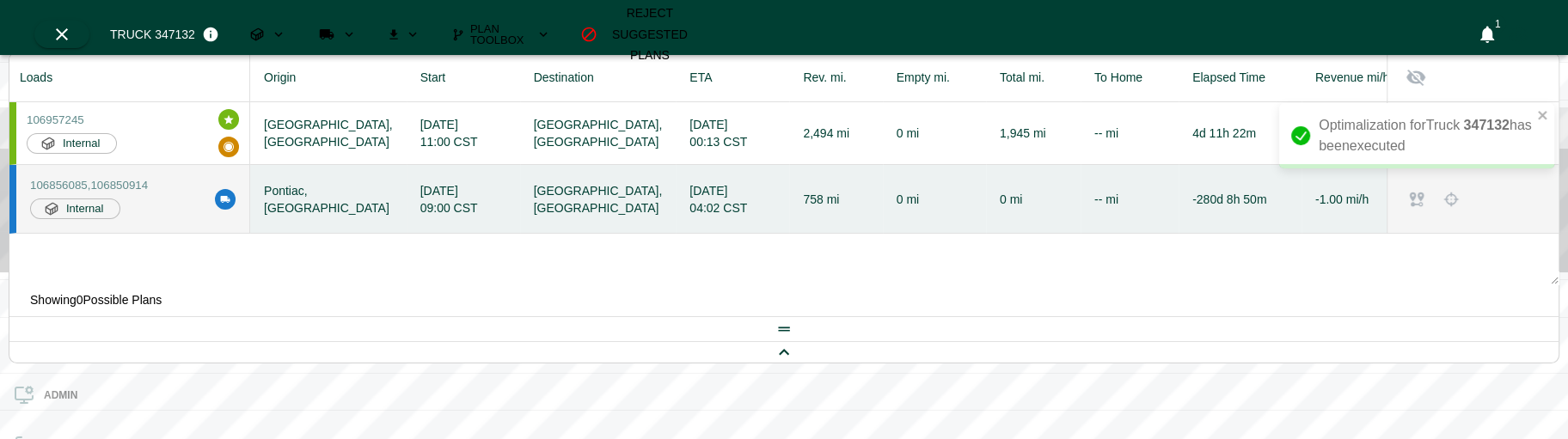 scroll, scrollTop: 432, scrollLeft: 320, axis: both 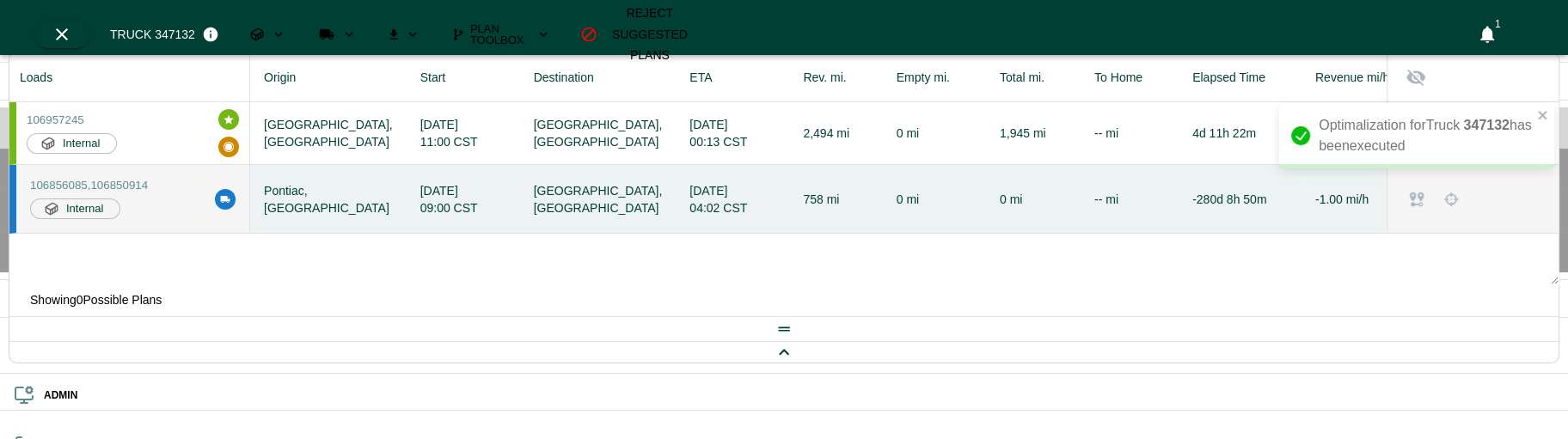 click on "Driver Gratien Karemera None" at bounding box center [163, 753] 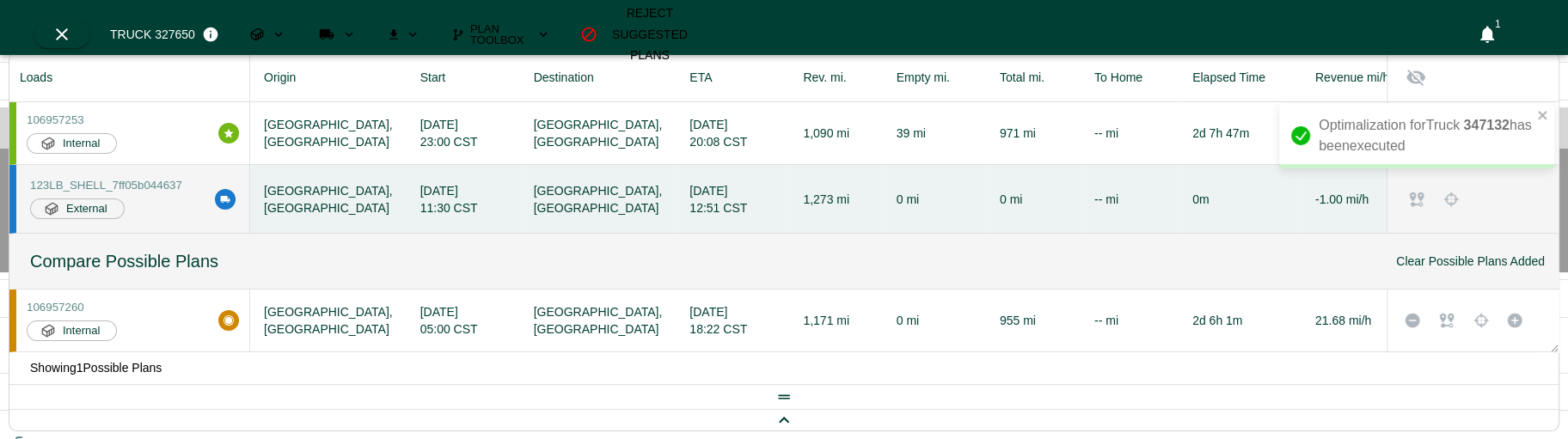 click on "$0.00" at bounding box center (163, 996) 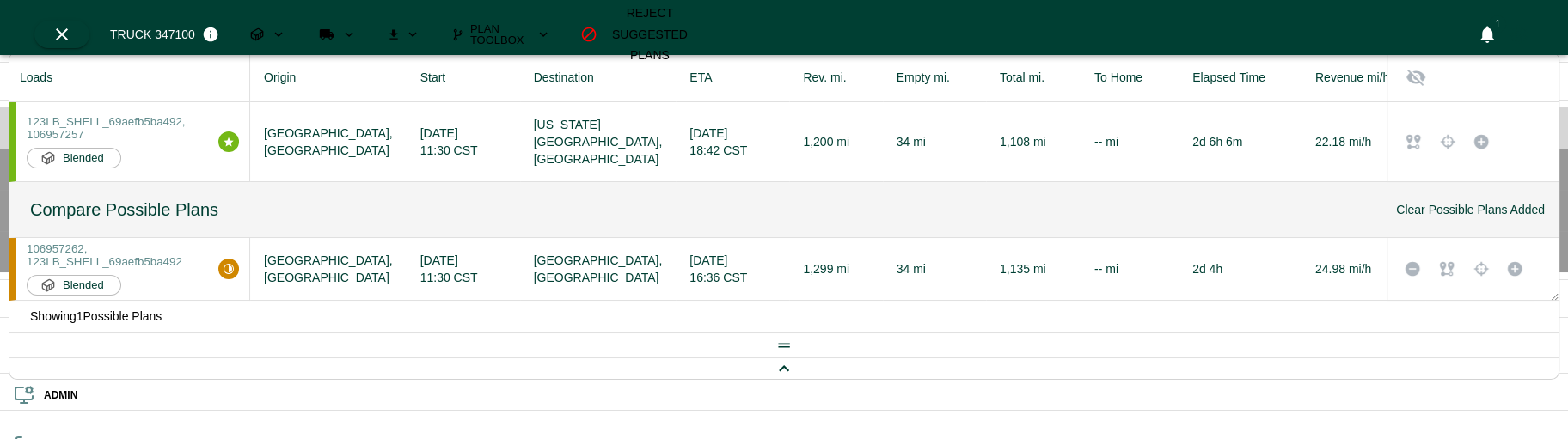 click on "Total Miles" at bounding box center [46, 835] 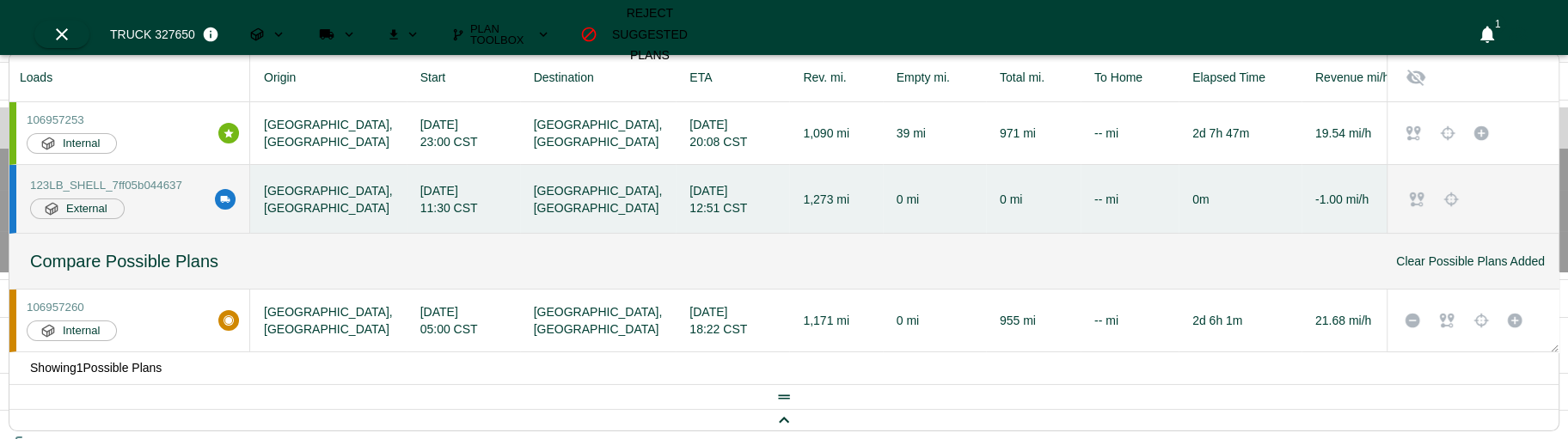 click at bounding box center [784, 419] 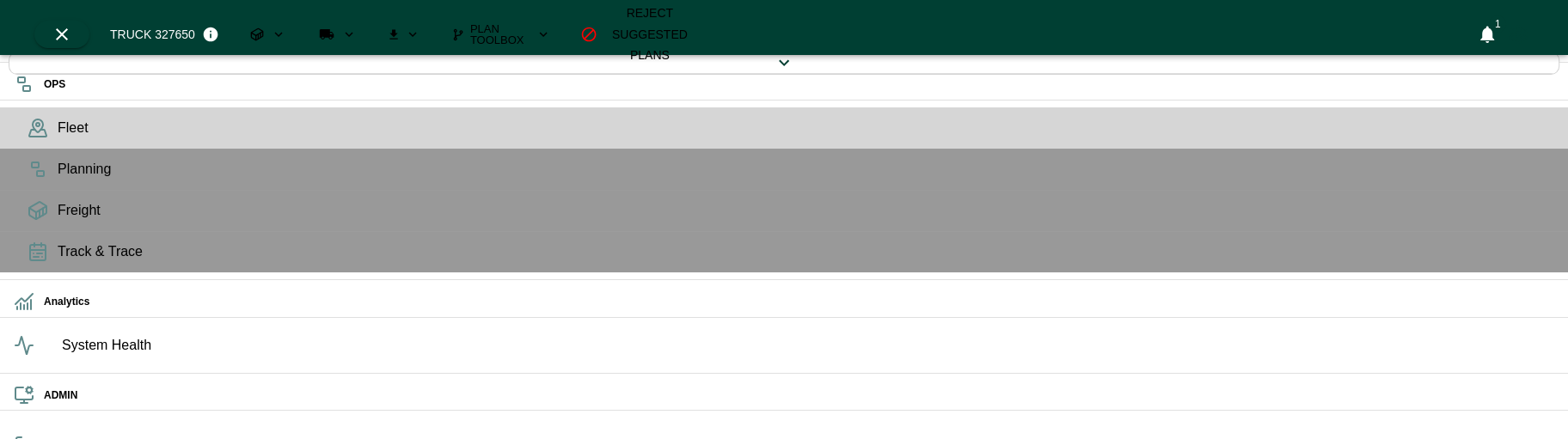 click on "Plan Toolbox" at bounding box center (499, 34) 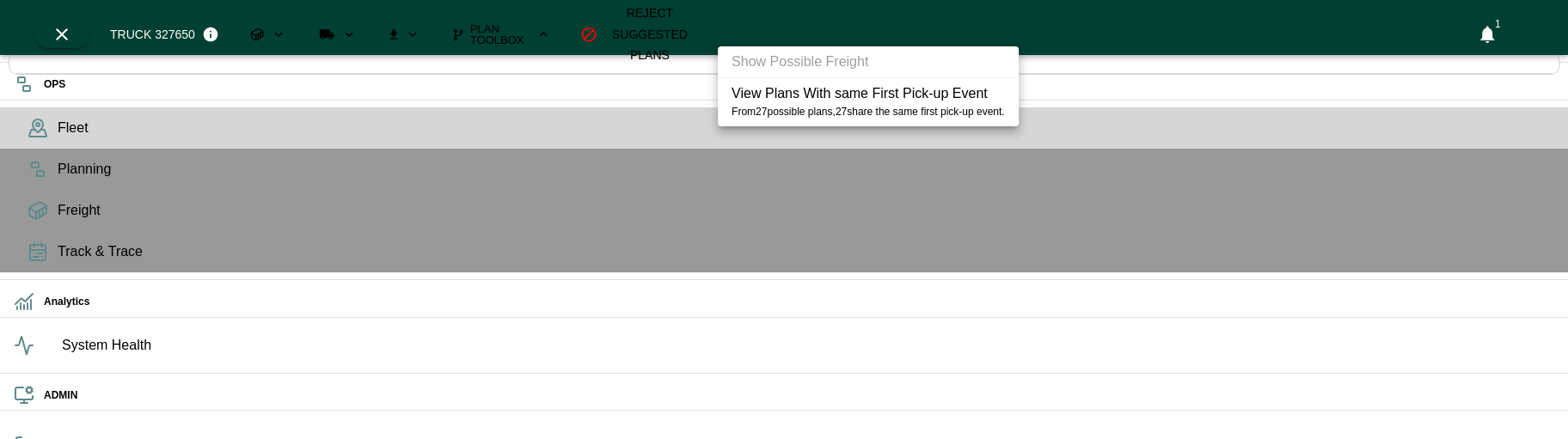click at bounding box center [784, 219] 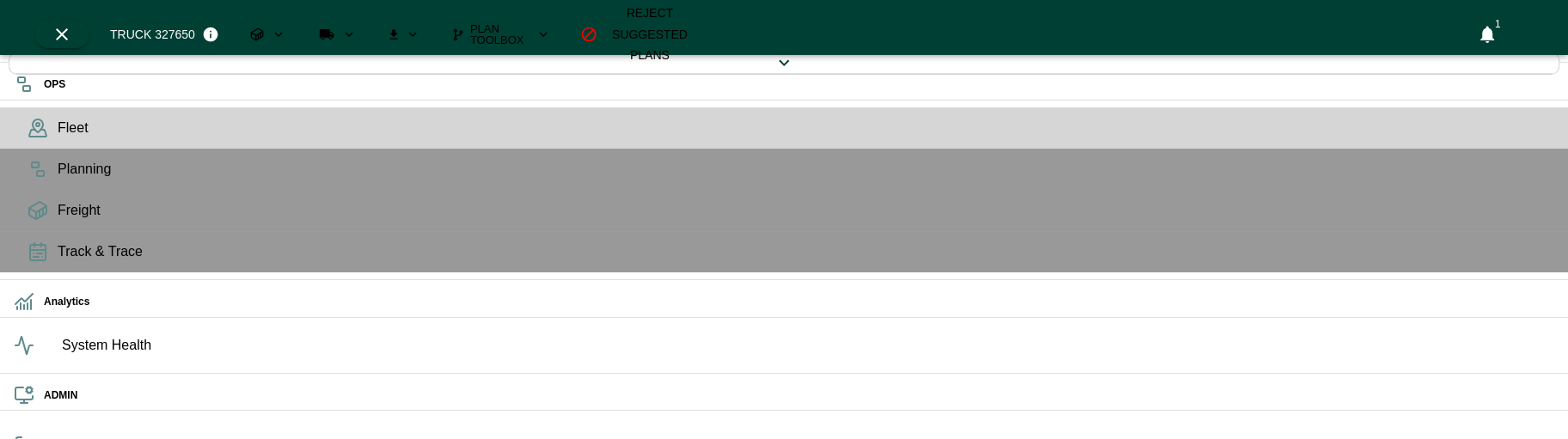 click on "Driver" at bounding box center (32, 912) 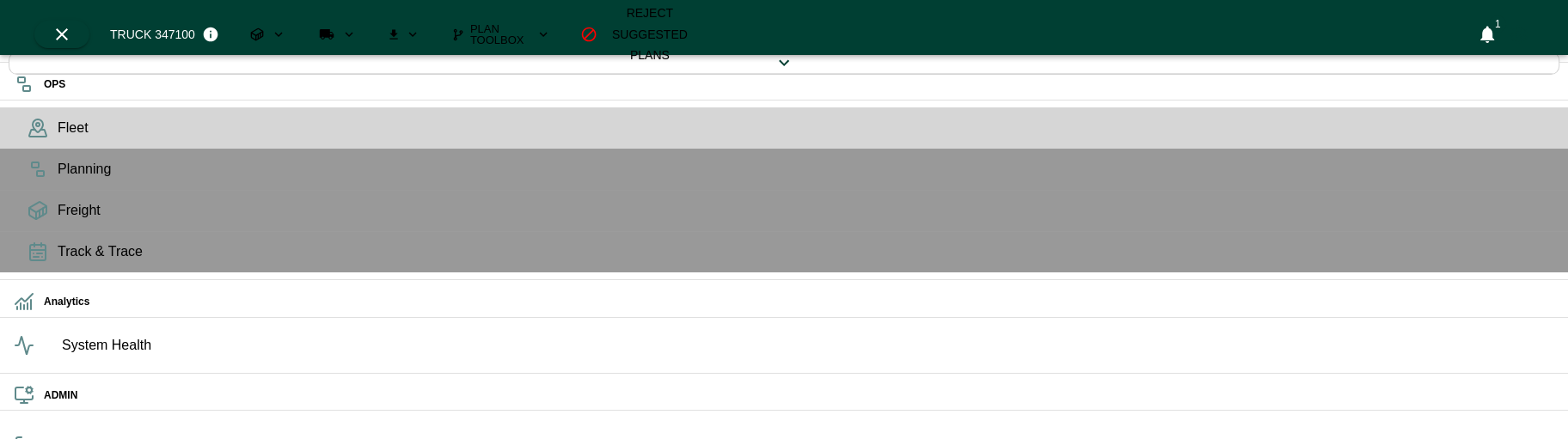click on "Compare Plans" at bounding box center (1246, 5175) 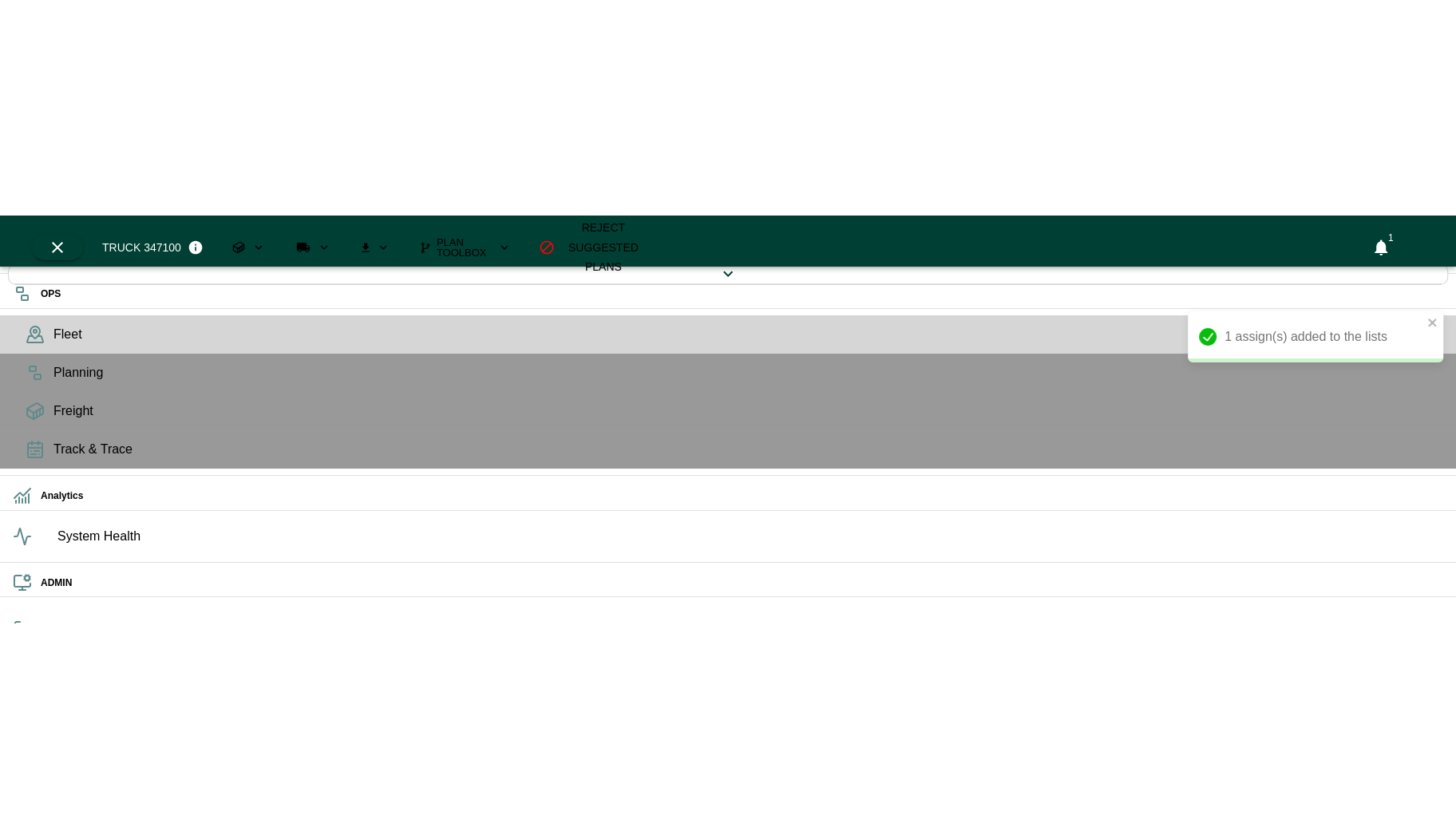 scroll, scrollTop: 6, scrollLeft: 6, axis: both 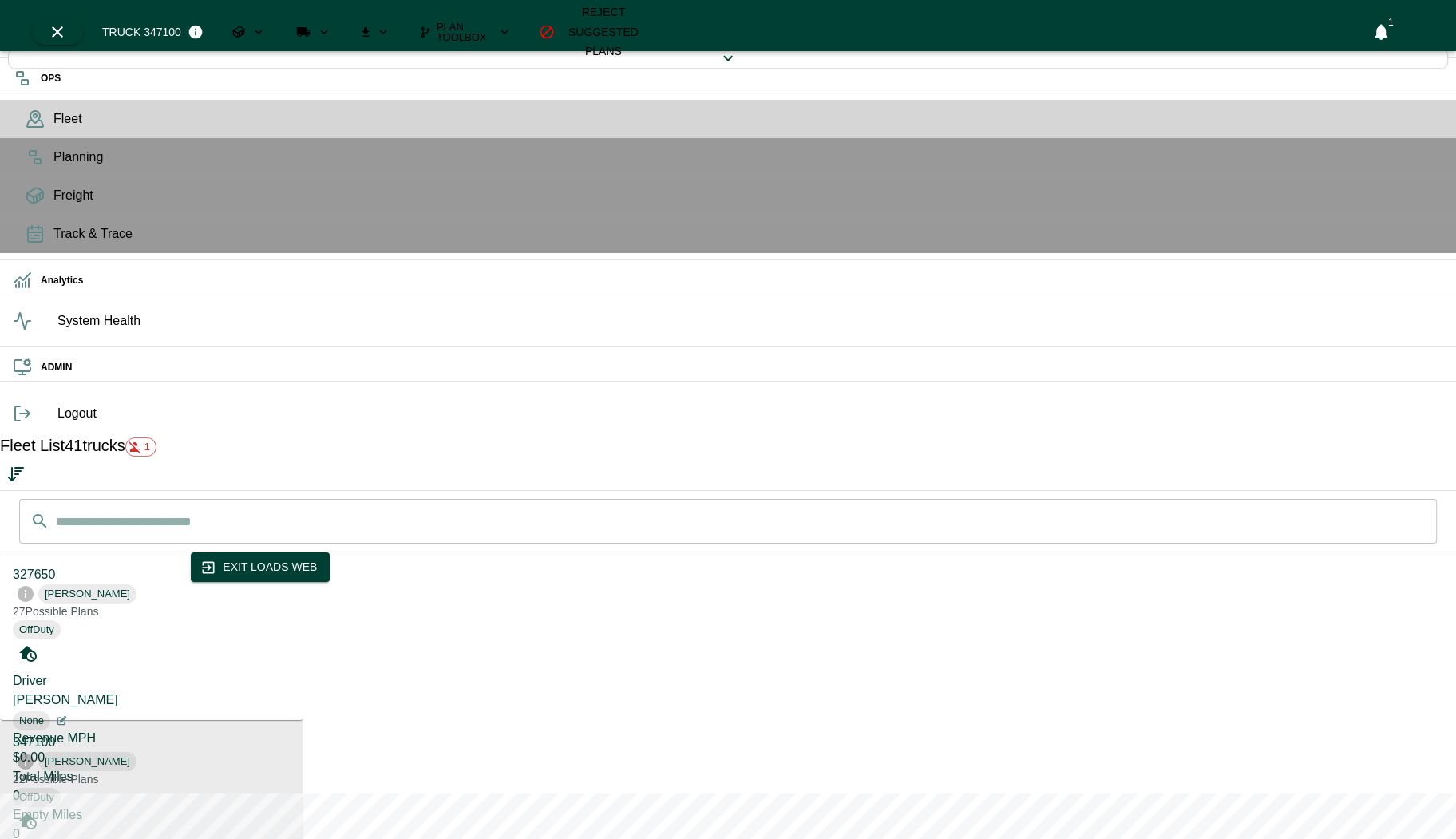 click on "Compare Plans" at bounding box center (1157, 7418) 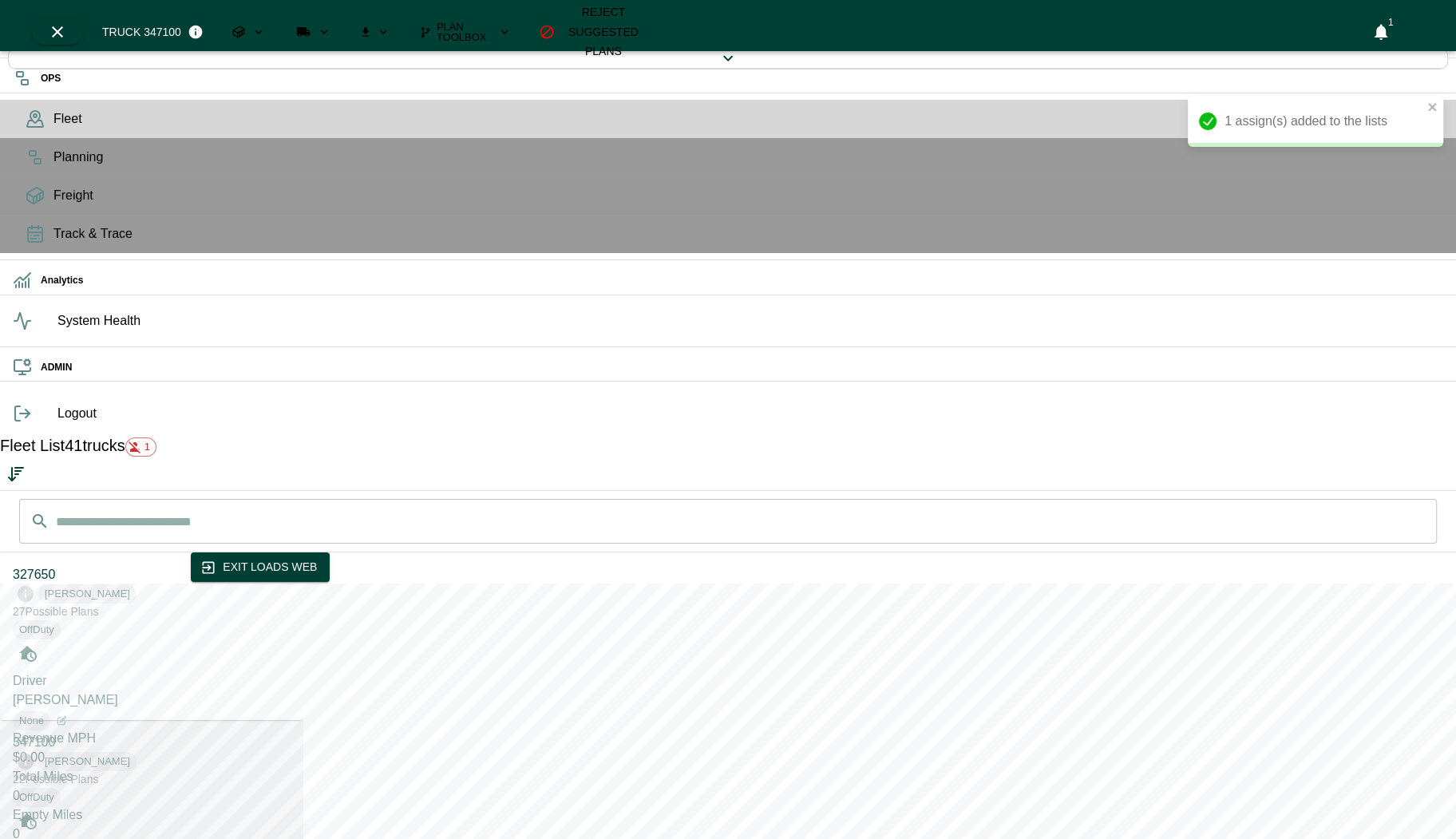 click on "1 assign(s) added to the lists" at bounding box center [1316, 121] 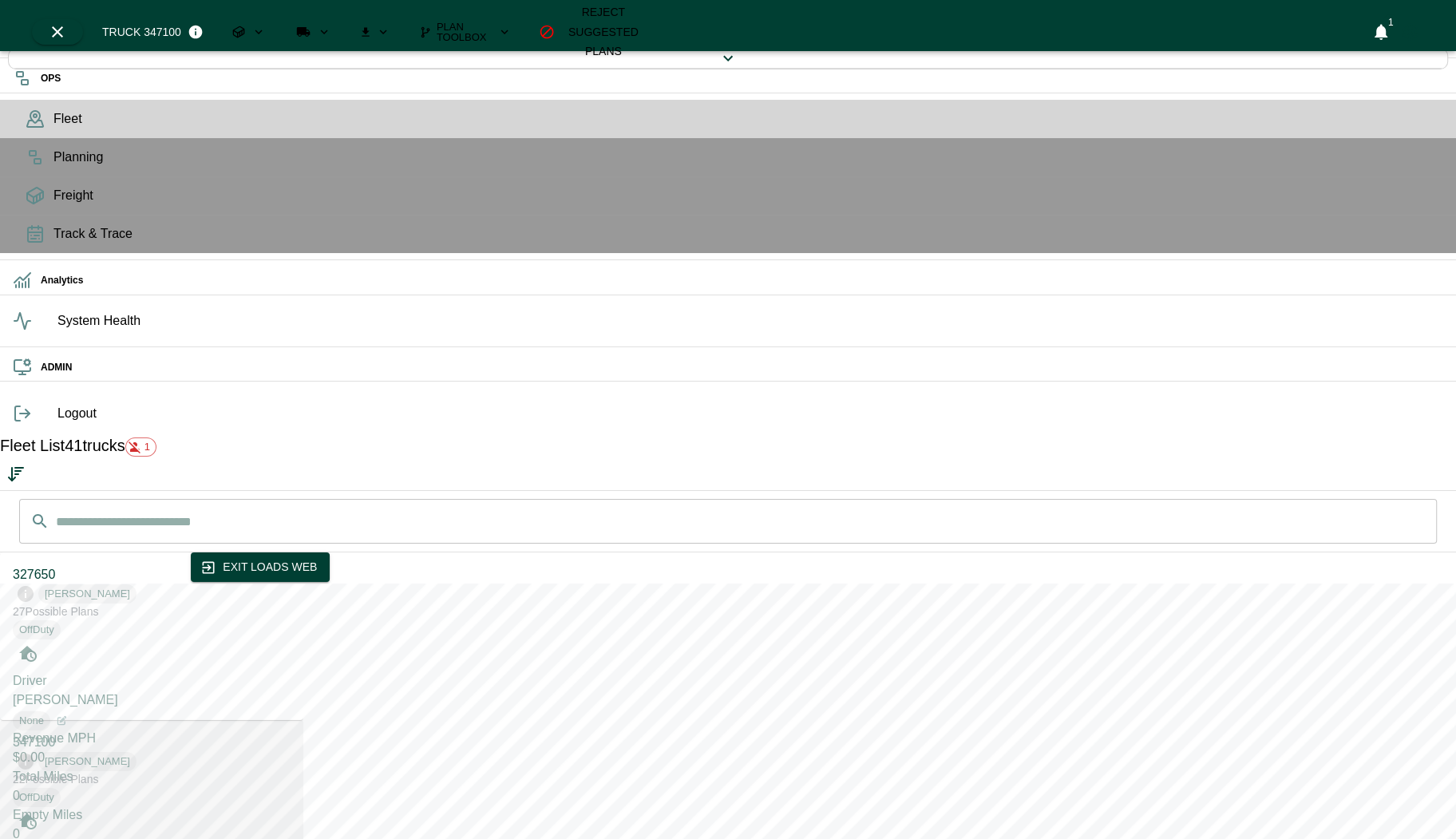 click on "$0.00" at bounding box center (152, 925) 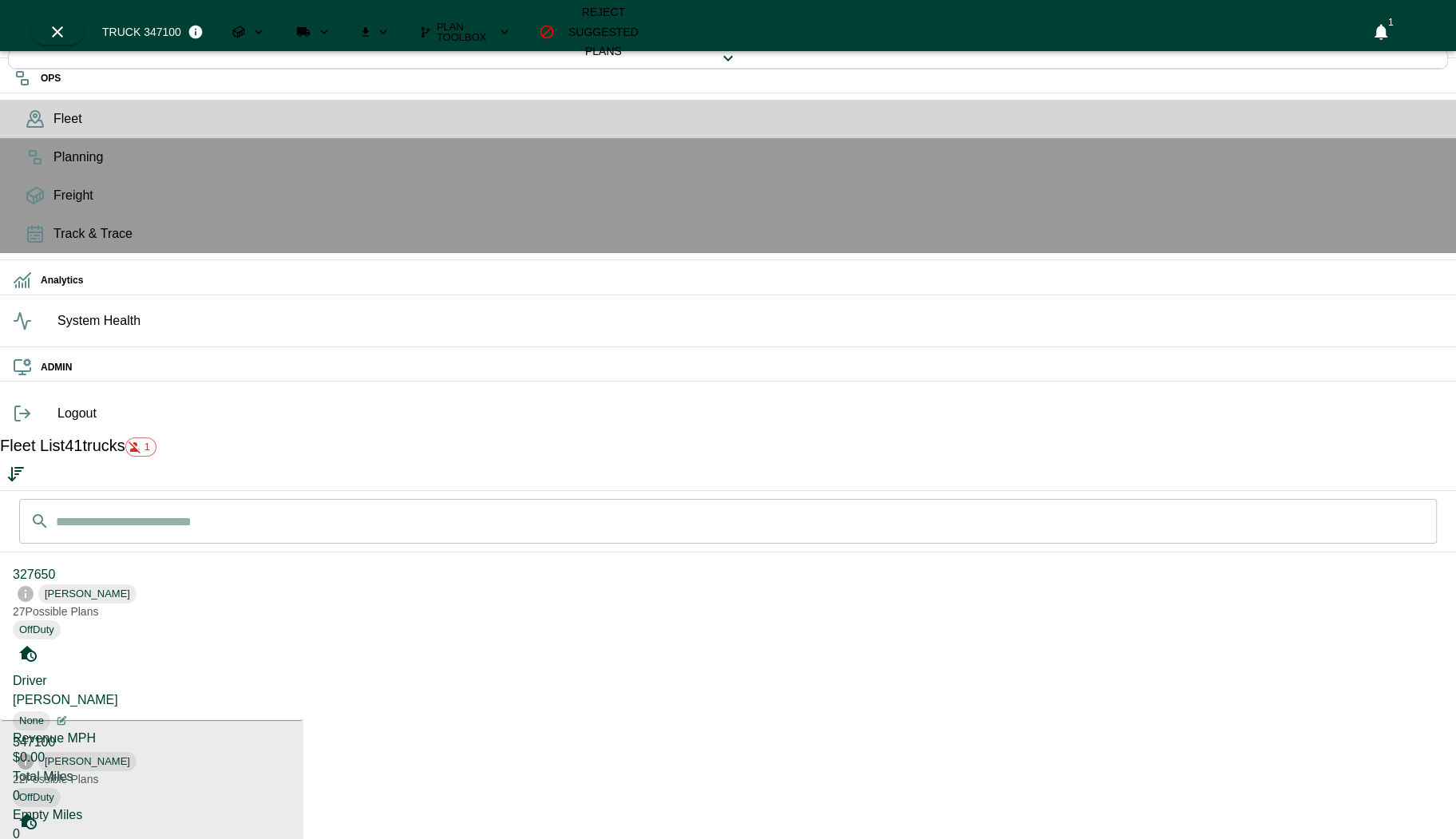 click on "Plan Toolbox" at bounding box center (464, 32) 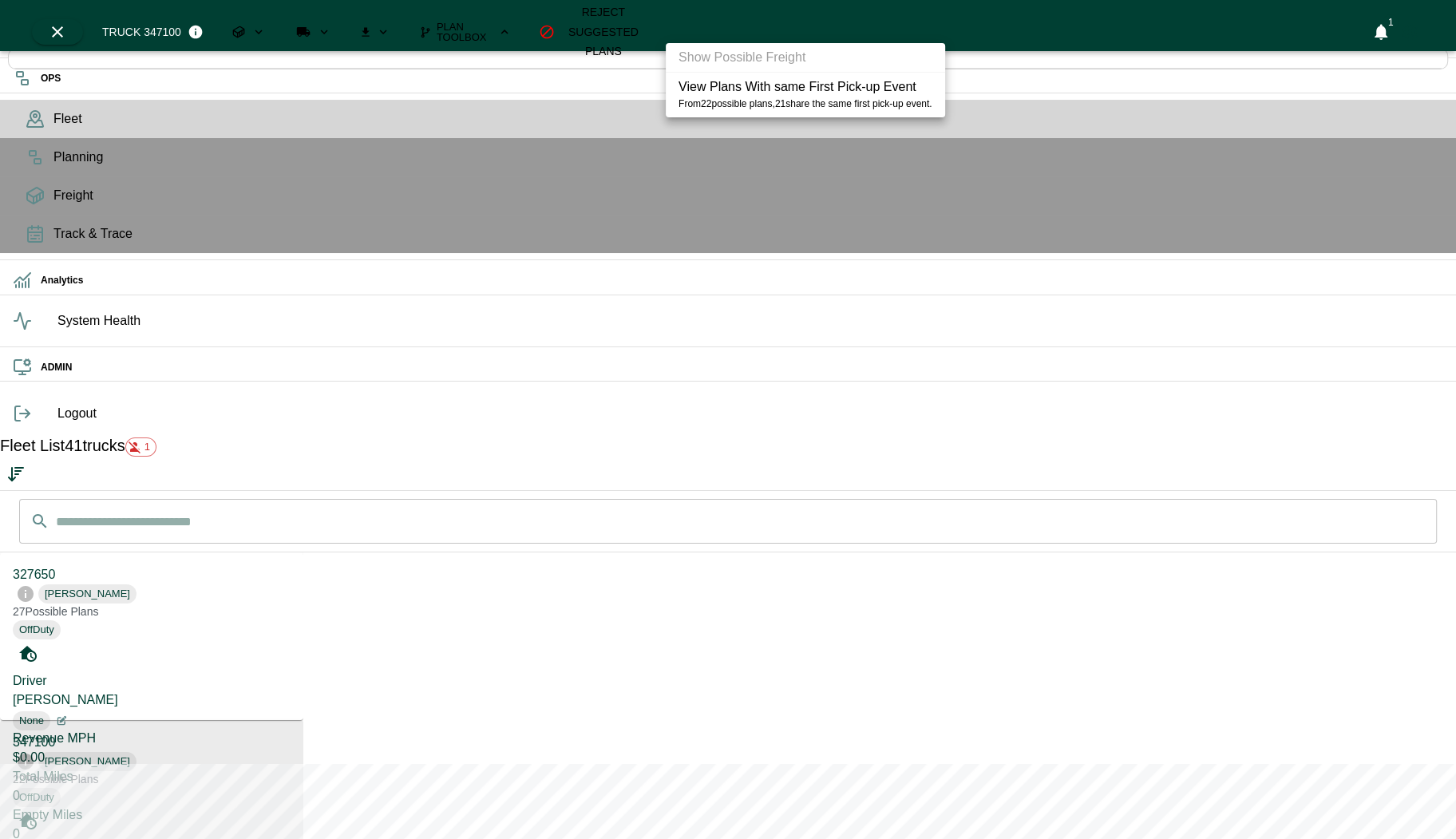 click 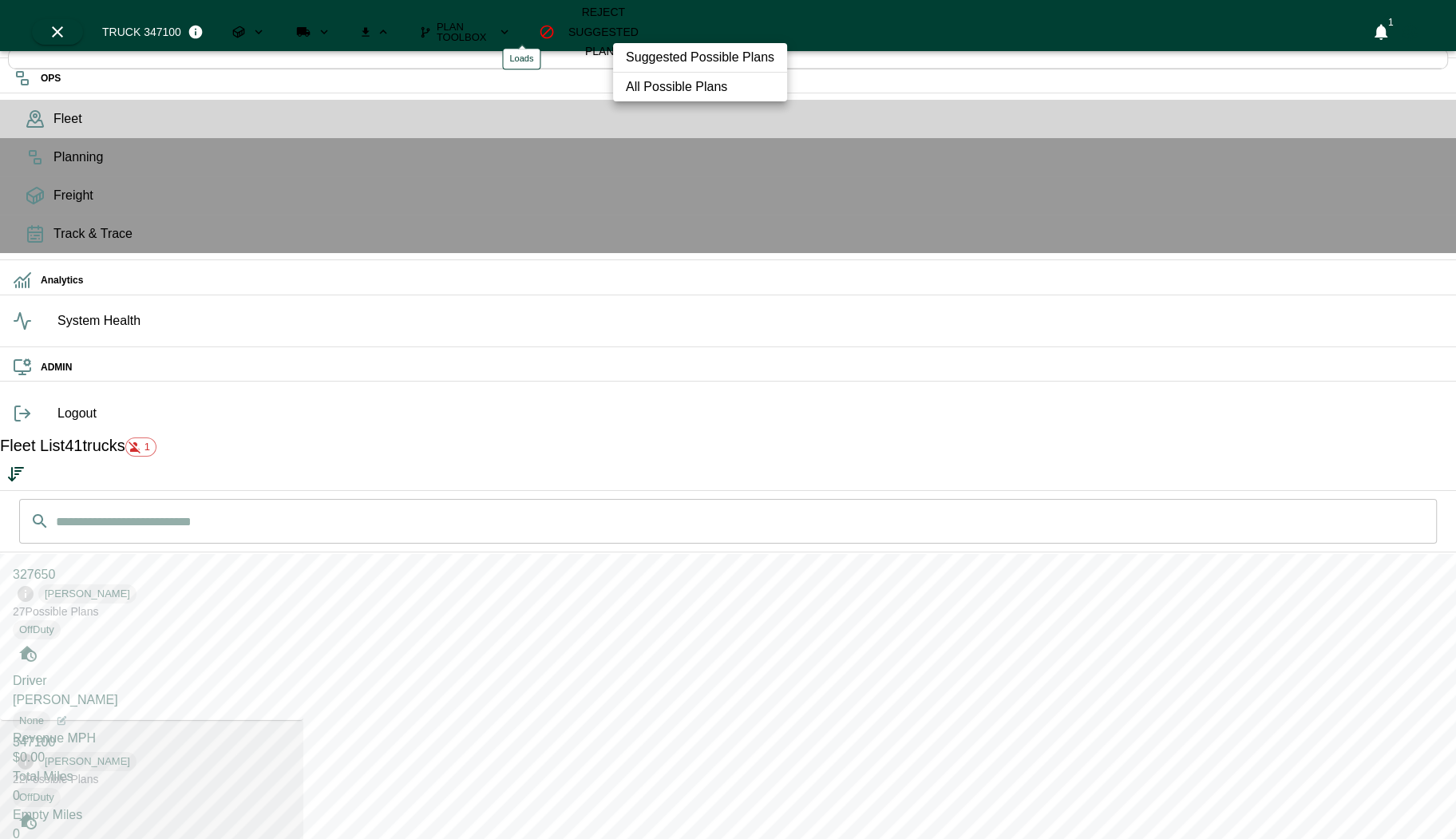 click 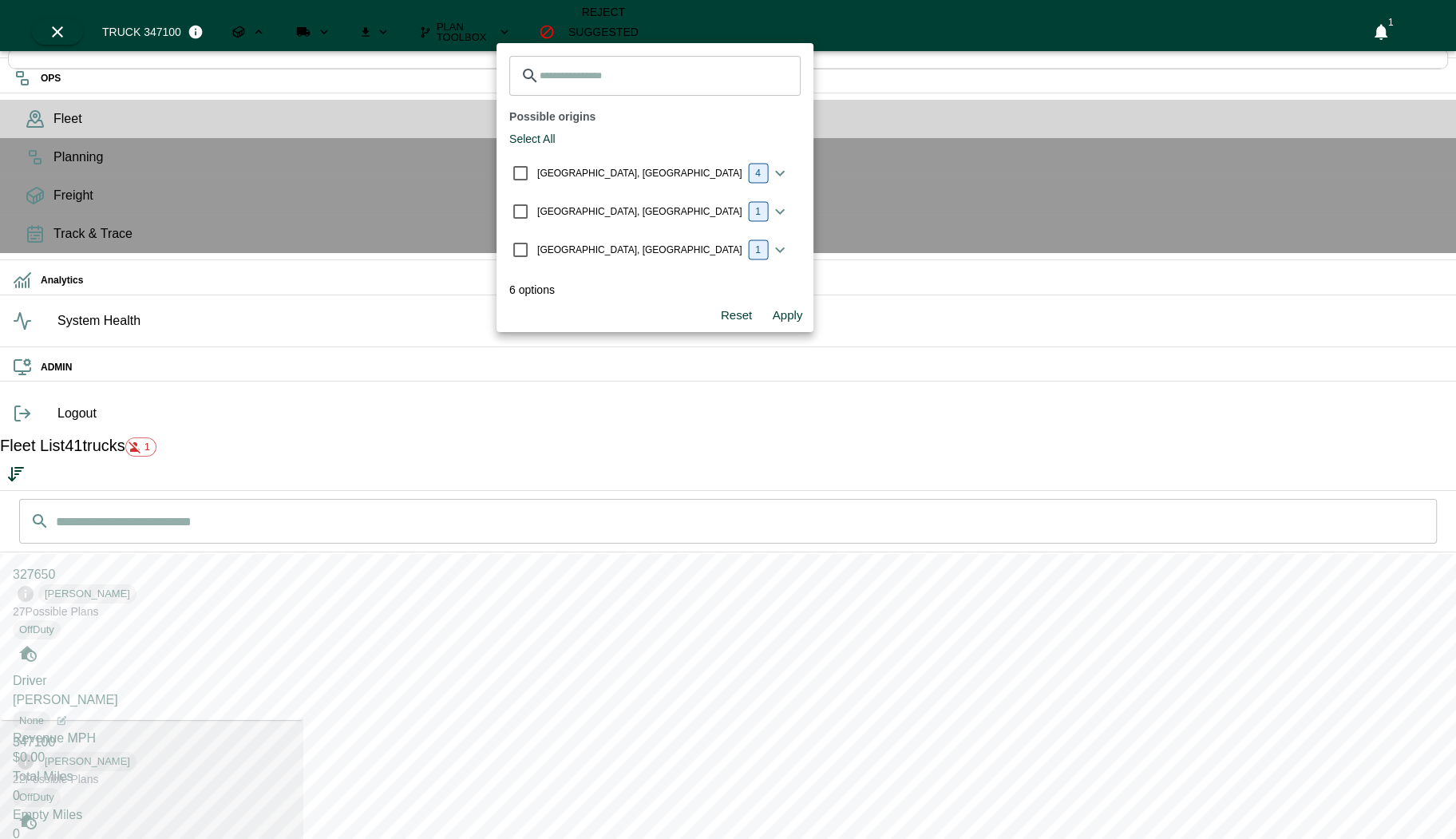 click 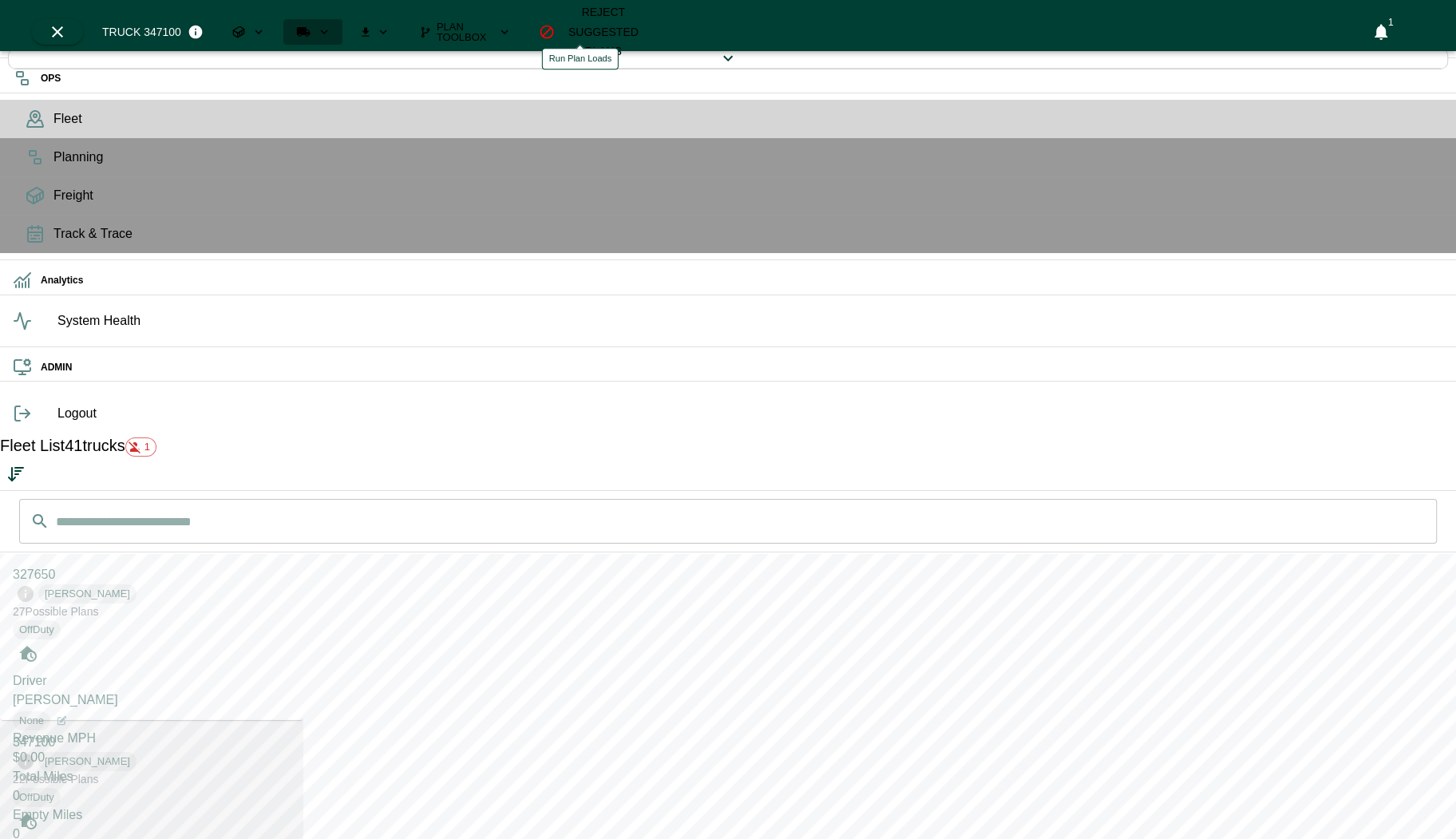 click 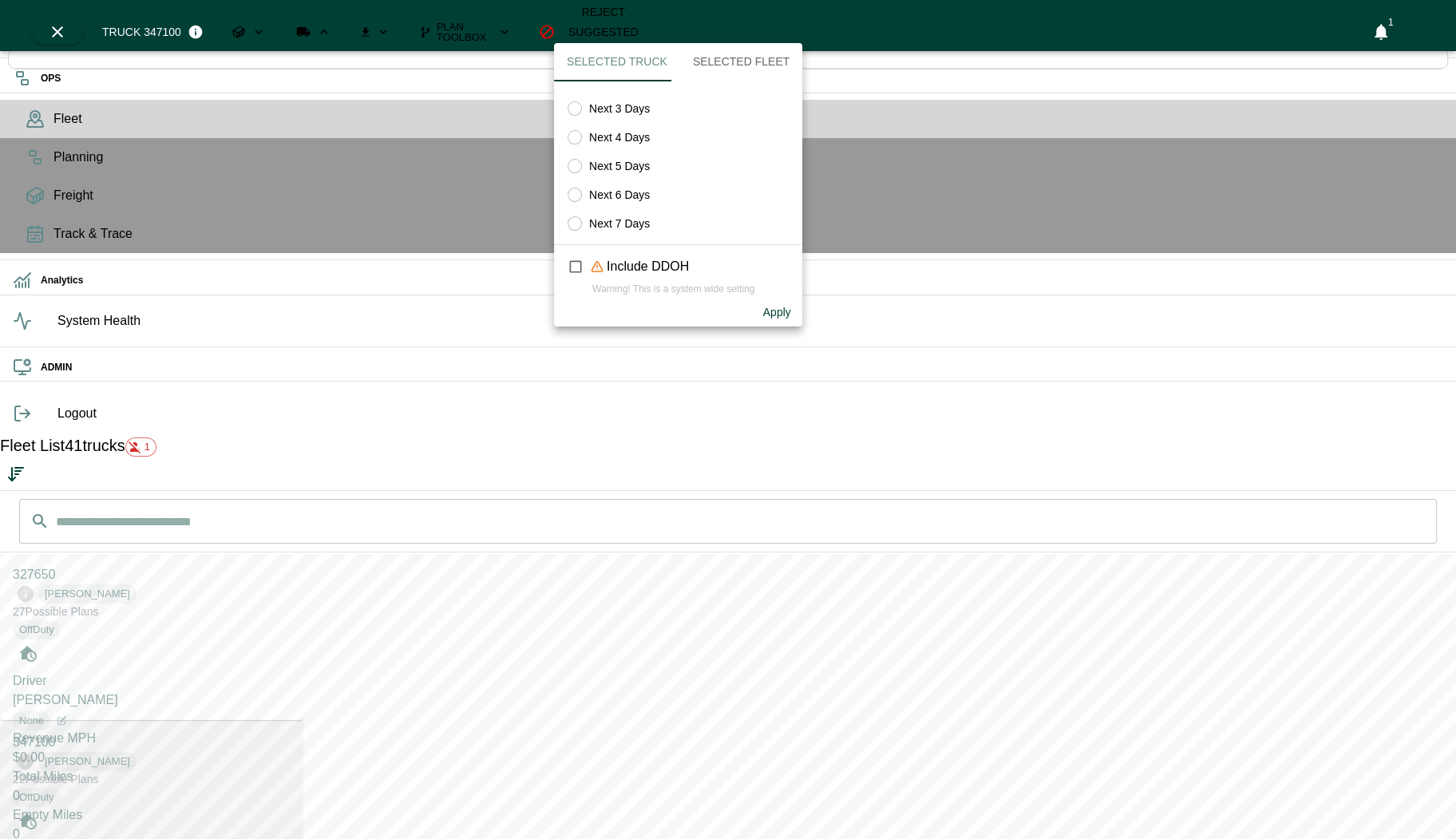 click on "Selected Fleet" at bounding box center (741, 62) 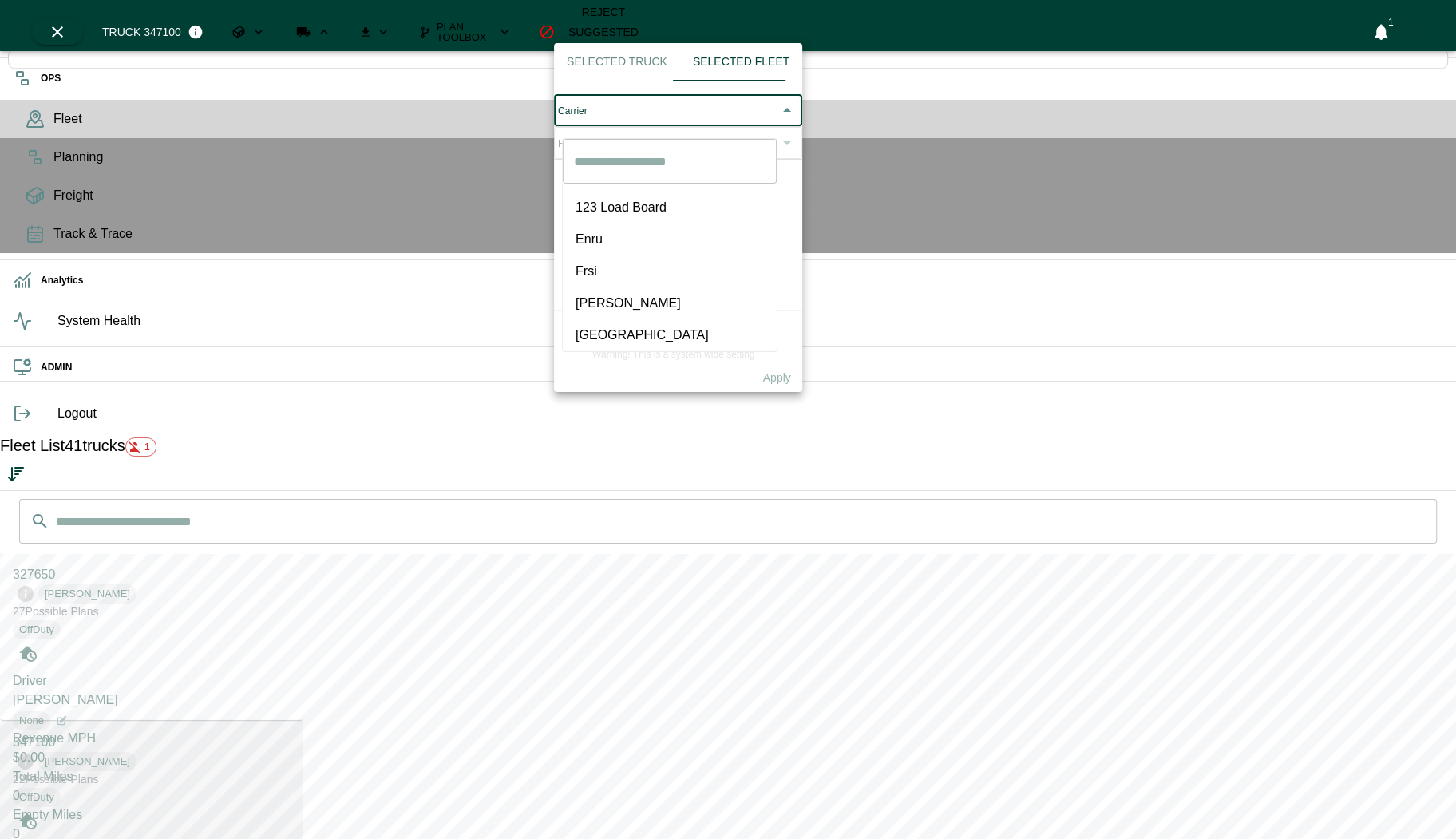 click on "OPS Fleet Planning Freight Track & Trace Analytics System Health ADMIN Logout Fleet List 41  trucks 1 ​ ​ 327650 Hogan 27  Possible Plan s OffDuty Driver Gratien Karemera None Revenue MPH $0.00 Total Miles 0 Empty Miles 0 Loaded Miles 0 PTA 07-03-2025  at  12:51 347100 Hogan 22  Possible Plan s OffDuty Driver Samuel Todd None Revenue MPH $0.00 Total Miles 0 Empty Miles 0 Loaded Miles 0 PTA 07-03-2025  at  12:51 357303 Hogan 13  Possible Plan s OffDuty Driver Justin Fola None Revenue MPH $0.00 Total Miles 0 Empty Miles 0 Loaded Miles 0 PTA 07-03-2025  at  12:51 347126 Hogan 13  Possible Plan s Sleeper Driver Shaleita Reynolds Jackson None Revenue MPH $0.00 Total Miles 0 Empty Miles 0 Loaded Miles 0 PTA 07-03-2025  at  12:51 347132 Hogan 10  Possible Plan s OffDuty Driver Victor Terrell None Revenue MPH $0.00 Total Miles 0 Empty Miles 0 Loaded Miles 0 PTA 07-03-2025  at  12:51 327653 Hogan 9  Possible Plan s Driving Driver Cheikh Diebate None Revenue MPH $0.00 Total Miles 0 Empty Miles 0 0 PTA 9" at bounding box center (728, 695) 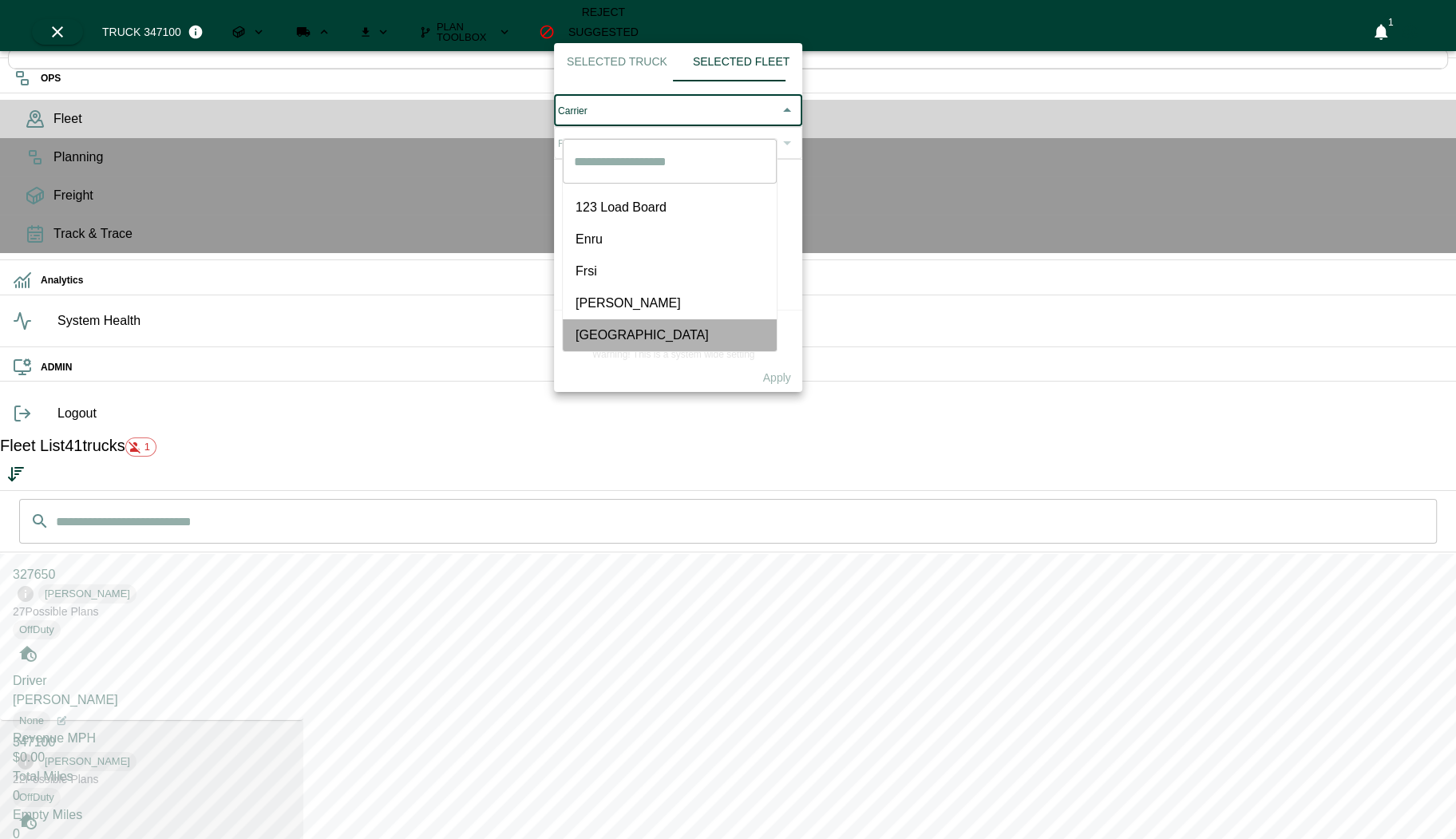 click on "Salem" at bounding box center [670, 335] 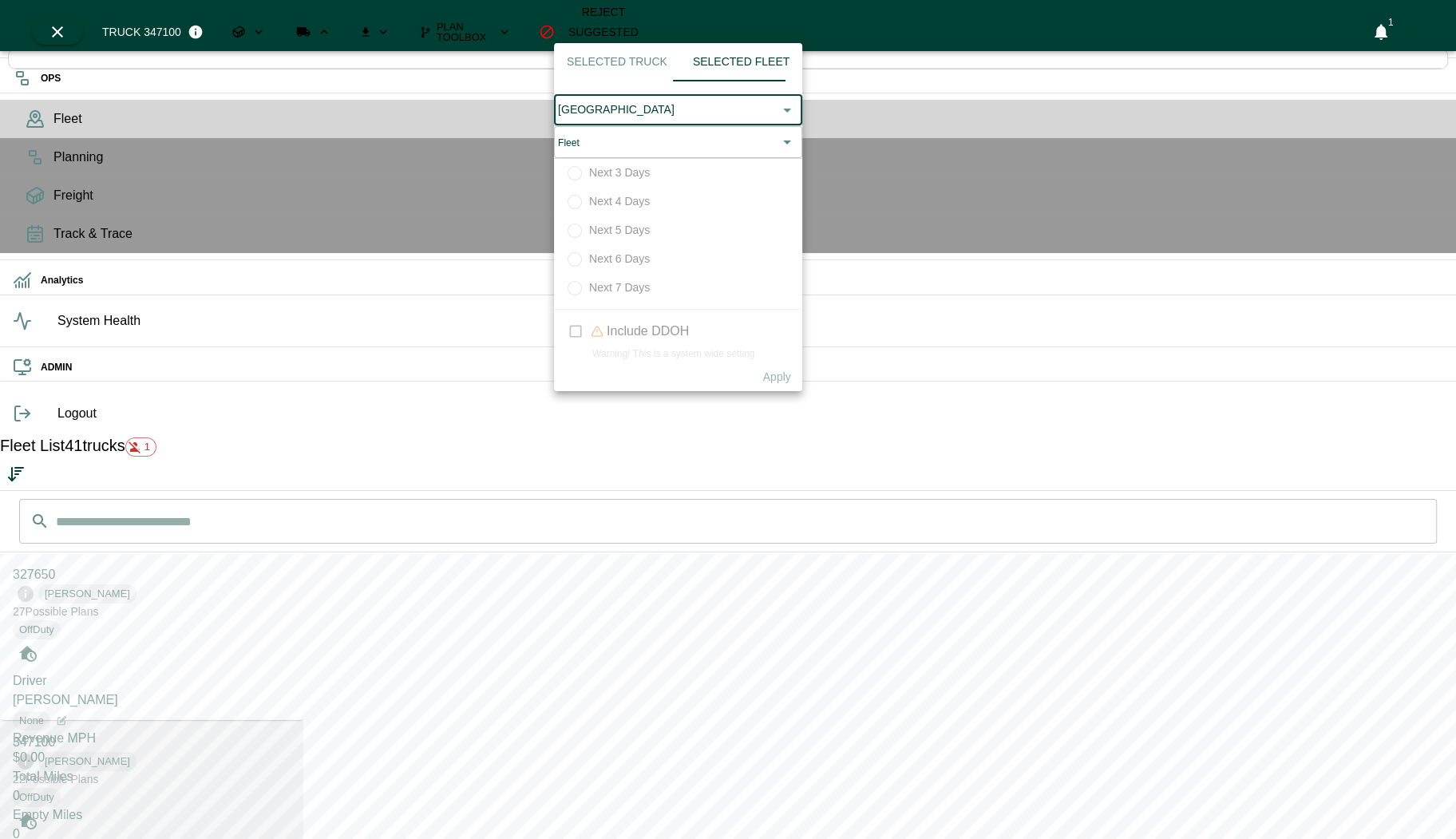 click on "OPS Fleet Planning Freight Track & Trace Analytics System Health ADMIN Logout Fleet List 41  trucks 1 ​ ​ 327650 Hogan 27  Possible Plan s OffDuty Driver Gratien Karemera None Revenue MPH $0.00 Total Miles 0 Empty Miles 0 Loaded Miles 0 PTA 07-03-2025  at  12:51 347100 Hogan 22  Possible Plan s OffDuty Driver Samuel Todd None Revenue MPH $0.00 Total Miles 0 Empty Miles 0 Loaded Miles 0 PTA 07-03-2025  at  12:51 357303 Hogan 13  Possible Plan s OffDuty Driver Justin Fola None Revenue MPH $0.00 Total Miles 0 Empty Miles 0 Loaded Miles 0 PTA 07-03-2025  at  12:51 347126 Hogan 13  Possible Plan s Sleeper Driver Shaleita Reynolds Jackson None Revenue MPH $0.00 Total Miles 0 Empty Miles 0 Loaded Miles 0 PTA 07-03-2025  at  12:51 347132 Hogan 10  Possible Plan s OffDuty Driver Victor Terrell None Revenue MPH $0.00 Total Miles 0 Empty Miles 0 Loaded Miles 0 PTA 07-03-2025  at  12:51 327653 Hogan 9  Possible Plan s Driving Driver Cheikh Diebate None Revenue MPH $0.00 Total Miles 0 Empty Miles 0 0 PTA 9" at bounding box center [728, 695] 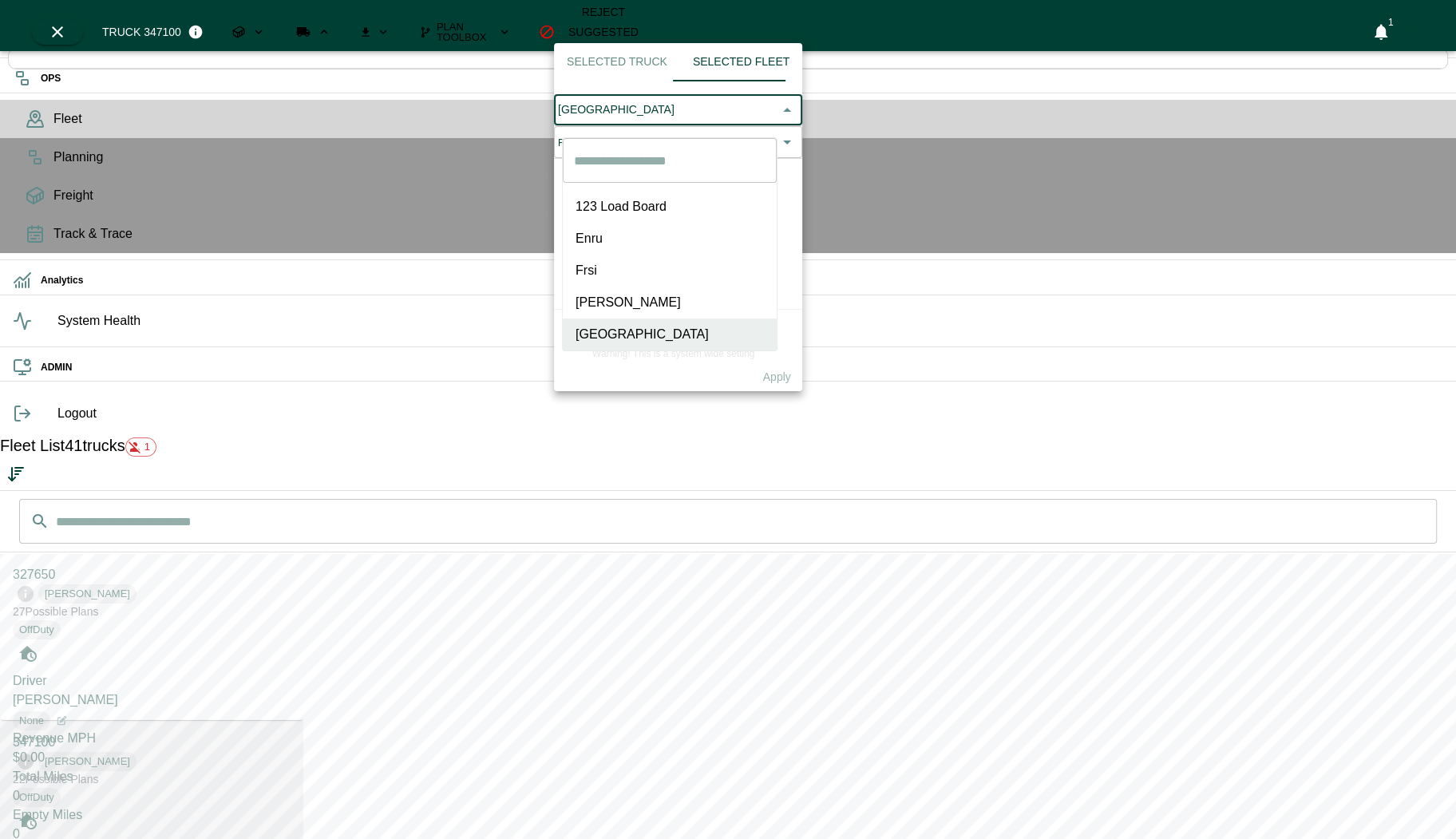 click on "Salem" at bounding box center [670, 334] 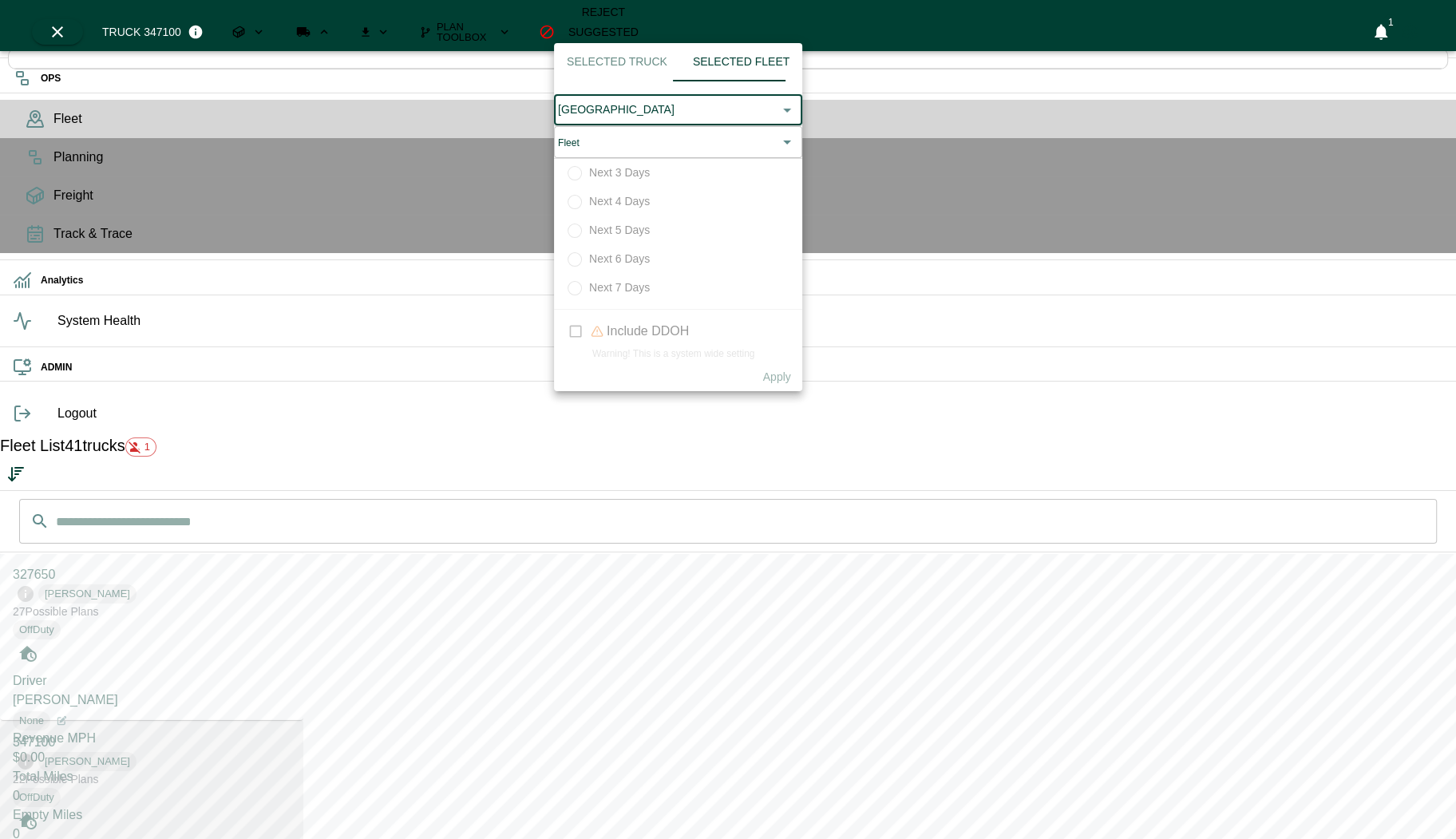 click on "OPS Fleet Planning Freight Track & Trace Analytics System Health ADMIN Logout Fleet List 41  trucks 1 ​ ​ 327650 Hogan 27  Possible Plan s OffDuty Driver Gratien Karemera None Revenue MPH $0.00 Total Miles 0 Empty Miles 0 Loaded Miles 0 PTA 07-03-2025  at  12:51 347100 Hogan 22  Possible Plan s OffDuty Driver Samuel Todd None Revenue MPH $0.00 Total Miles 0 Empty Miles 0 Loaded Miles 0 PTA 07-03-2025  at  12:51 357303 Hogan 13  Possible Plan s OffDuty Driver Justin Fola None Revenue MPH $0.00 Total Miles 0 Empty Miles 0 Loaded Miles 0 PTA 07-03-2025  at  12:51 347126 Hogan 13  Possible Plan s Sleeper Driver Shaleita Reynolds Jackson None Revenue MPH $0.00 Total Miles 0 Empty Miles 0 Loaded Miles 0 PTA 07-03-2025  at  12:51 347132 Hogan 10  Possible Plan s OffDuty Driver Victor Terrell None Revenue MPH $0.00 Total Miles 0 Empty Miles 0 Loaded Miles 0 PTA 07-03-2025  at  12:51 327653 Hogan 9  Possible Plan s Driving Driver Cheikh Diebate None Revenue MPH $0.00 Total Miles 0 Empty Miles 0 0 PTA 9" at bounding box center (728, 695) 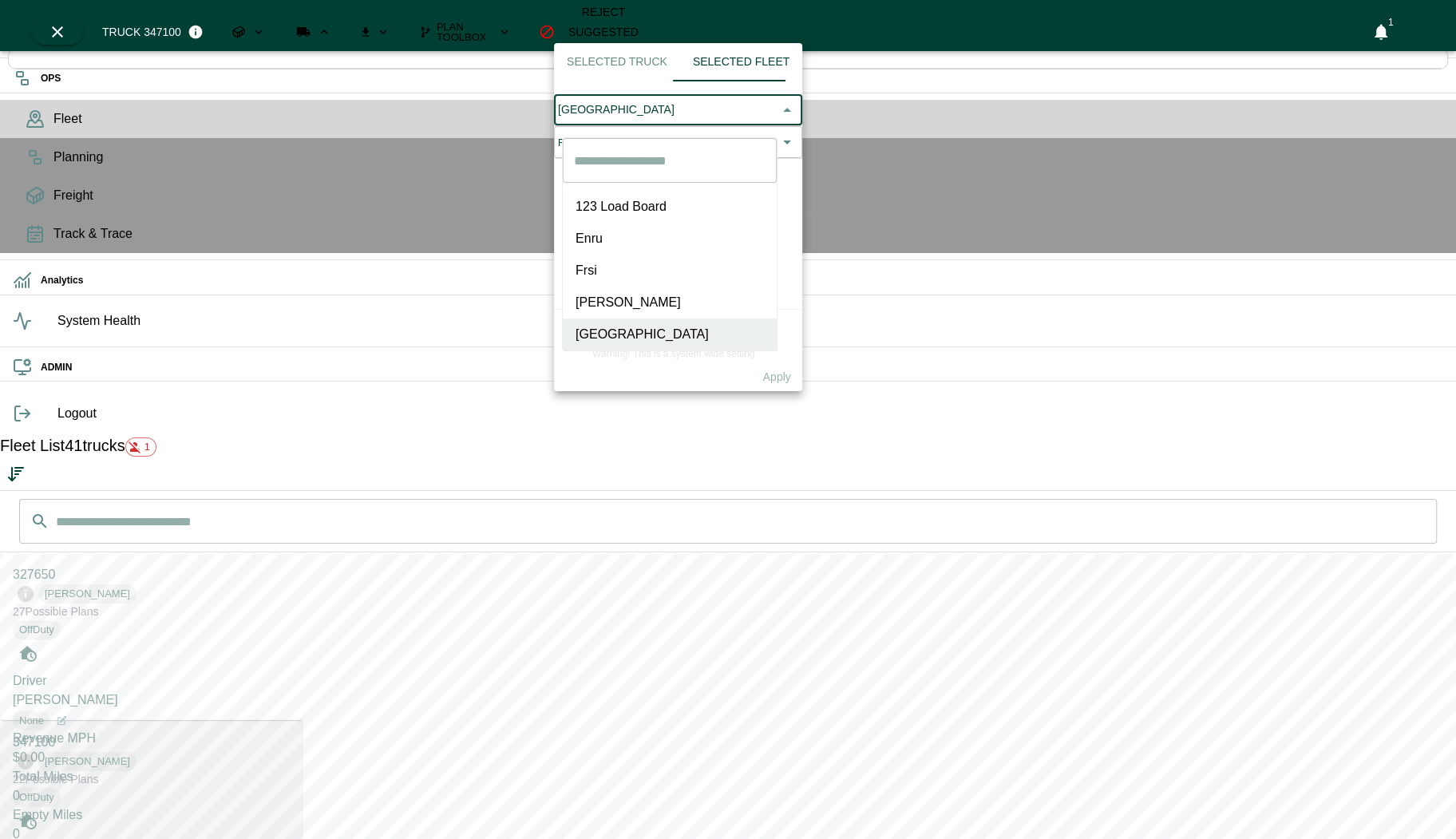 click on "Hogan" at bounding box center [670, 303] 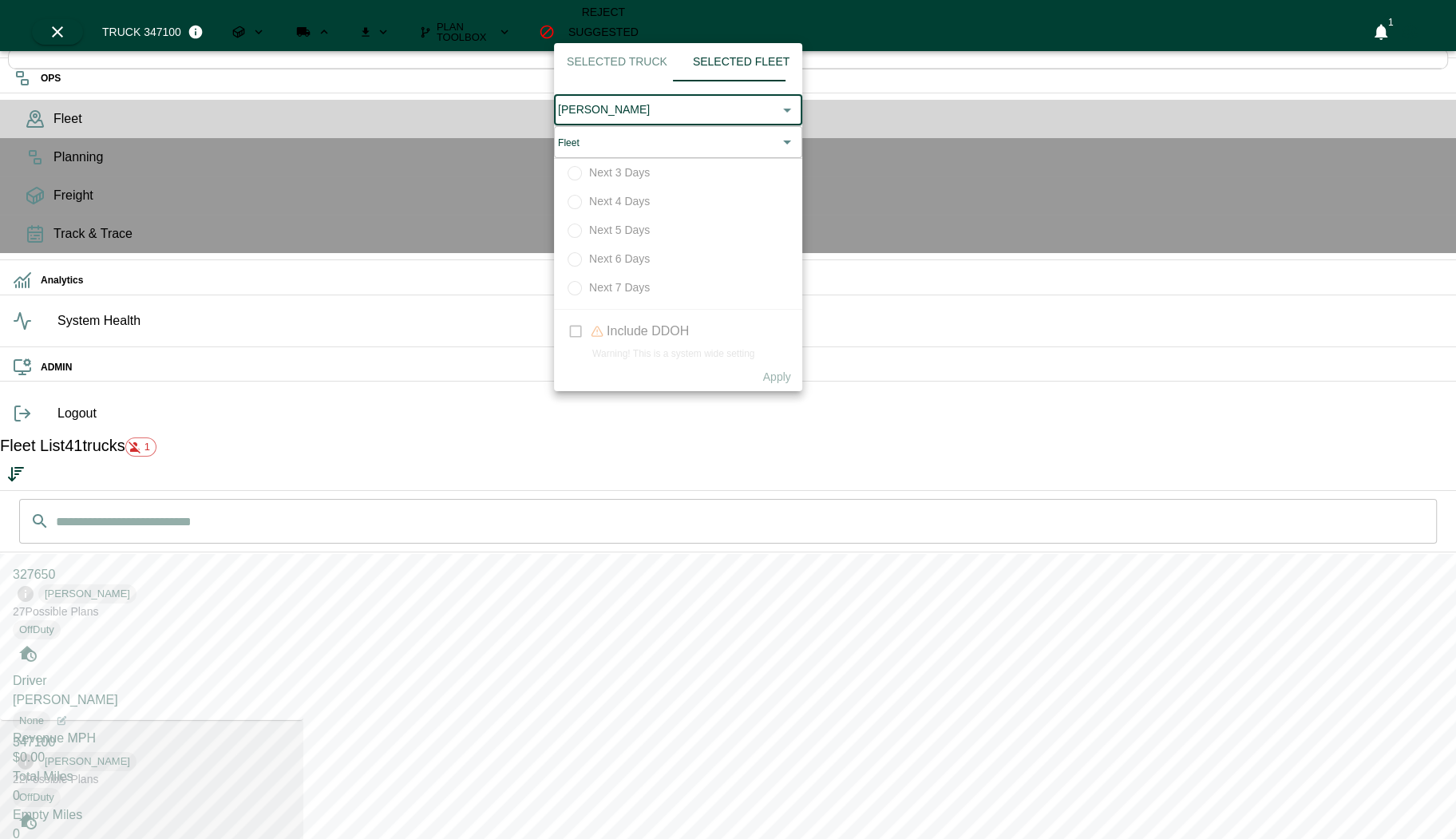 click on "OPS Fleet Planning Freight Track & Trace Analytics System Health ADMIN Logout Fleet List 41  trucks 1 ​ ​ 327650 Hogan 27  Possible Plan s OffDuty Driver Gratien Karemera None Revenue MPH $0.00 Total Miles 0 Empty Miles 0 Loaded Miles 0 PTA 07-03-2025  at  12:51 347100 Hogan 22  Possible Plan s OffDuty Driver Samuel Todd None Revenue MPH $0.00 Total Miles 0 Empty Miles 0 Loaded Miles 0 PTA 07-03-2025  at  12:51 357303 Hogan 13  Possible Plan s OffDuty Driver Justin Fola None Revenue MPH $0.00 Total Miles 0 Empty Miles 0 Loaded Miles 0 PTA 07-03-2025  at  12:51 347126 Hogan 13  Possible Plan s Sleeper Driver Shaleita Reynolds Jackson None Revenue MPH $0.00 Total Miles 0 Empty Miles 0 Loaded Miles 0 PTA 07-03-2025  at  12:51 347132 Hogan 10  Possible Plan s OffDuty Driver Victor Terrell None Revenue MPH $0.00 Total Miles 0 Empty Miles 0 Loaded Miles 0 PTA 07-03-2025  at  12:51 327653 Hogan 9  Possible Plan s Driving Driver Cheikh Diebate None Revenue MPH $0.00 Total Miles 0 Empty Miles 0 0 PTA 9" at bounding box center (728, 695) 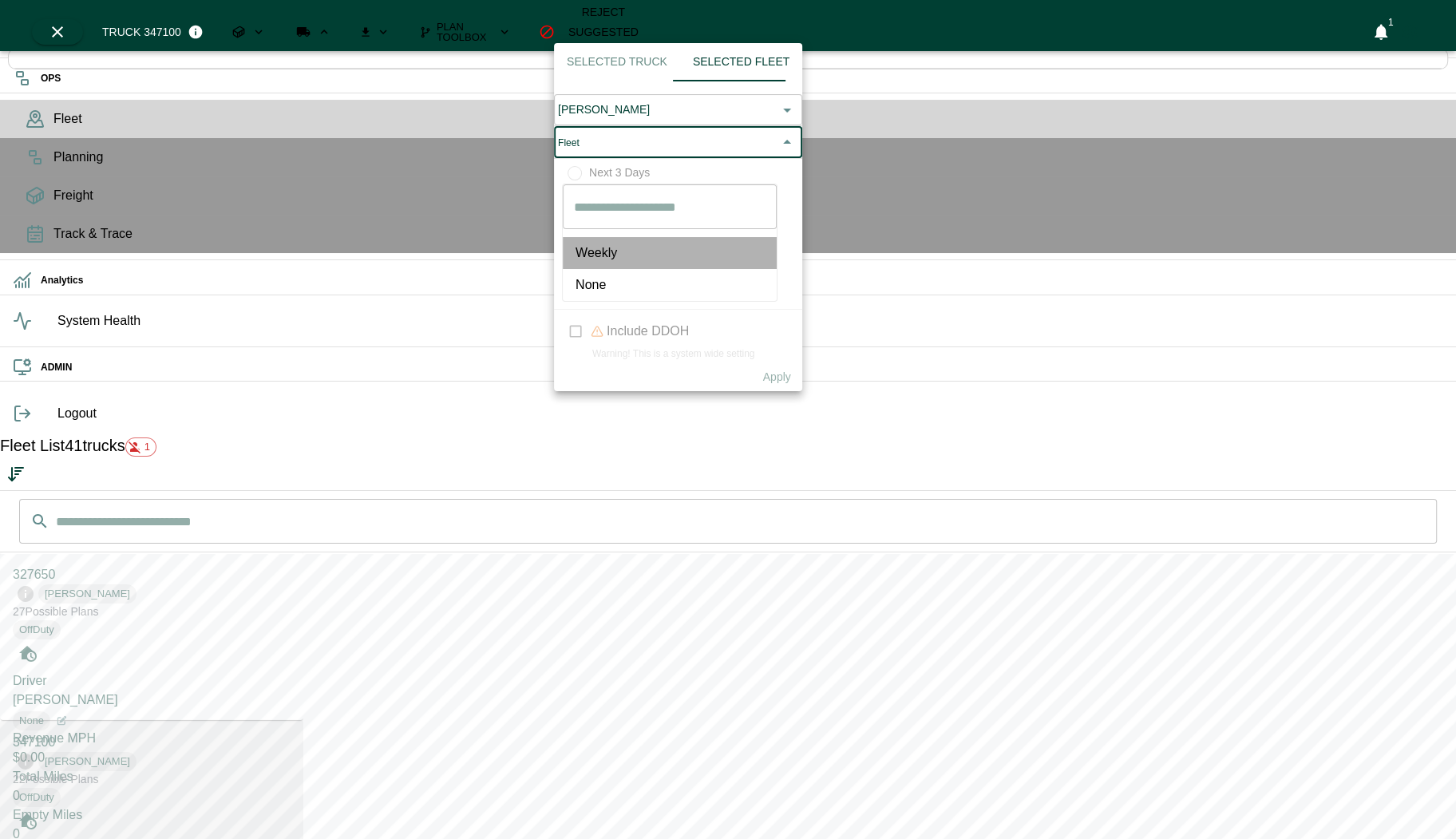 click on "Weekly" at bounding box center (670, 253) 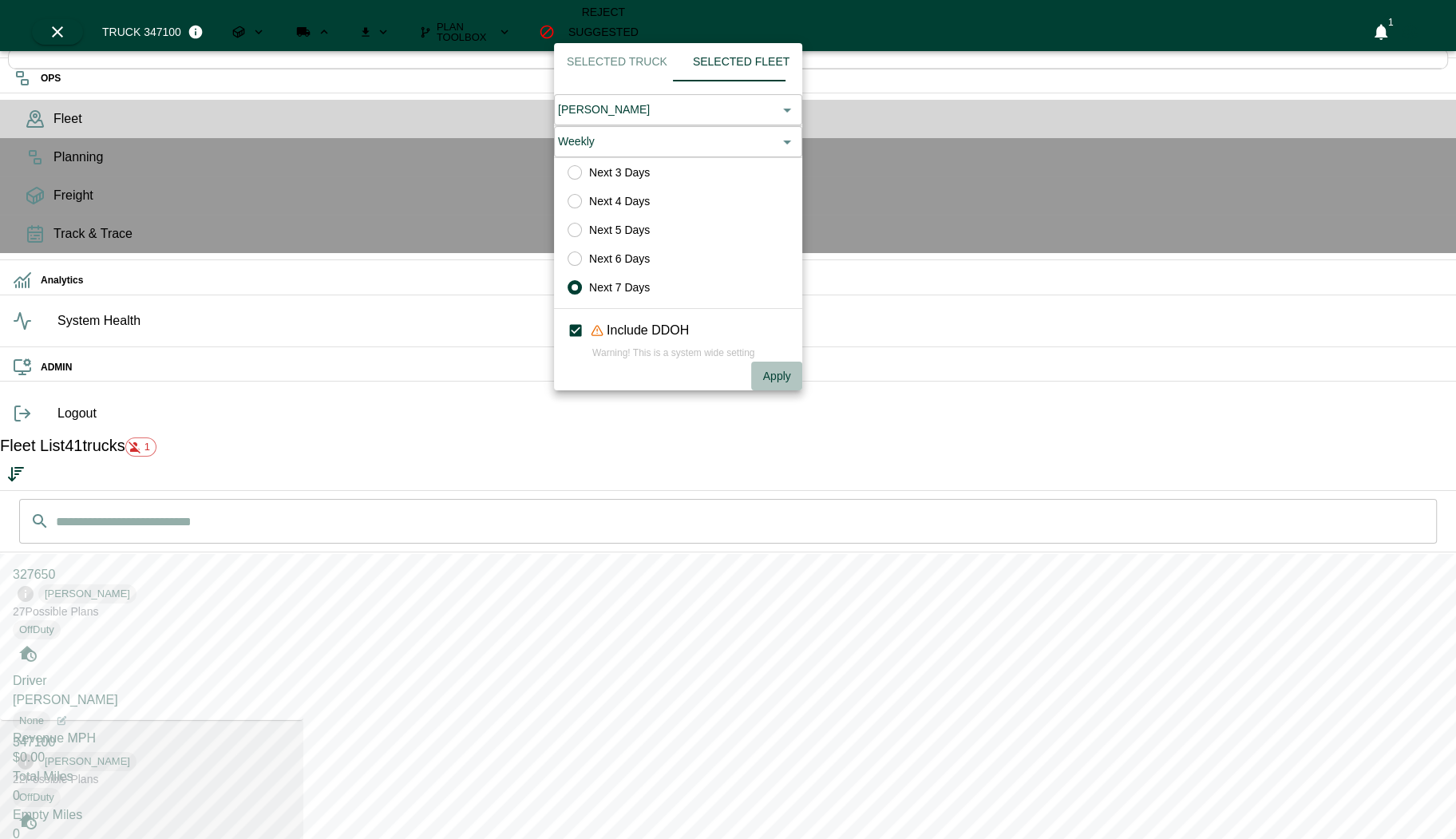 click on "Apply" at bounding box center (777, 376) 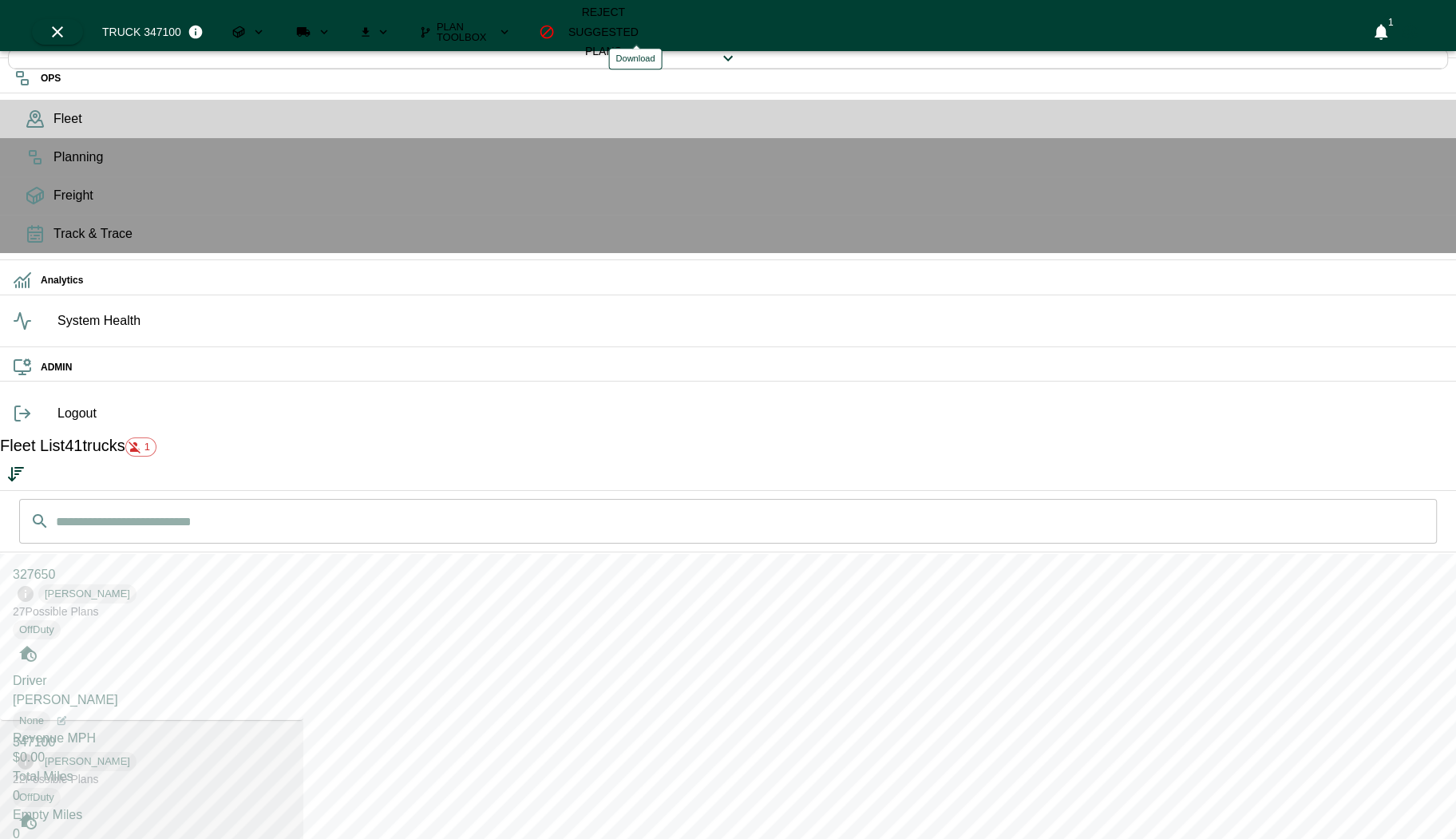 click 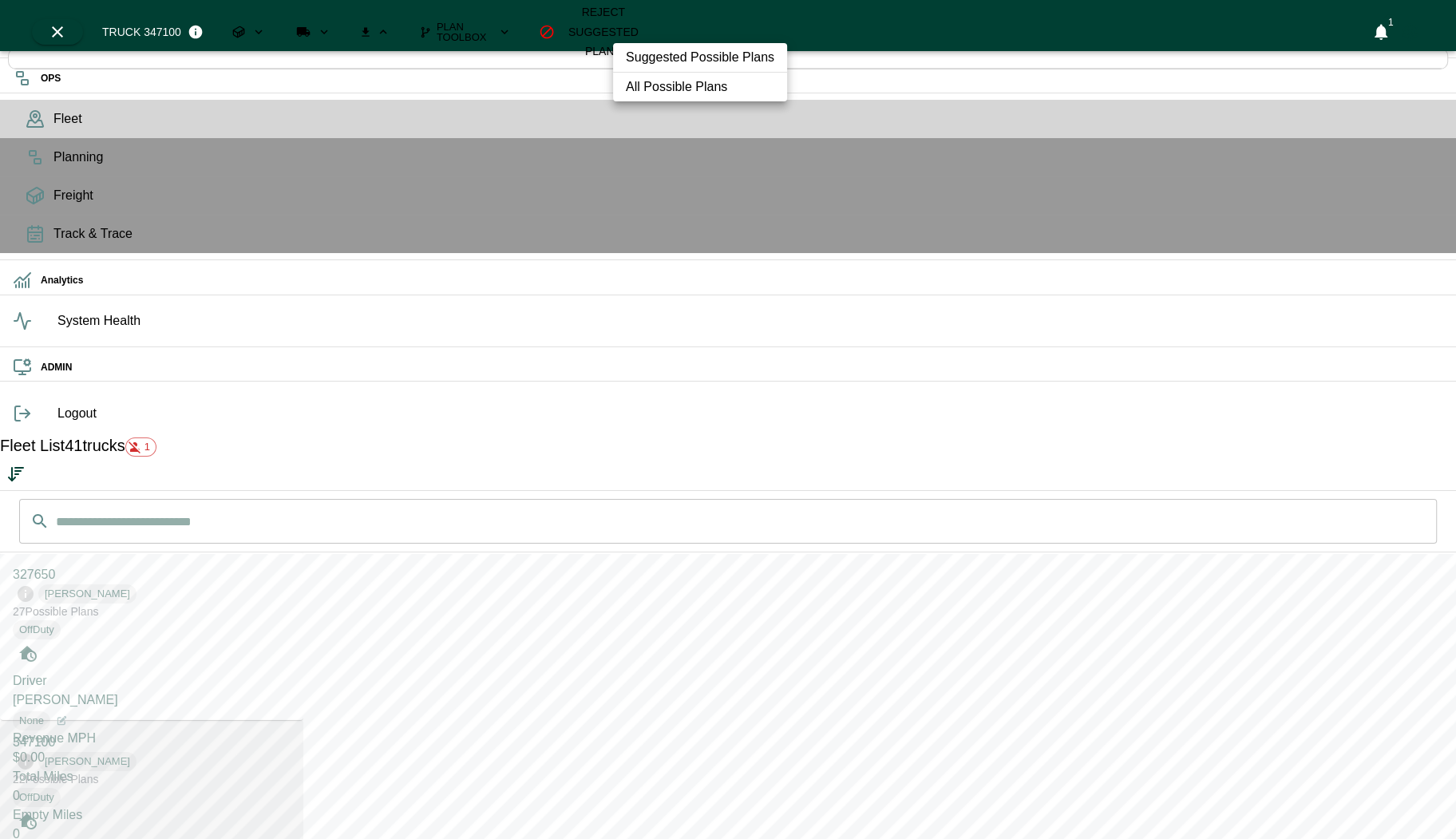click 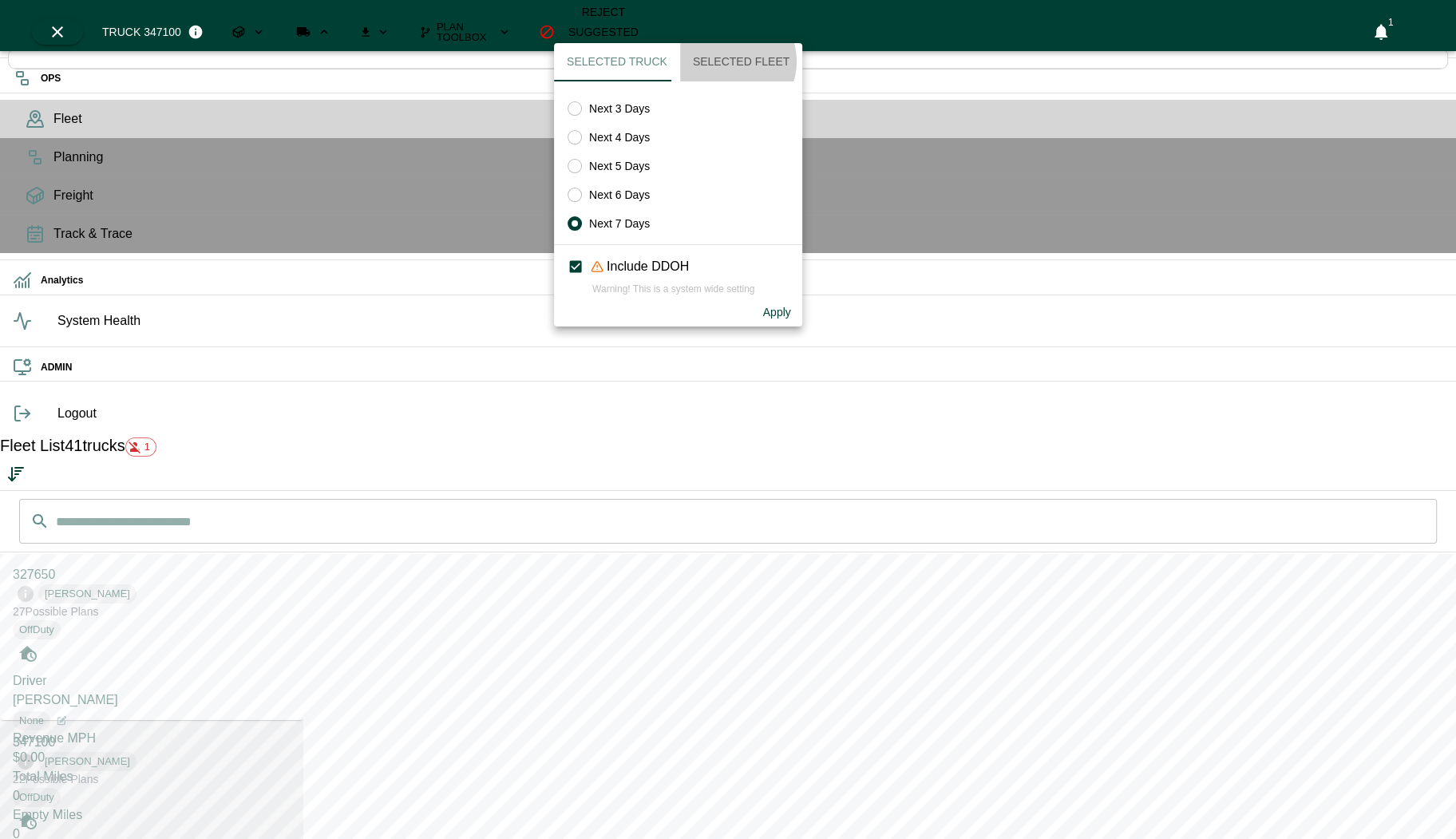 click on "Selected Fleet" at bounding box center [741, 62] 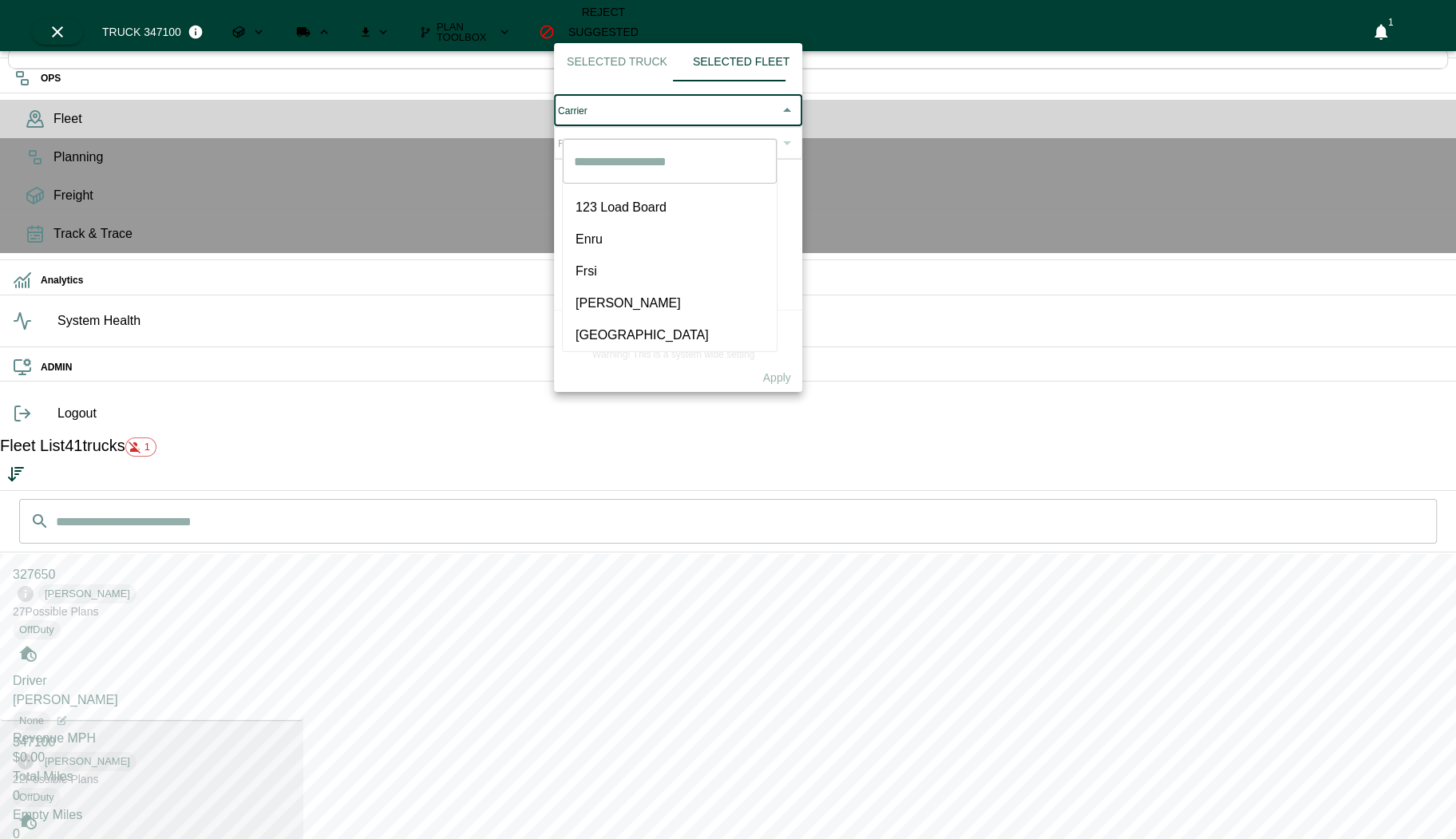 click on "OPS Fleet Planning Freight Track & Trace Analytics System Health ADMIN Logout Fleet List 41  trucks 1 ​ ​ 327650 Hogan 27  Possible Plan s OffDuty Driver Gratien Karemera None Revenue MPH $0.00 Total Miles 0 Empty Miles 0 Loaded Miles 0 PTA 07-03-2025  at  12:51 347100 Hogan 22  Possible Plan s OffDuty Driver Samuel Todd None Revenue MPH $0.00 Total Miles 0 Empty Miles 0 Loaded Miles 0 PTA 07-03-2025  at  12:51 357303 Hogan 13  Possible Plan s OffDuty Driver Justin Fola None Revenue MPH $0.00 Total Miles 0 Empty Miles 0 Loaded Miles 0 PTA 07-03-2025  at  12:51 347126 Hogan 13  Possible Plan s Sleeper Driver Shaleita Reynolds Jackson None Revenue MPH $0.00 Total Miles 0 Empty Miles 0 Loaded Miles 0 PTA 07-03-2025  at  12:51 347132 Hogan 10  Possible Plan s OffDuty Driver Victor Terrell None Revenue MPH $0.00 Total Miles 0 Empty Miles 0 Loaded Miles 0 PTA 07-03-2025  at  12:51 327653 Hogan 9  Possible Plan s Driving Driver Cheikh Diebate None Revenue MPH $0.00 Total Miles 0 Empty Miles 0 0 PTA 9" at bounding box center [728, 695] 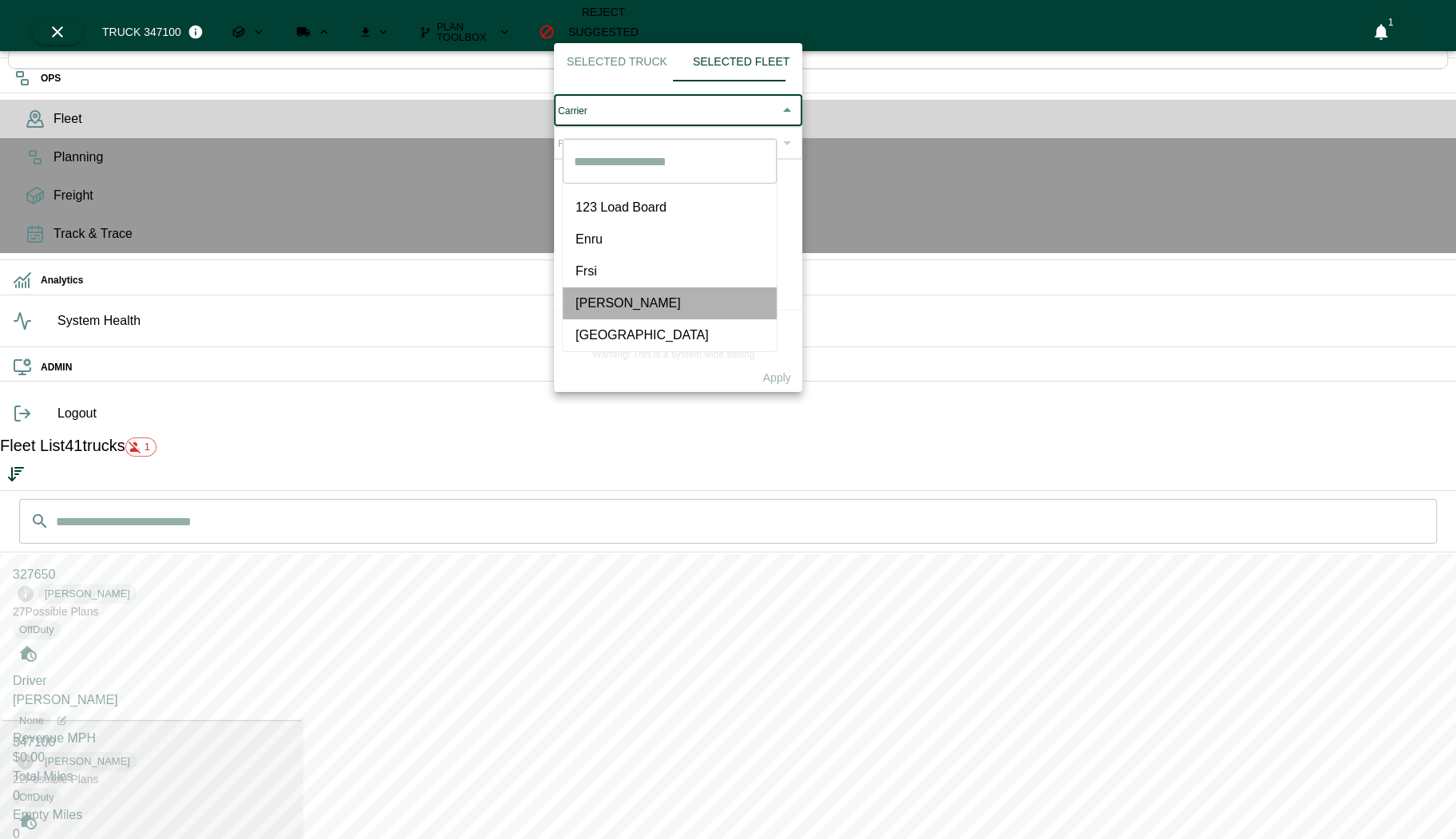 click on "Hogan" at bounding box center (670, 303) 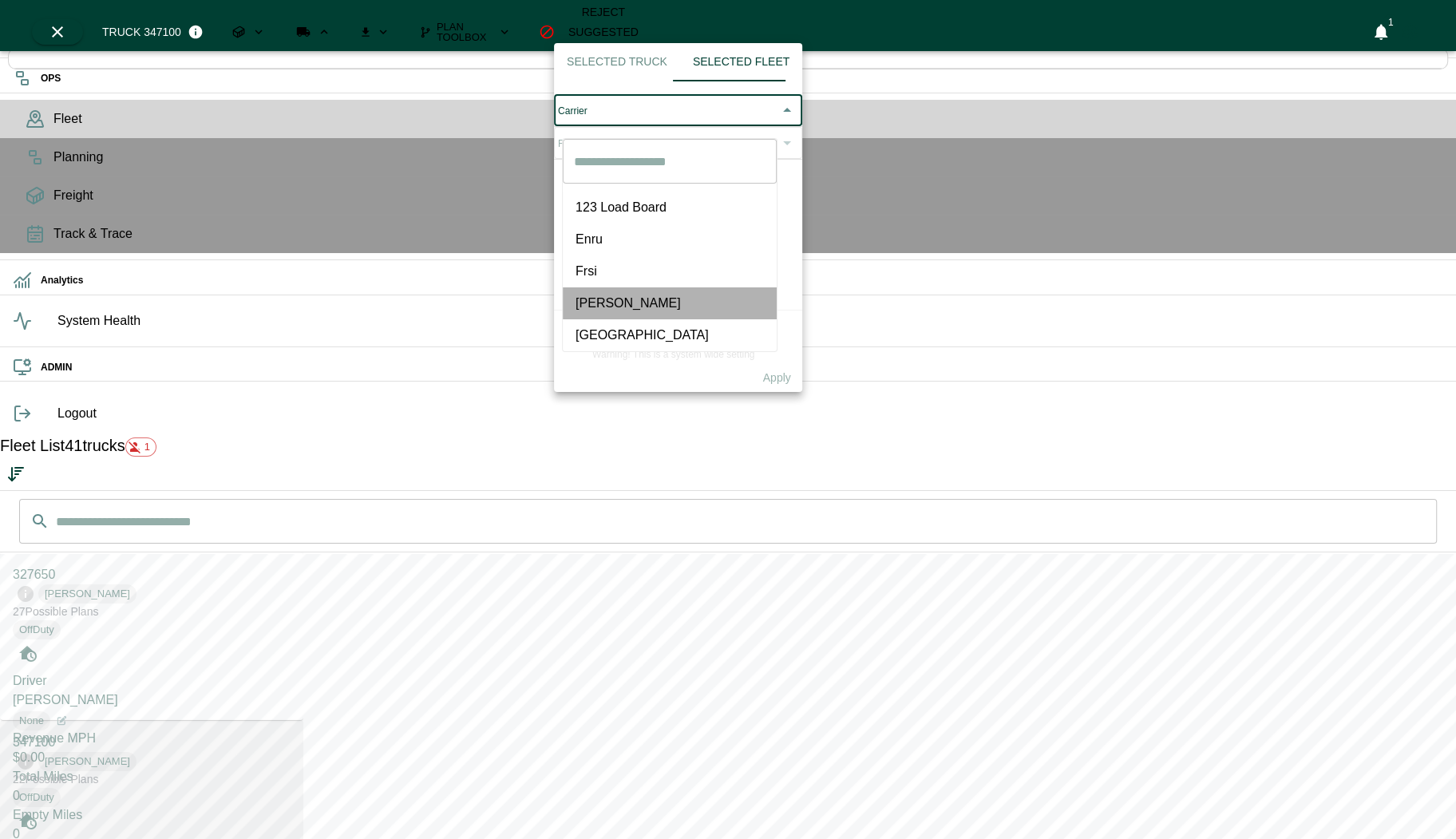 type on "*****" 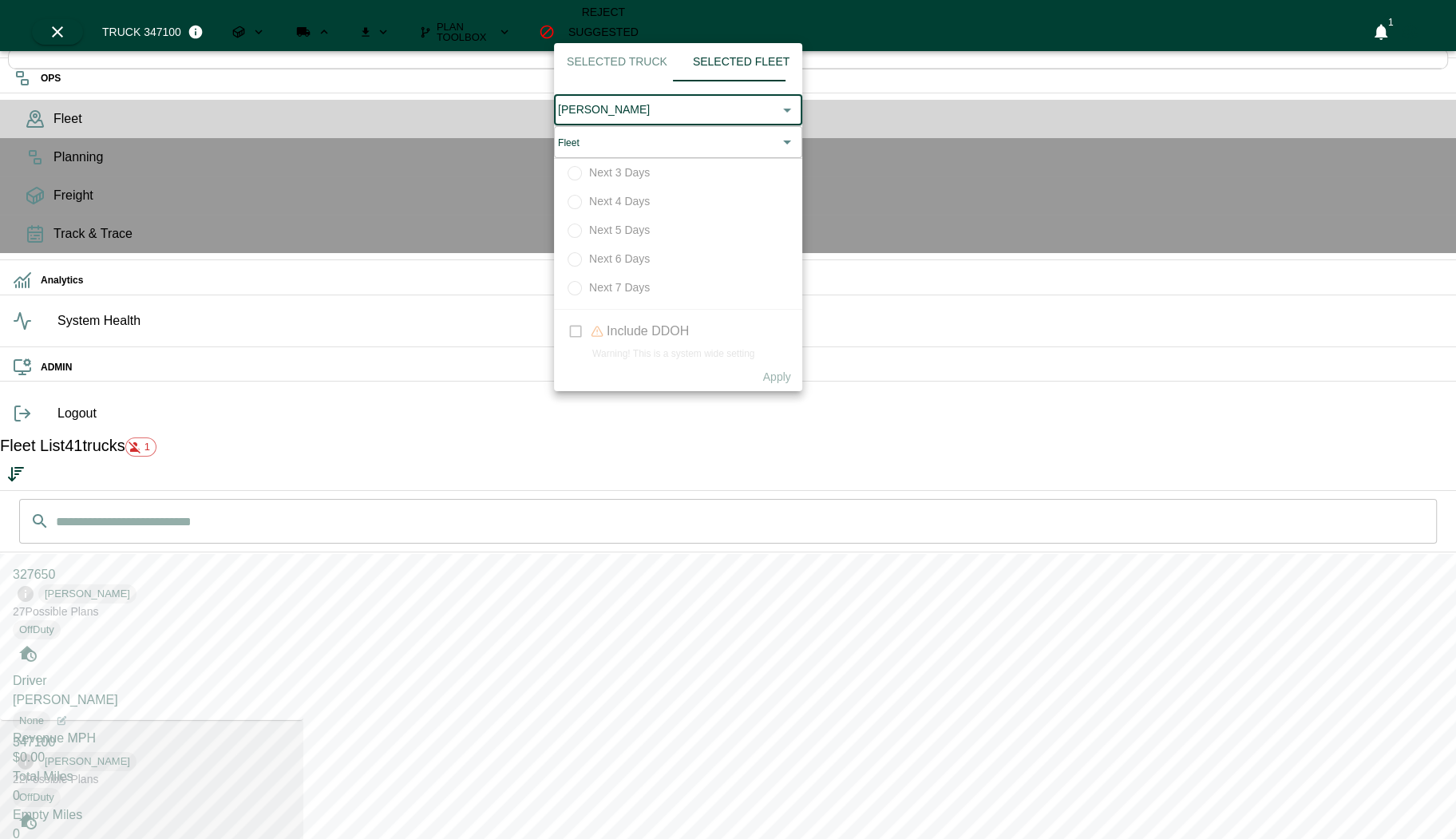 click on "OPS Fleet Planning Freight Track & Trace Analytics System Health ADMIN Logout Fleet List 41  trucks 1 ​ ​ 327650 Hogan 27  Possible Plan s OffDuty Driver Gratien Karemera None Revenue MPH $0.00 Total Miles 0 Empty Miles 0 Loaded Miles 0 PTA 07-03-2025  at  12:51 347100 Hogan 22  Possible Plan s OffDuty Driver Samuel Todd None Revenue MPH $0.00 Total Miles 0 Empty Miles 0 Loaded Miles 0 PTA 07-03-2025  at  12:51 357303 Hogan 13  Possible Plan s OffDuty Driver Justin Fola None Revenue MPH $0.00 Total Miles 0 Empty Miles 0 Loaded Miles 0 PTA 07-03-2025  at  12:51 347126 Hogan 13  Possible Plan s Sleeper Driver Shaleita Reynolds Jackson None Revenue MPH $0.00 Total Miles 0 Empty Miles 0 Loaded Miles 0 PTA 07-03-2025  at  12:51 347132 Hogan 10  Possible Plan s OffDuty Driver Victor Terrell None Revenue MPH $0.00 Total Miles 0 Empty Miles 0 Loaded Miles 0 PTA 07-03-2025  at  12:51 327653 Hogan 9  Possible Plan s Driving Driver Cheikh Diebate None Revenue MPH $0.00 Total Miles 0 Empty Miles 0 0 PTA 9" at bounding box center [728, 695] 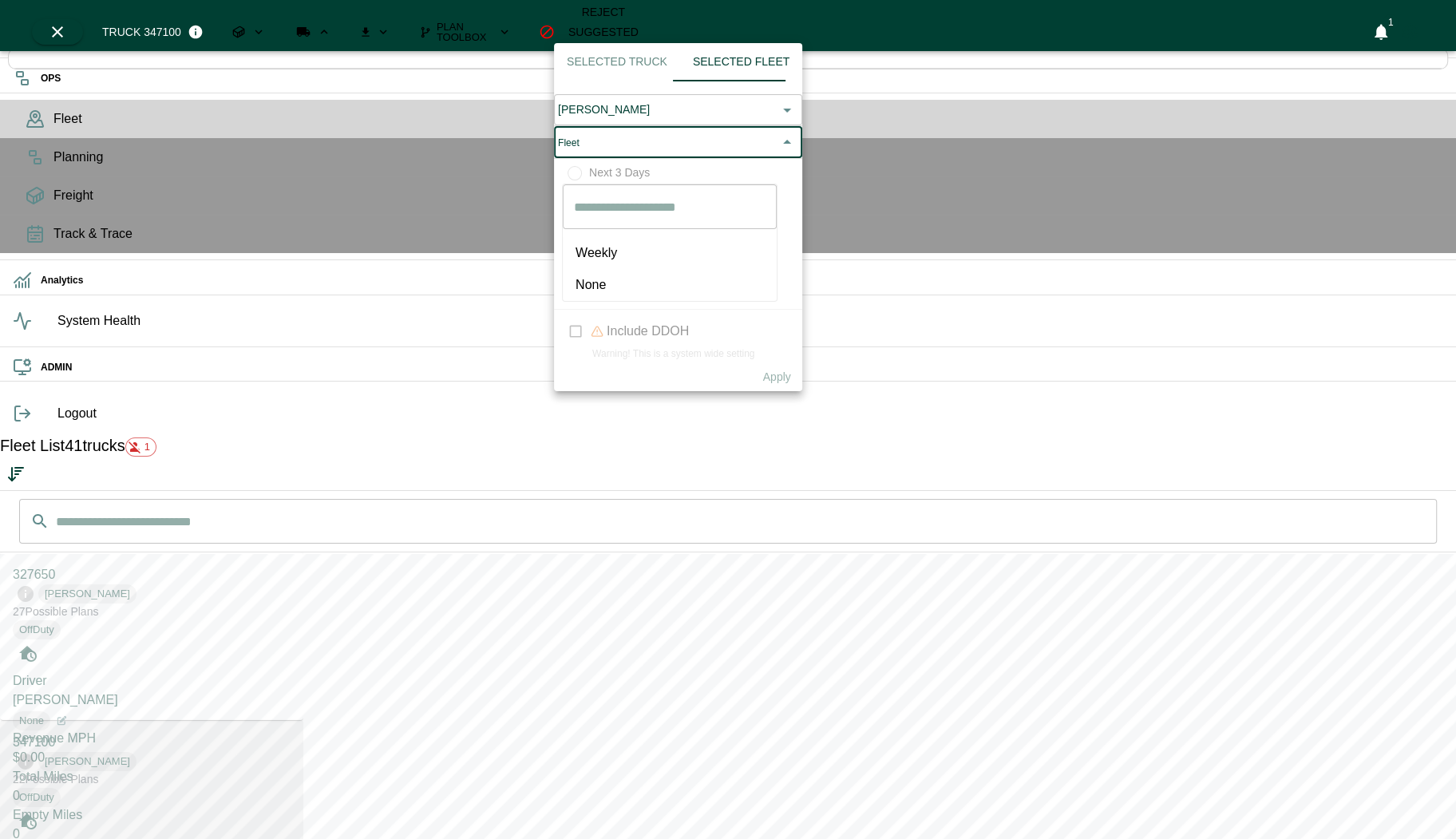 click on "None" at bounding box center (670, 285) 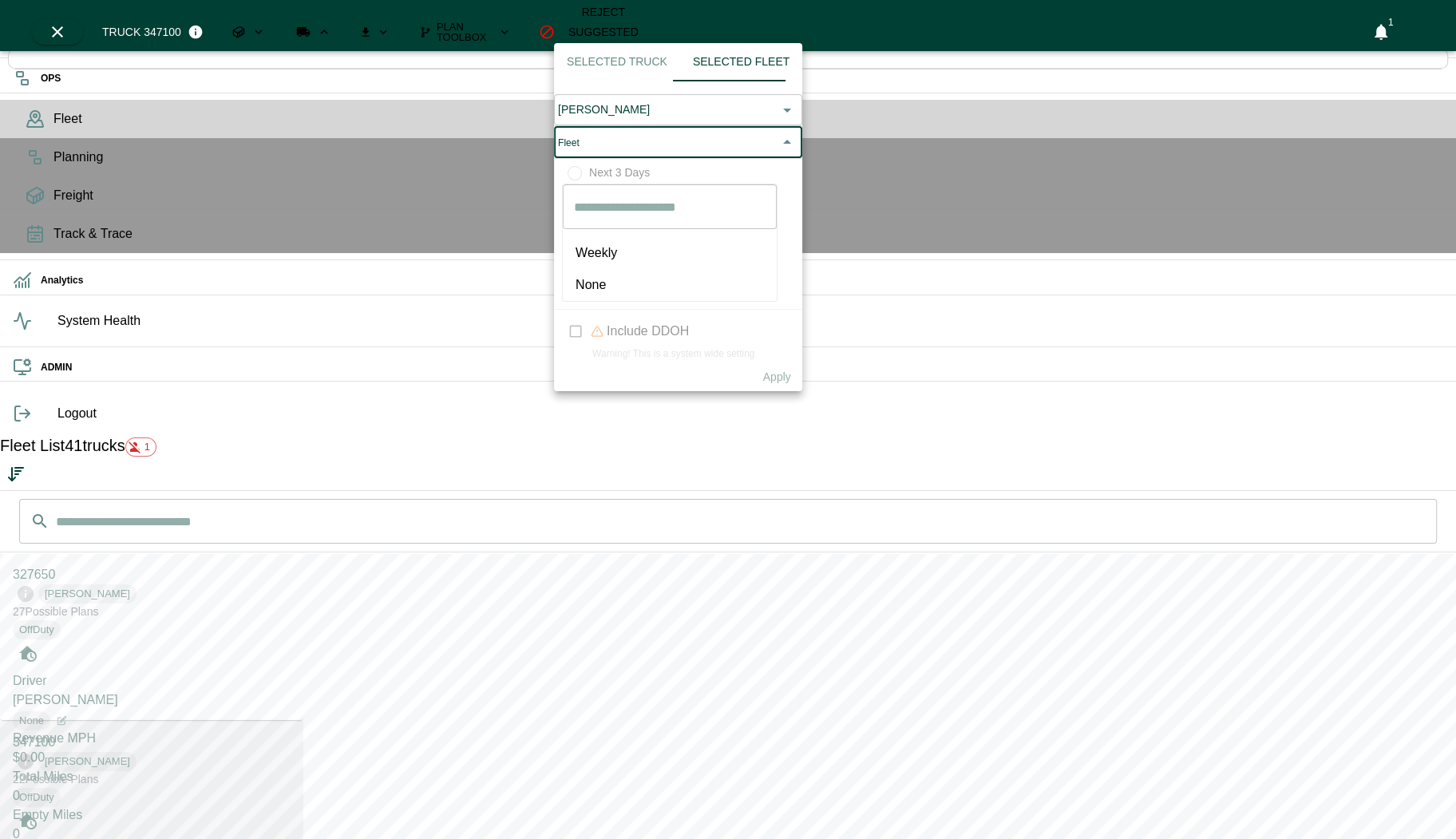 type on "****" 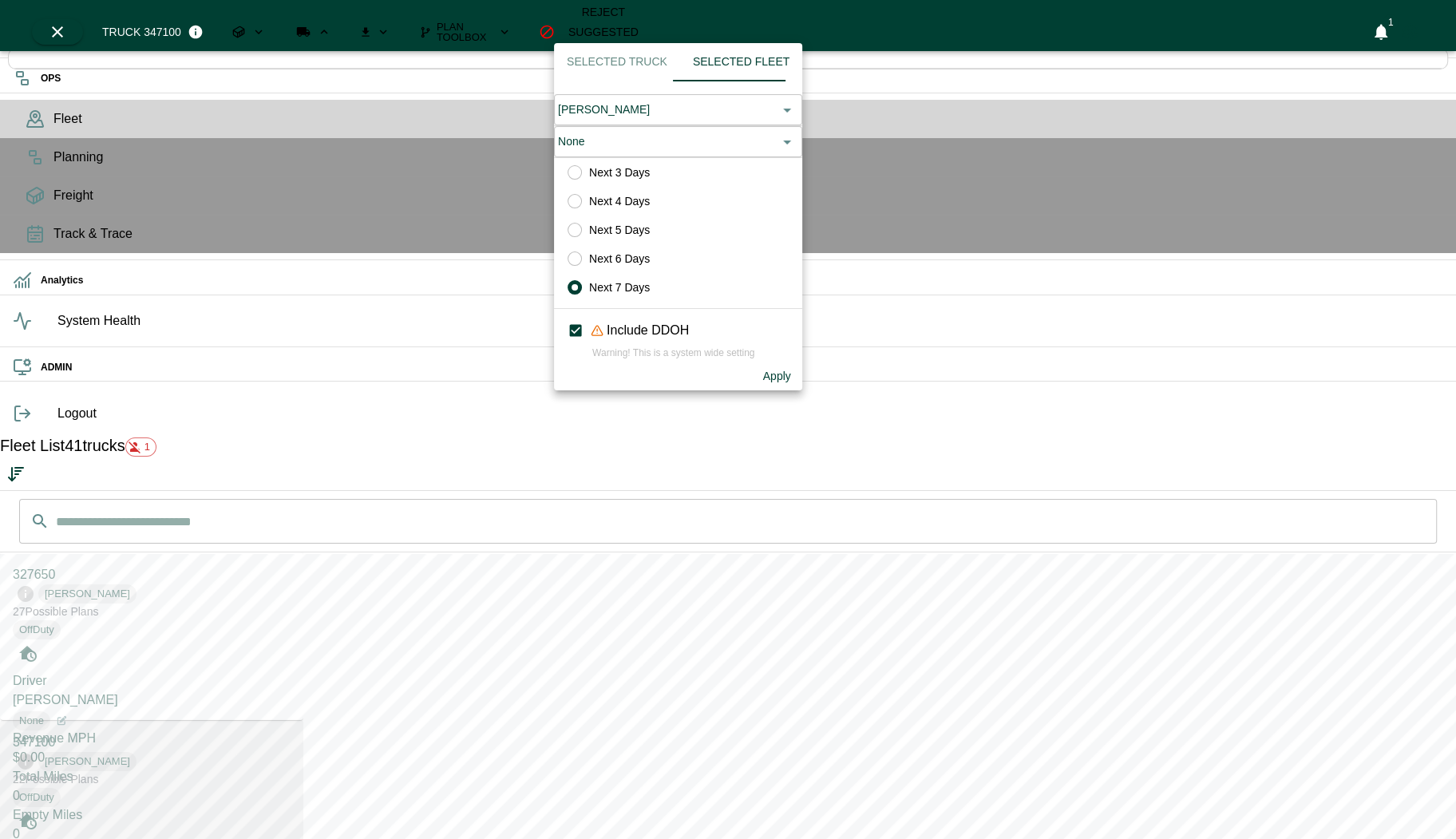 click on "Apply" at bounding box center [777, 376] 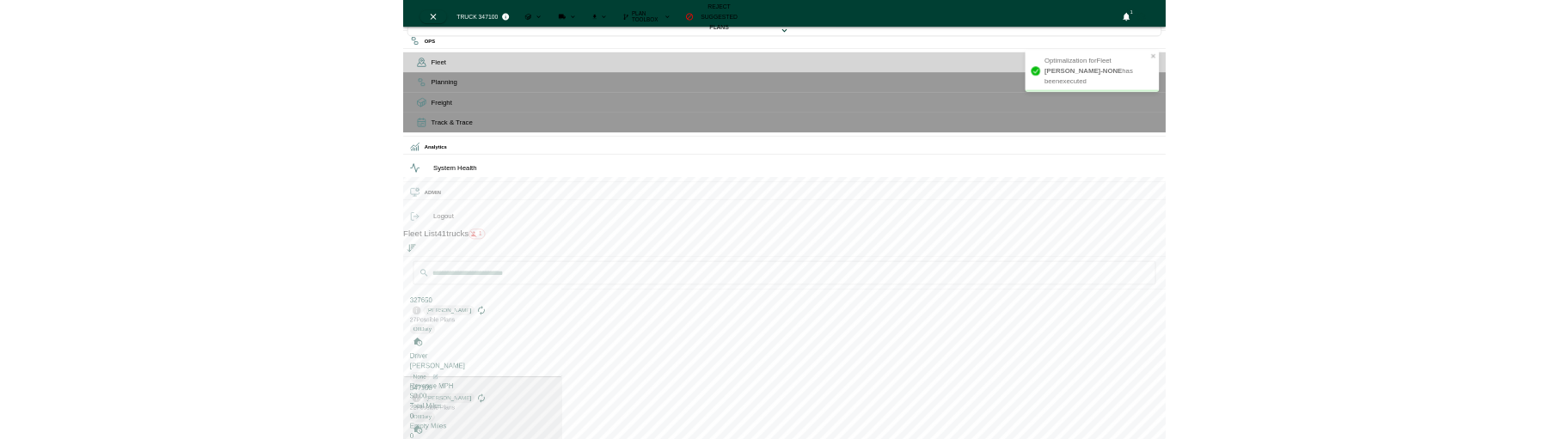 scroll, scrollTop: 432, scrollLeft: 320, axis: both 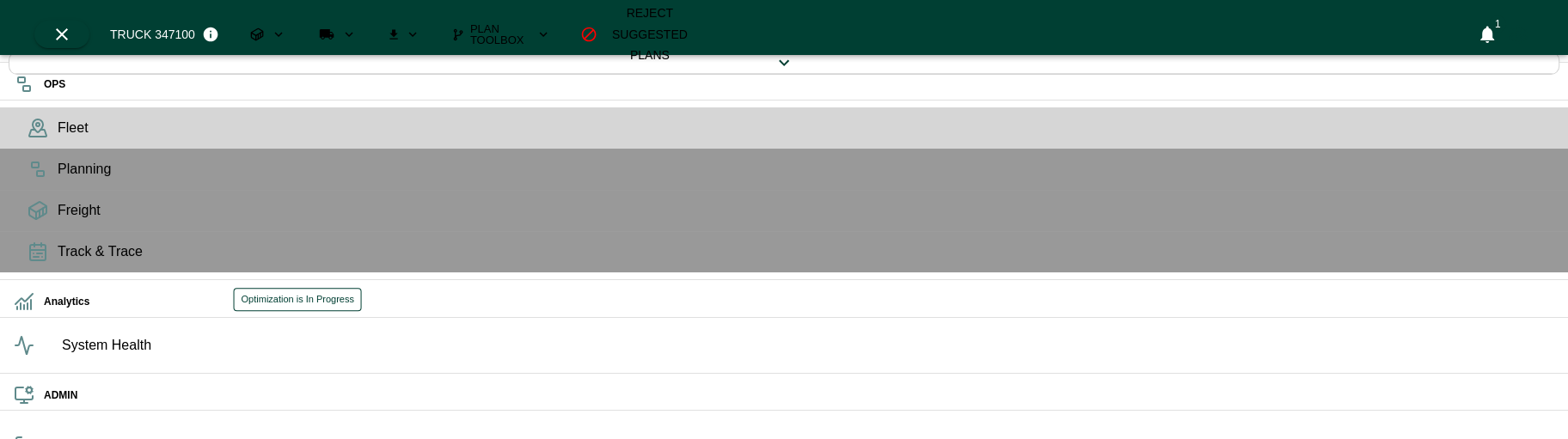 click 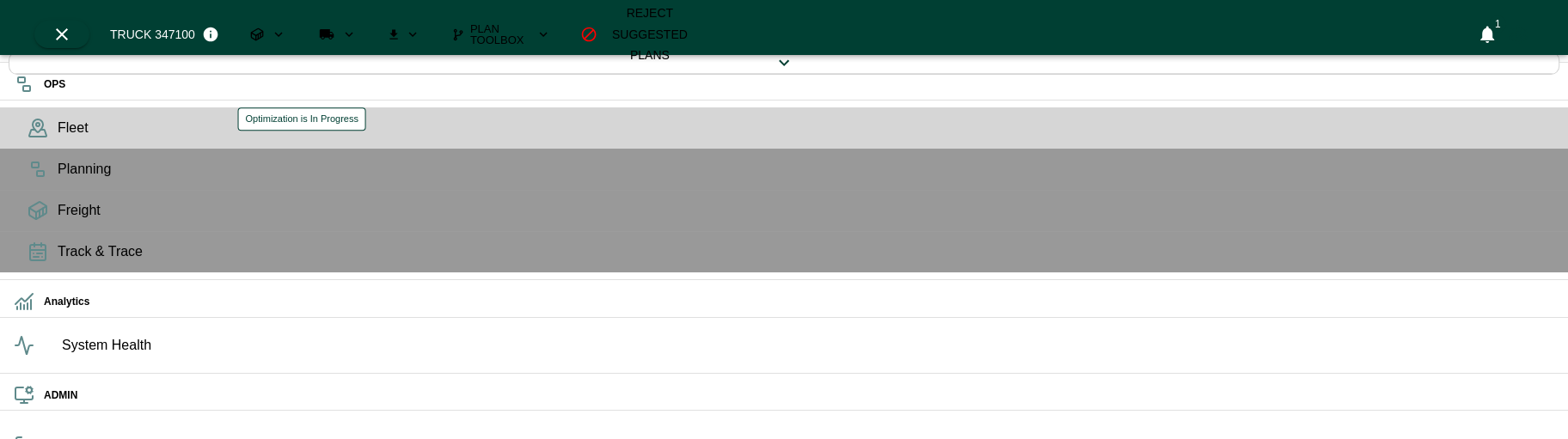 click 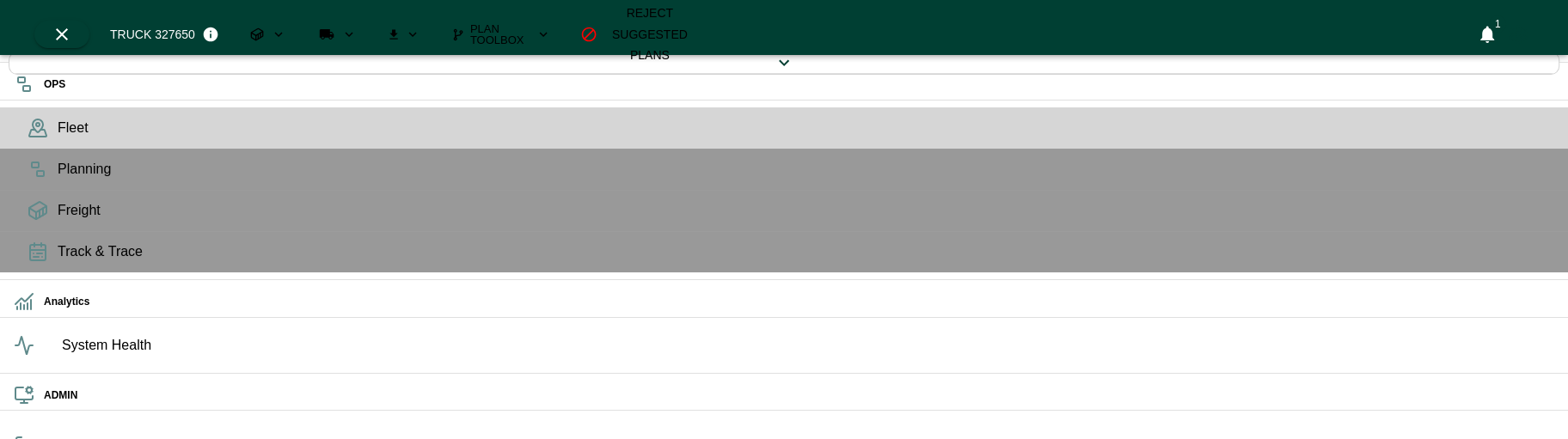 click at bounding box center (456, 5237) 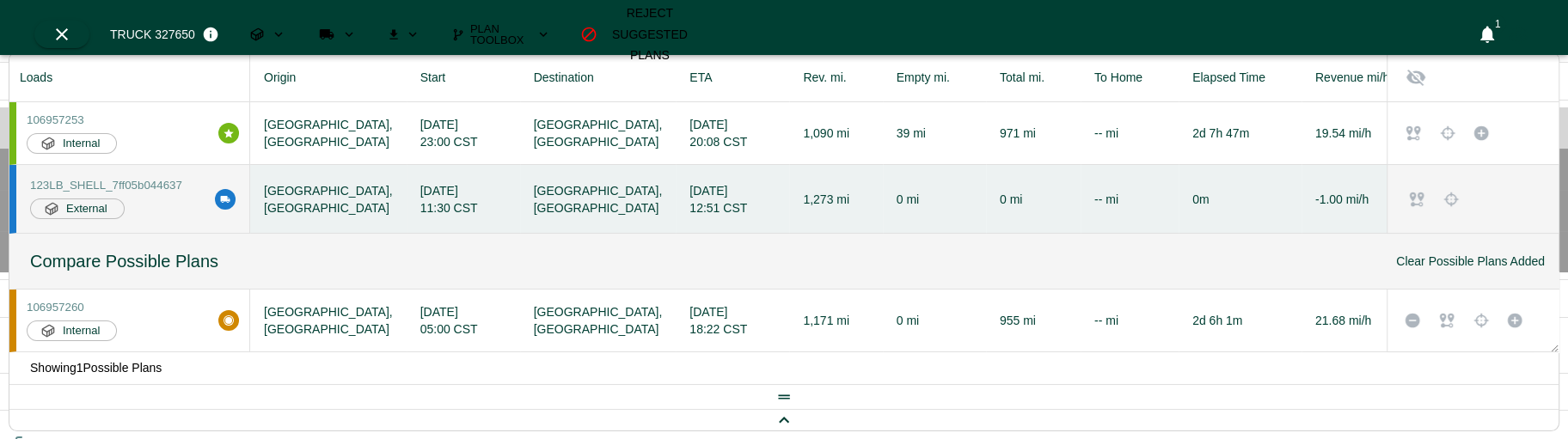 click on "106957253 Internal" at bounding box center [132, 133] 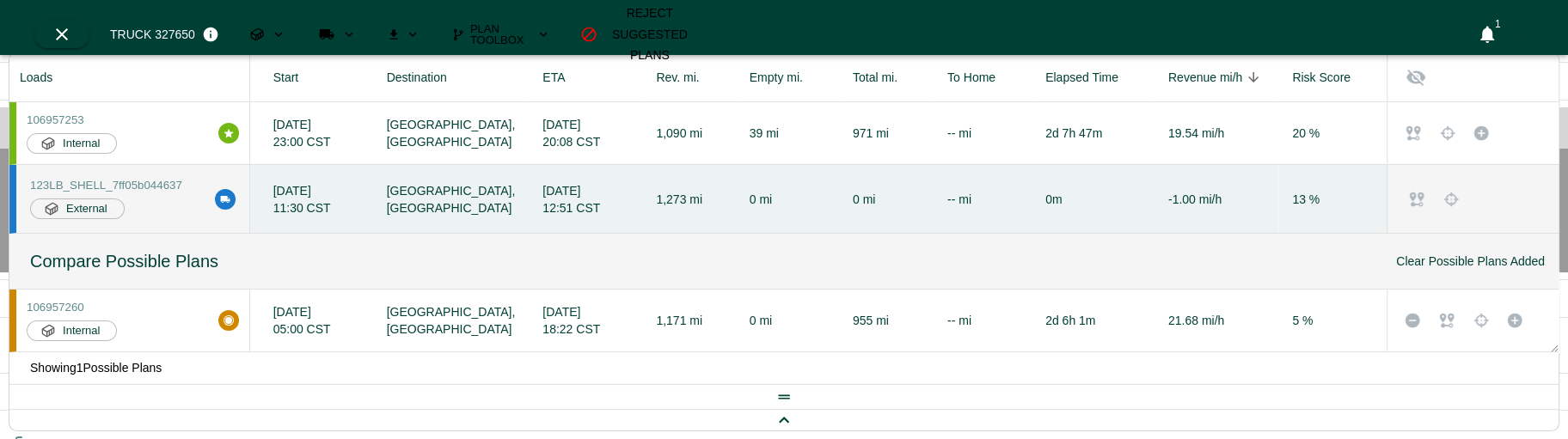 scroll, scrollTop: 0, scrollLeft: 766, axis: horizontal 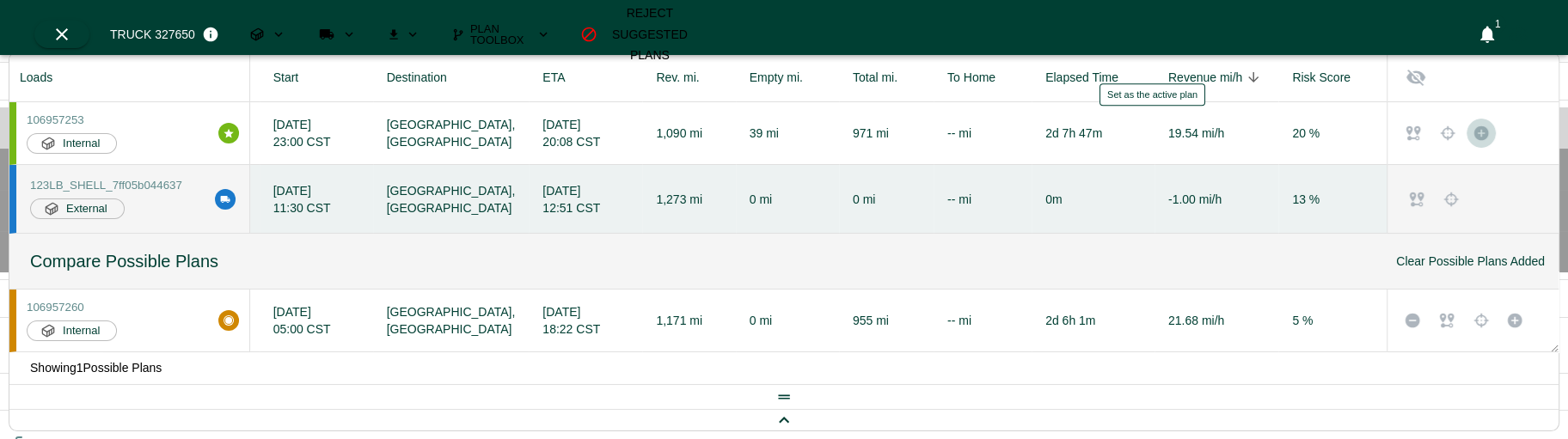 click 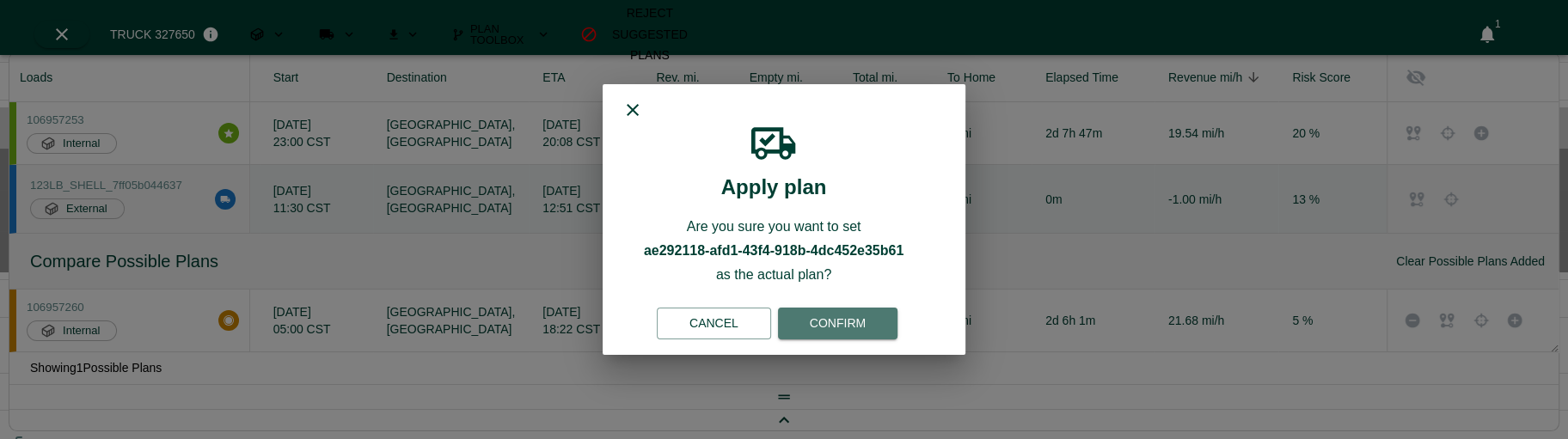 click on "Confirm" at bounding box center (837, 323) 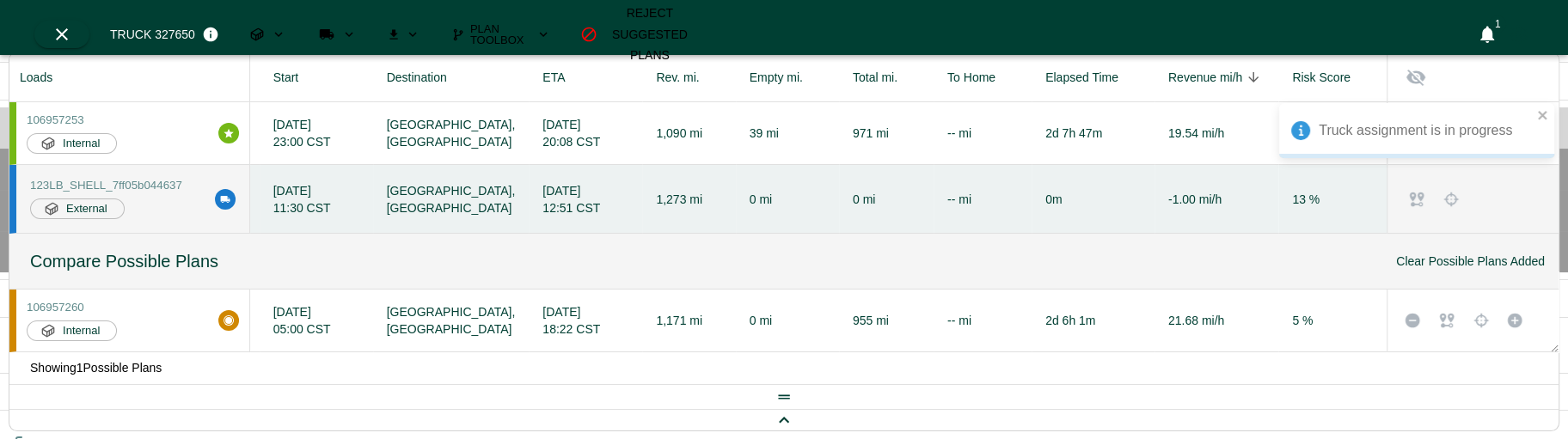 type 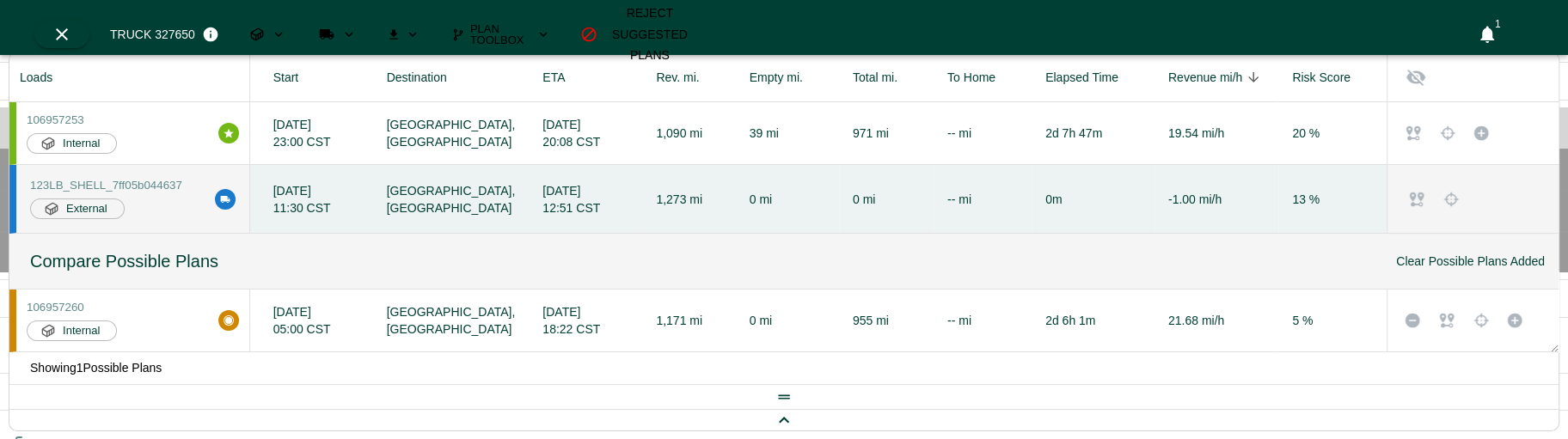 click 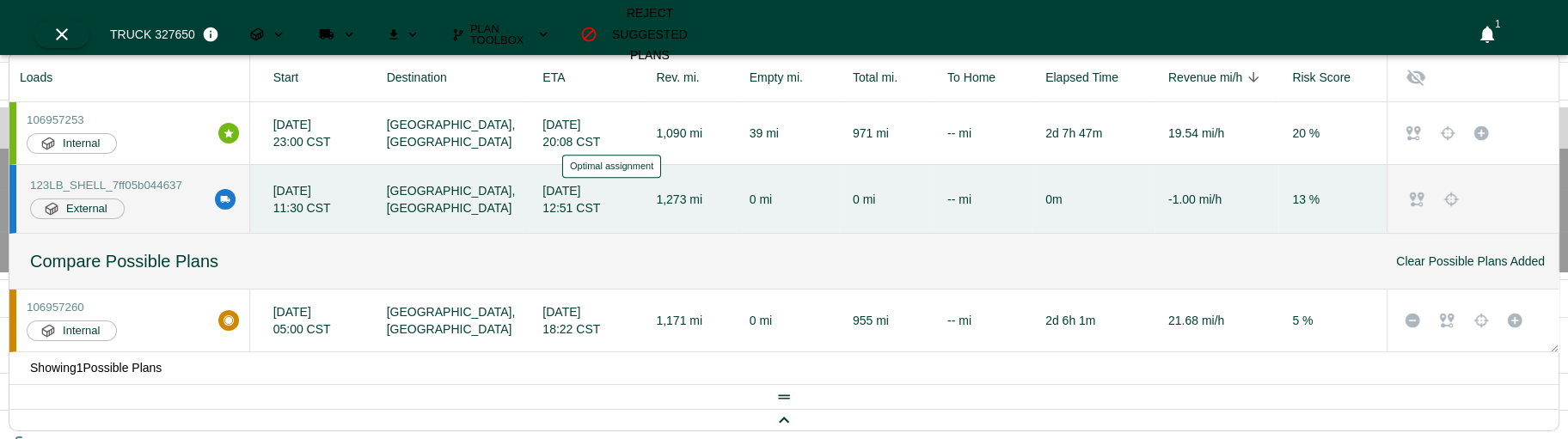 click 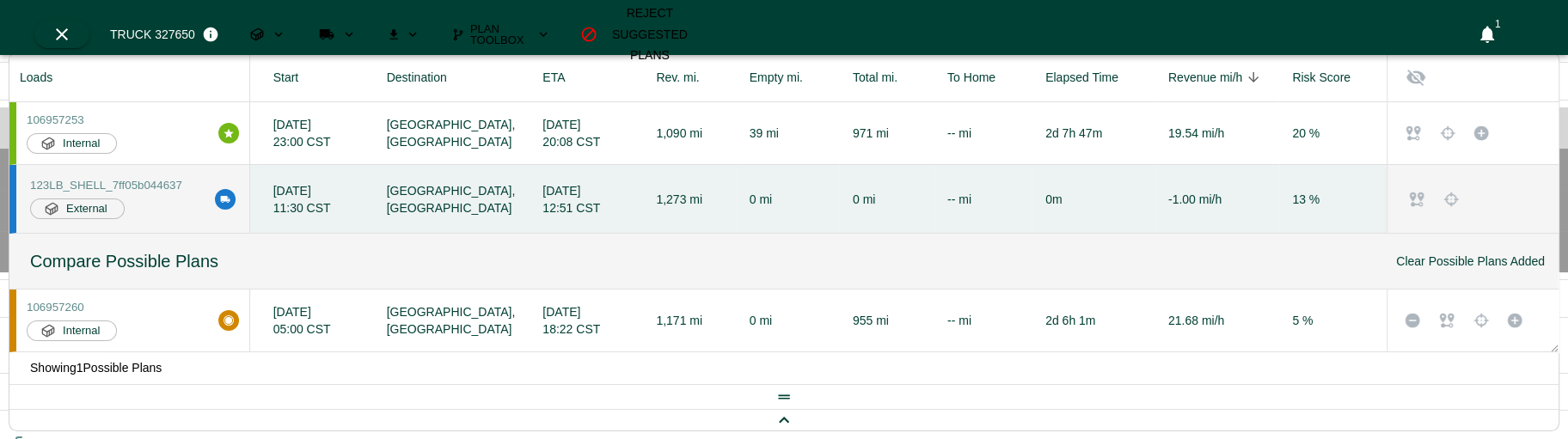 click on "Revenue MPH $0.00" at bounding box center [163, 805] 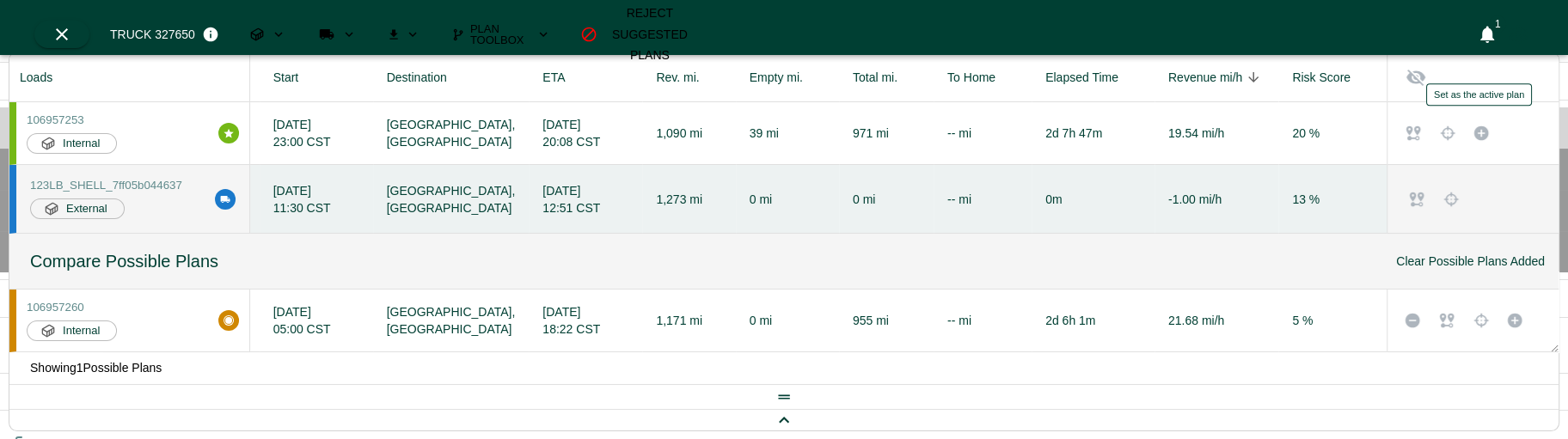 click 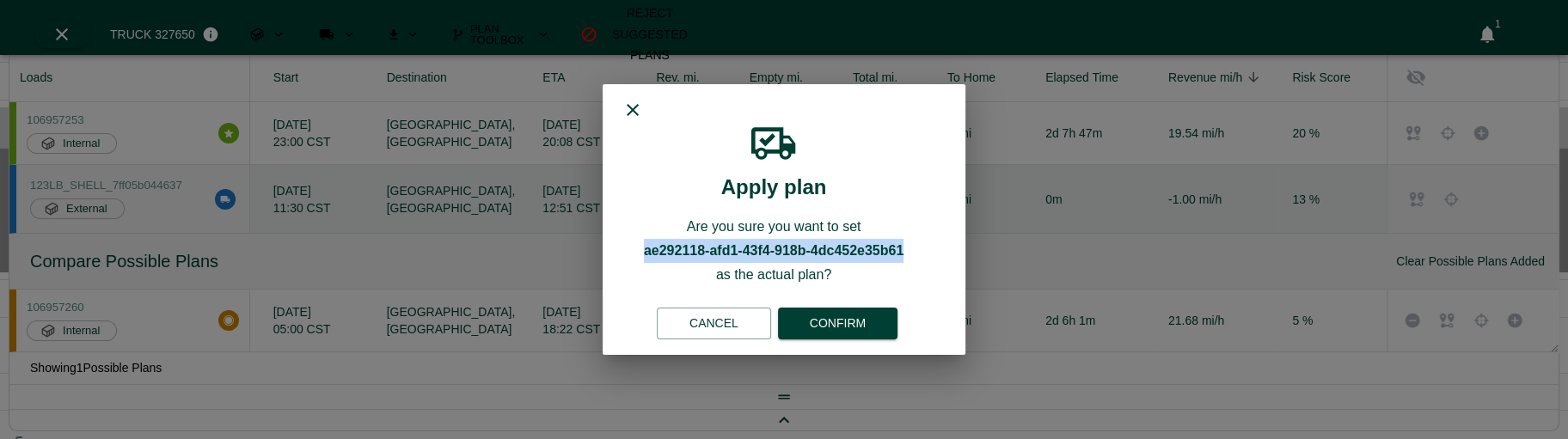 drag, startPoint x: 918, startPoint y: 252, endPoint x: 636, endPoint y: 253, distance: 282.00177 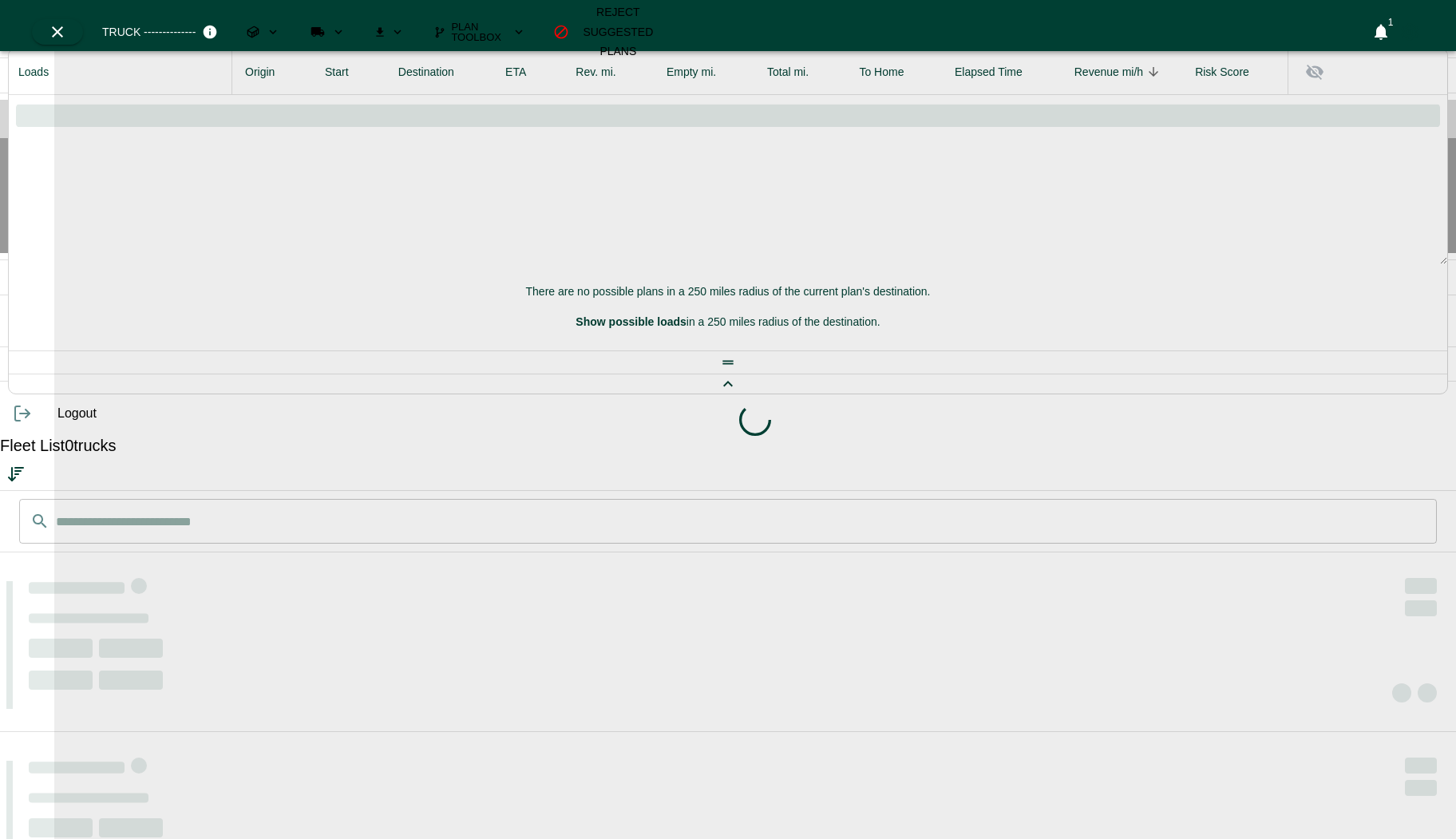 scroll, scrollTop: 0, scrollLeft: 0, axis: both 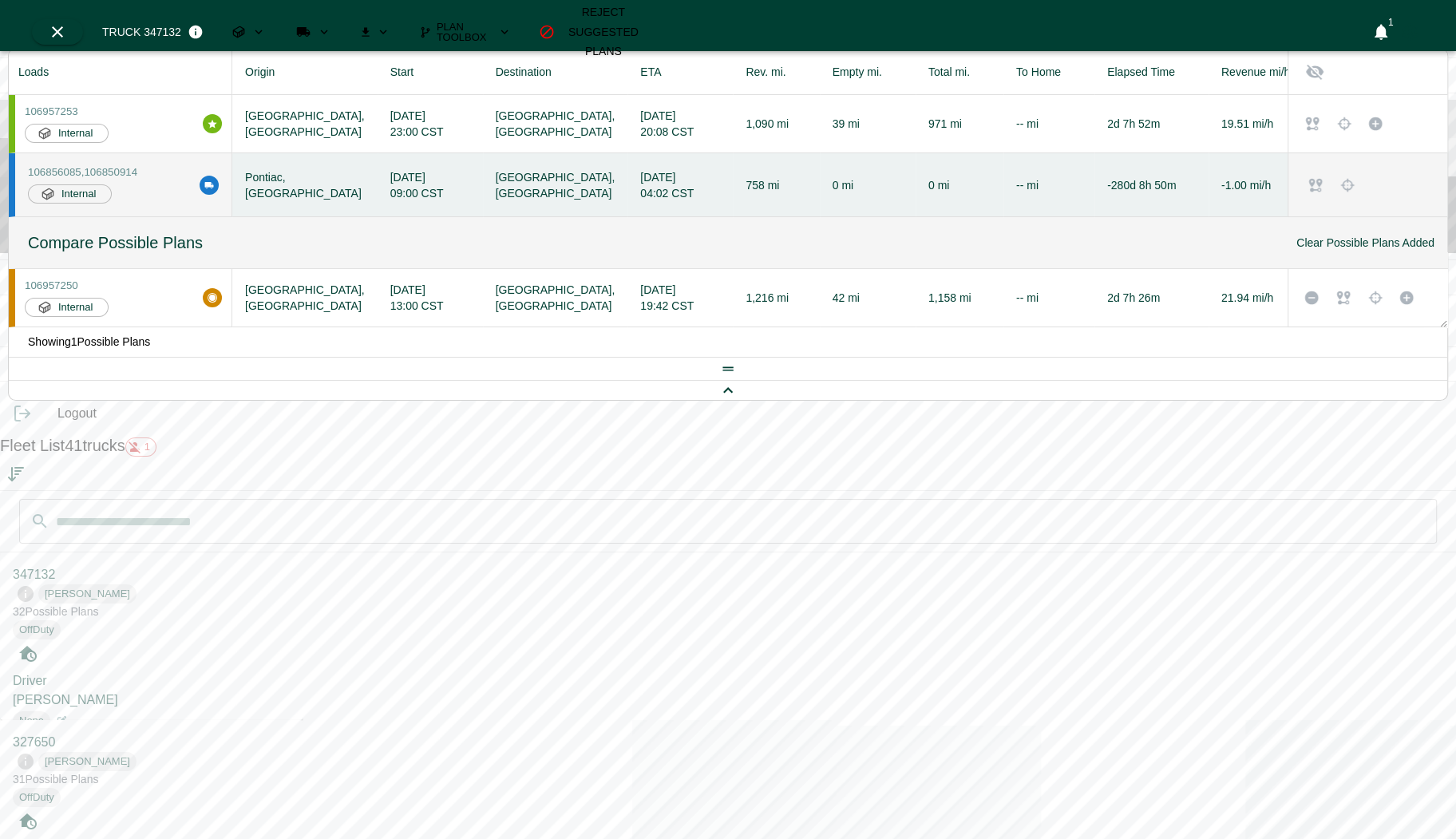 click on "Planning" at bounding box center [728, 157] 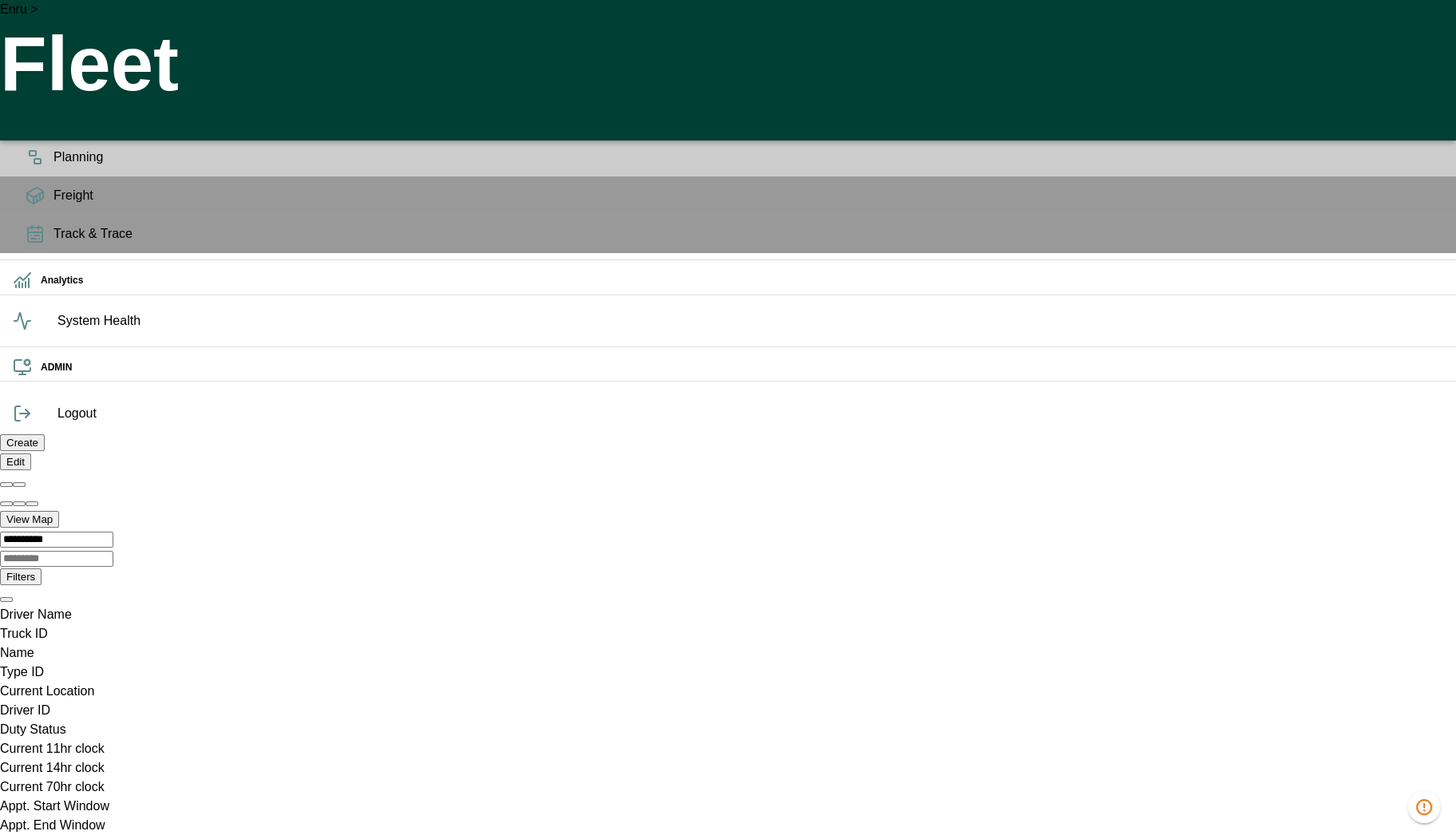 scroll, scrollTop: 0, scrollLeft: 1132283, axis: horizontal 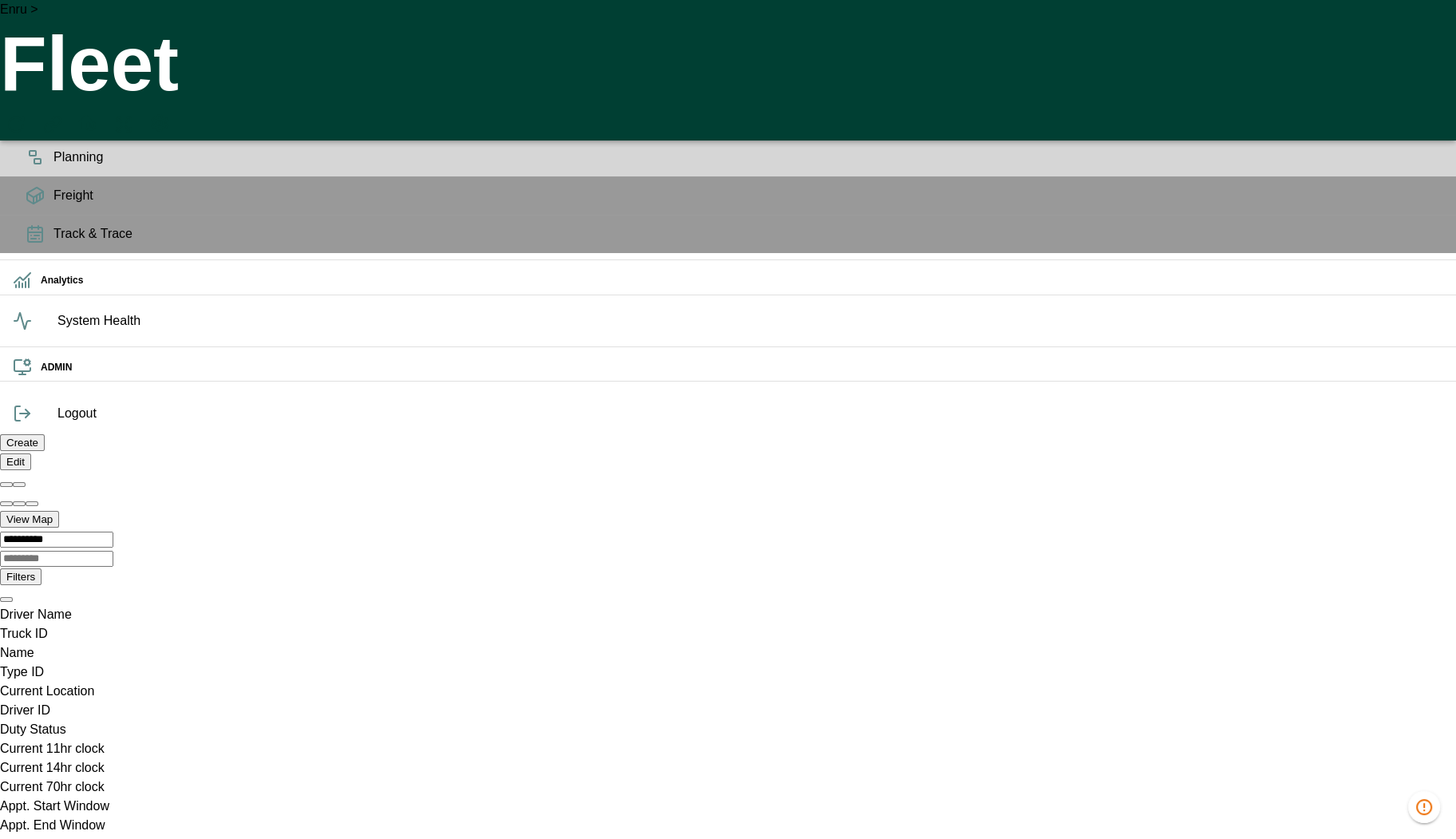 click at bounding box center [0, 2556] 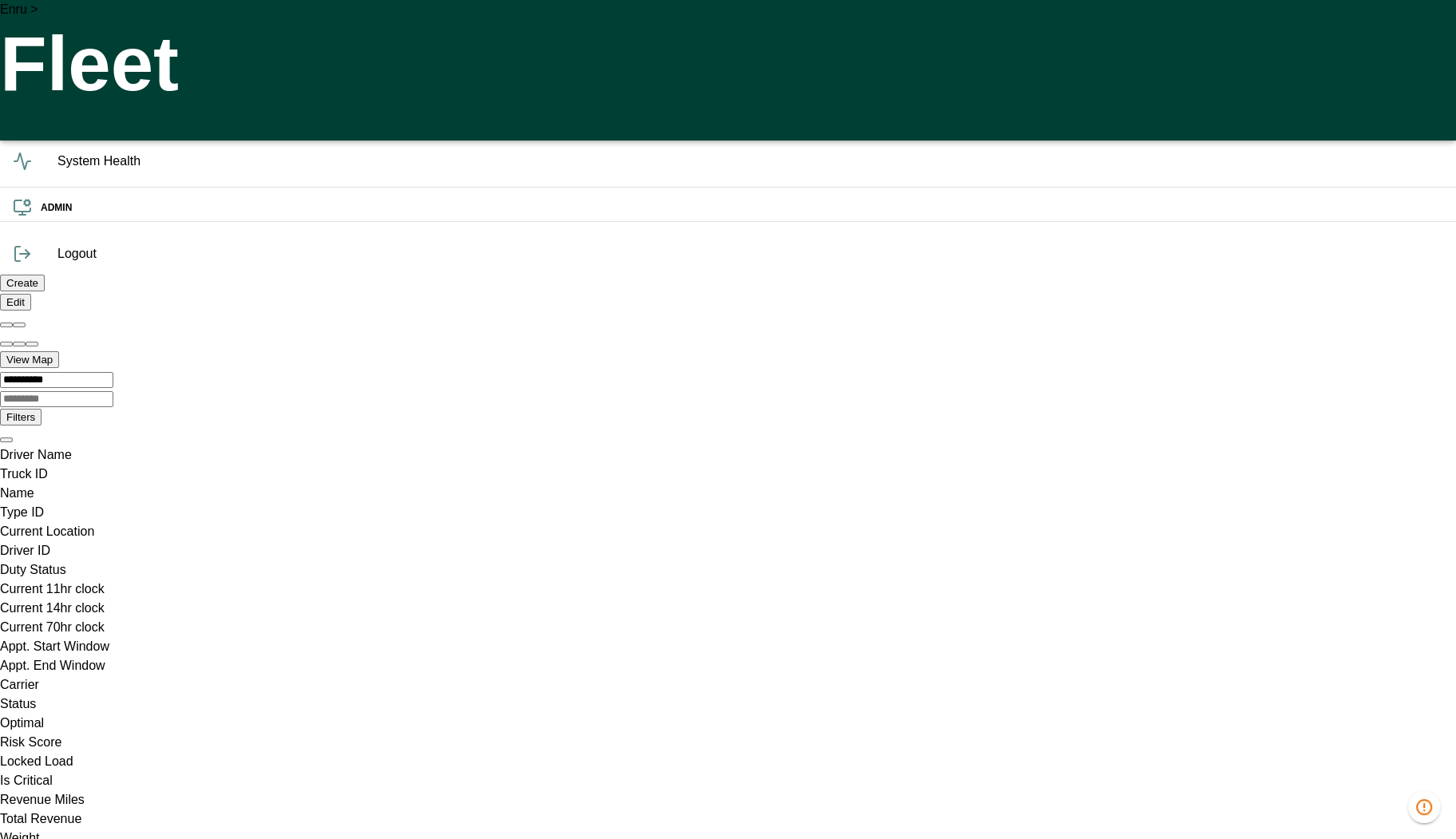 click 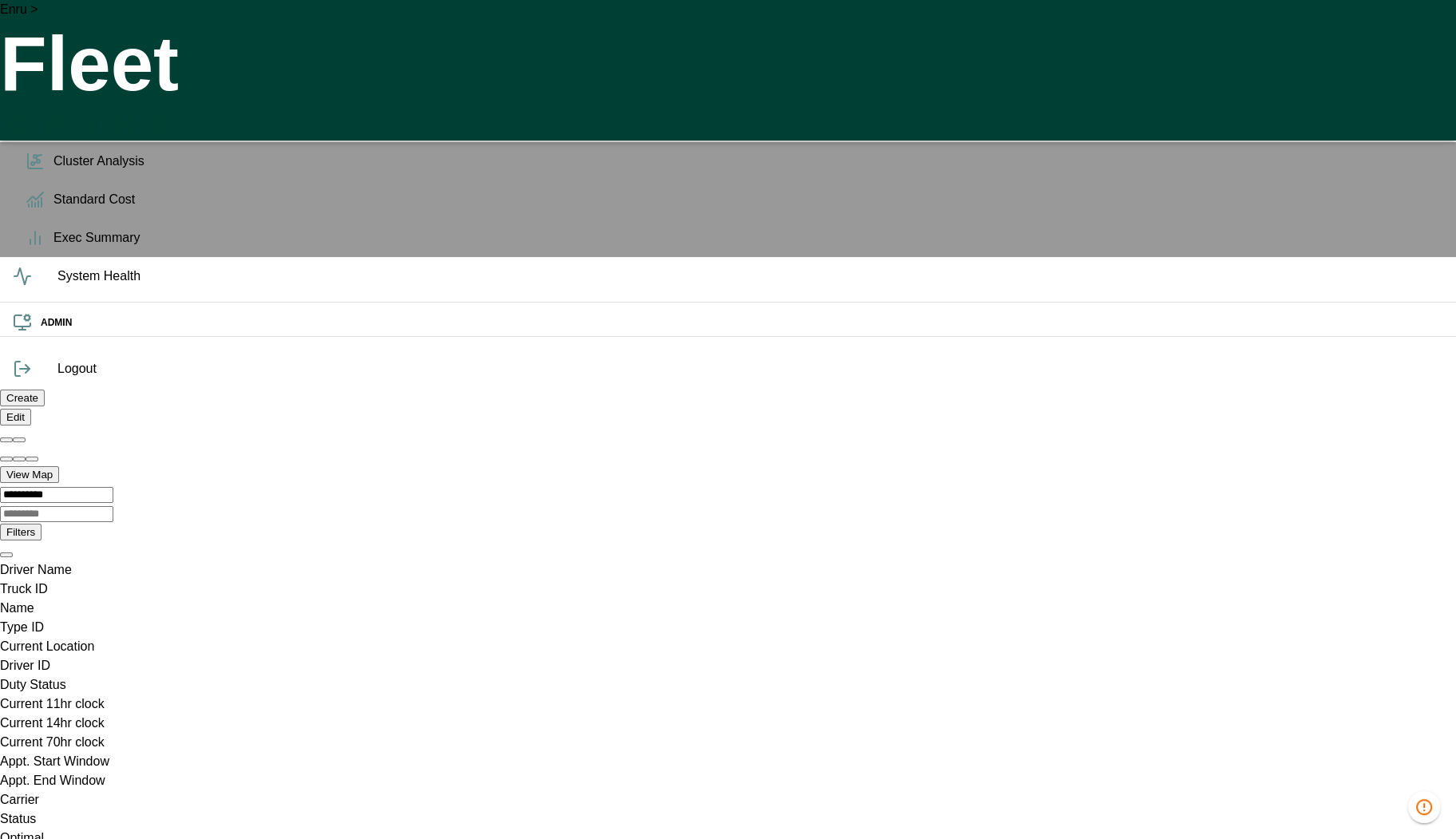 click on "OPS" at bounding box center [742, 78] 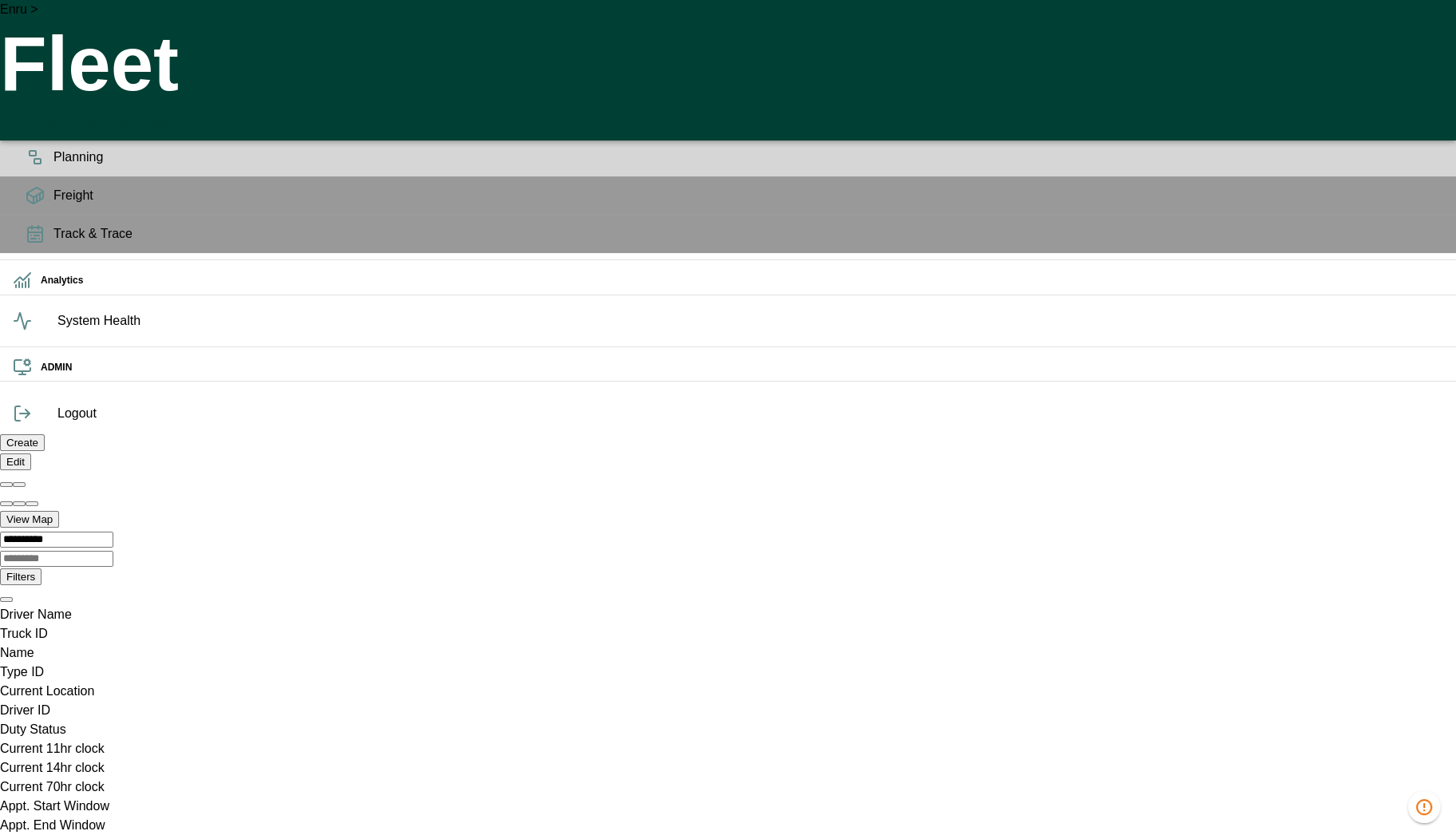 click on "Fleet" at bounding box center (748, 119) 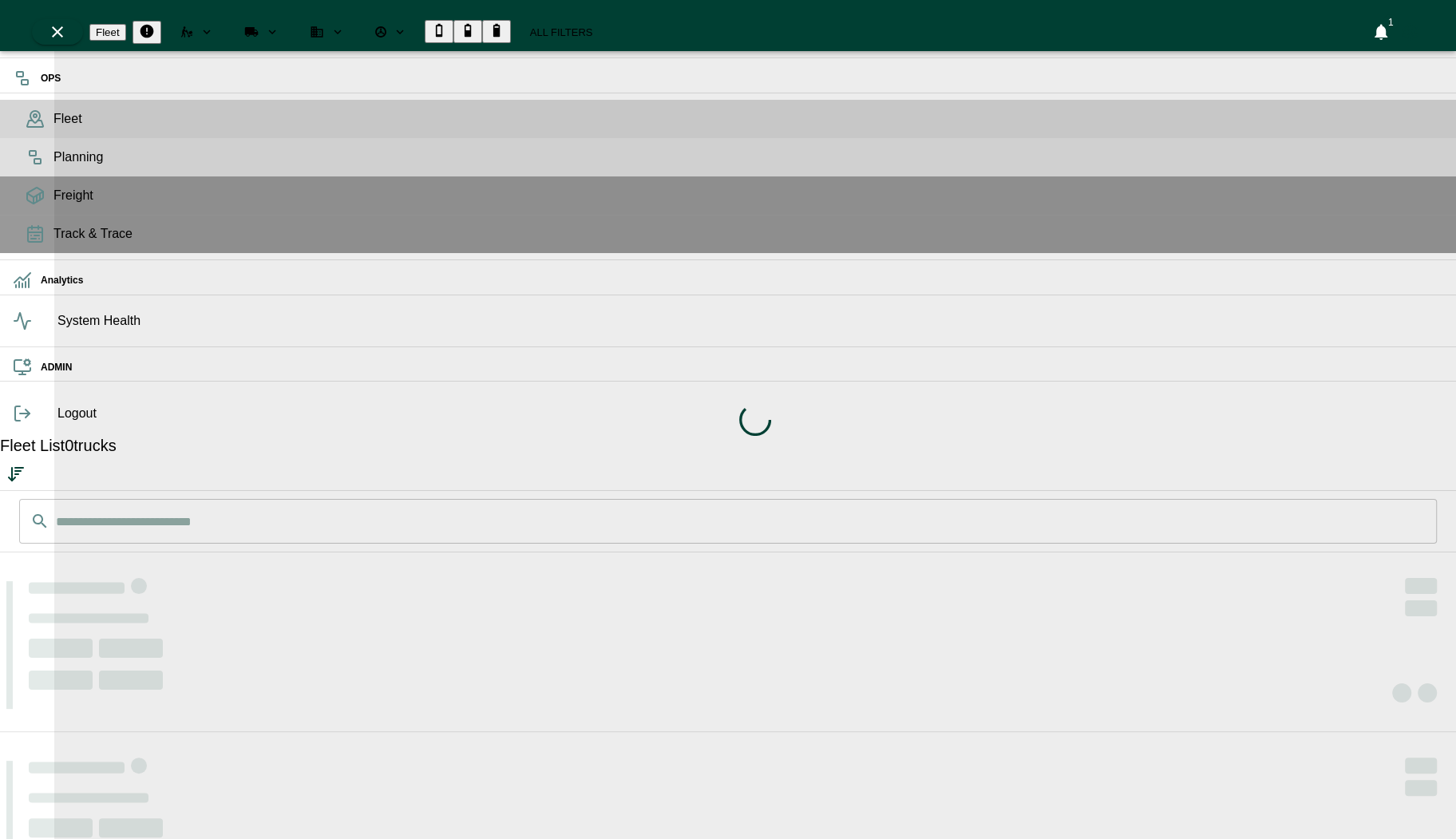 click on "Planning" at bounding box center (728, 157) 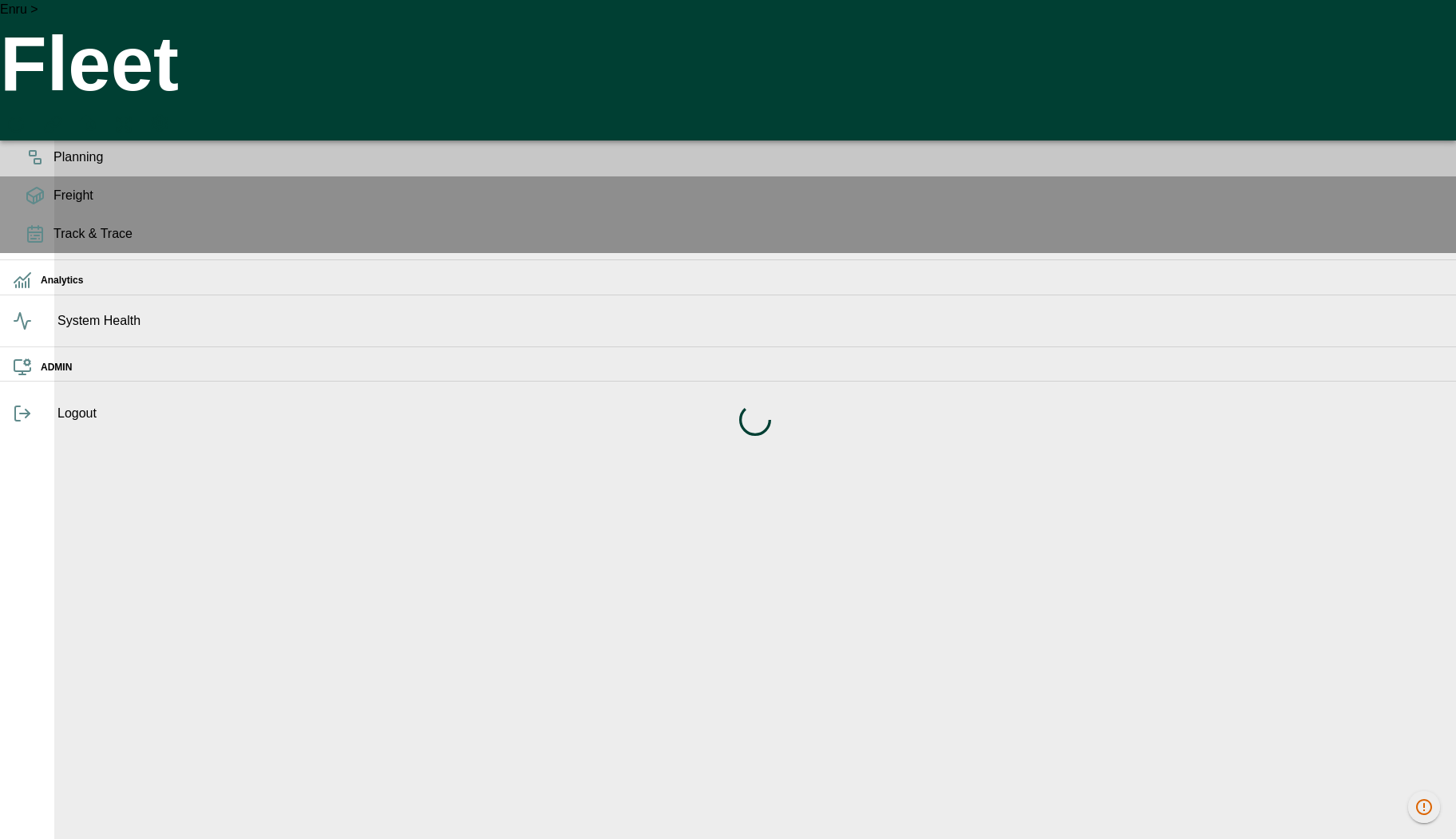 scroll, scrollTop: 0, scrollLeft: 0, axis: both 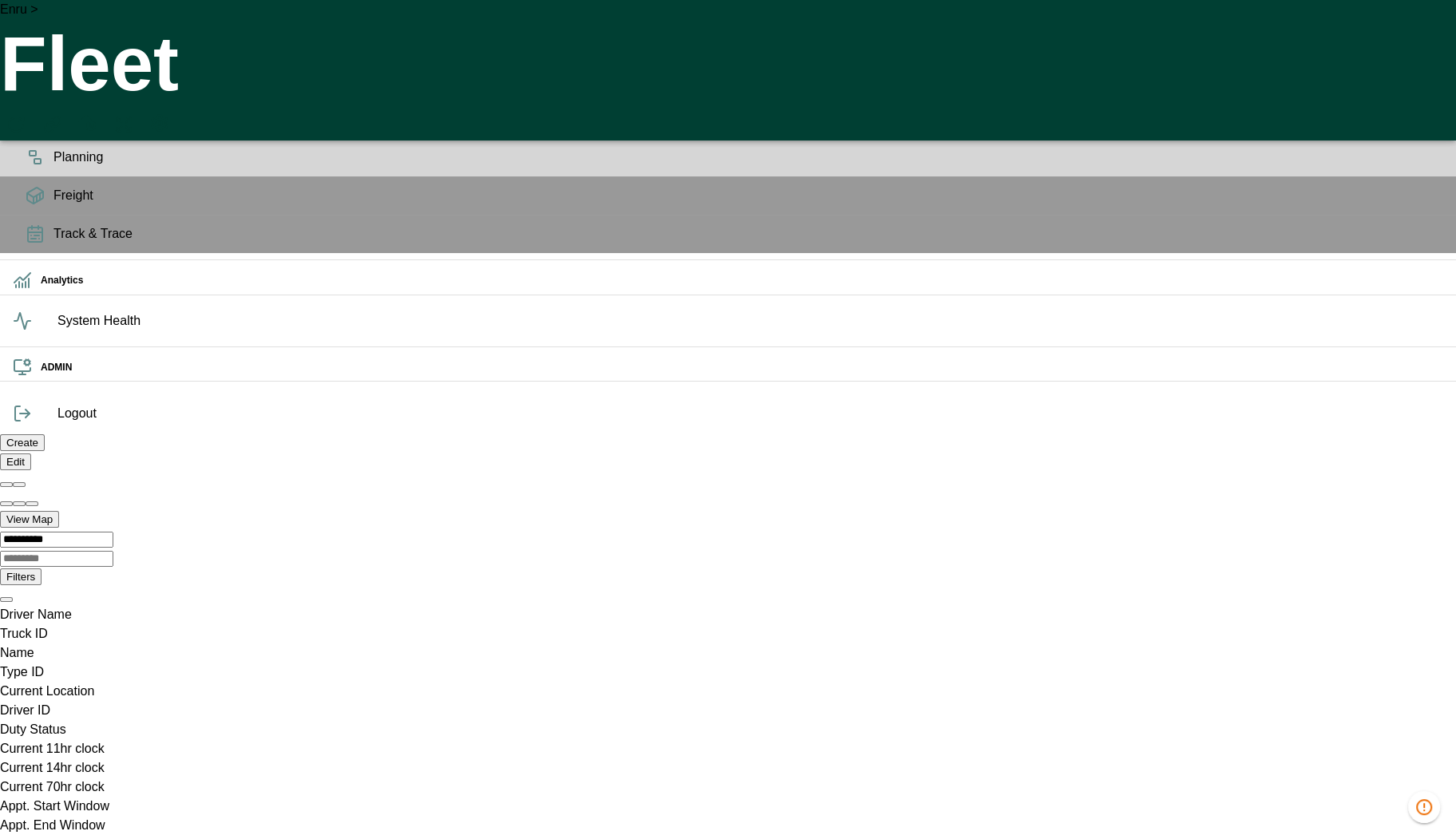 click at bounding box center [0, 643] 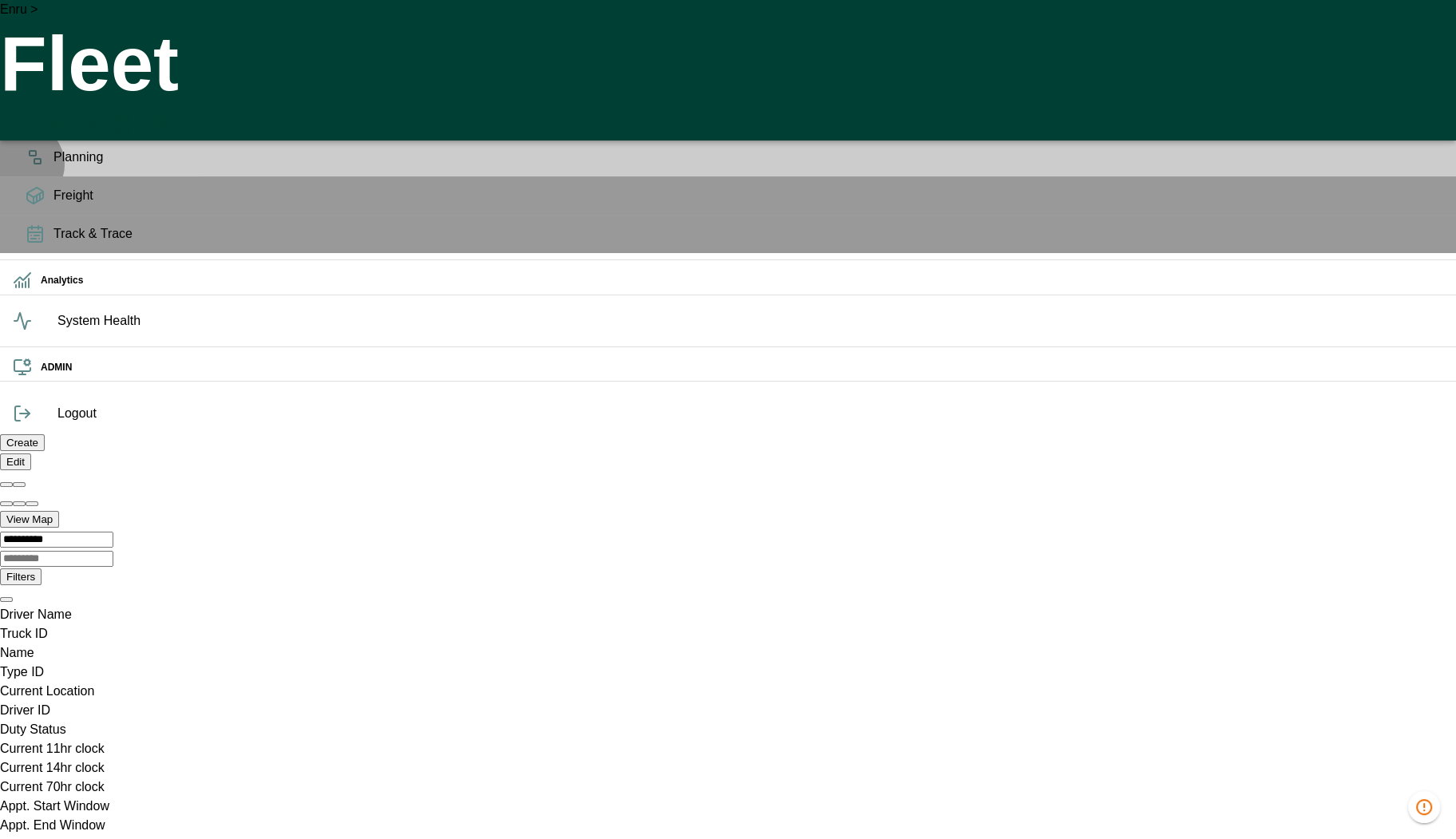 click on "Planning" at bounding box center (728, 157) 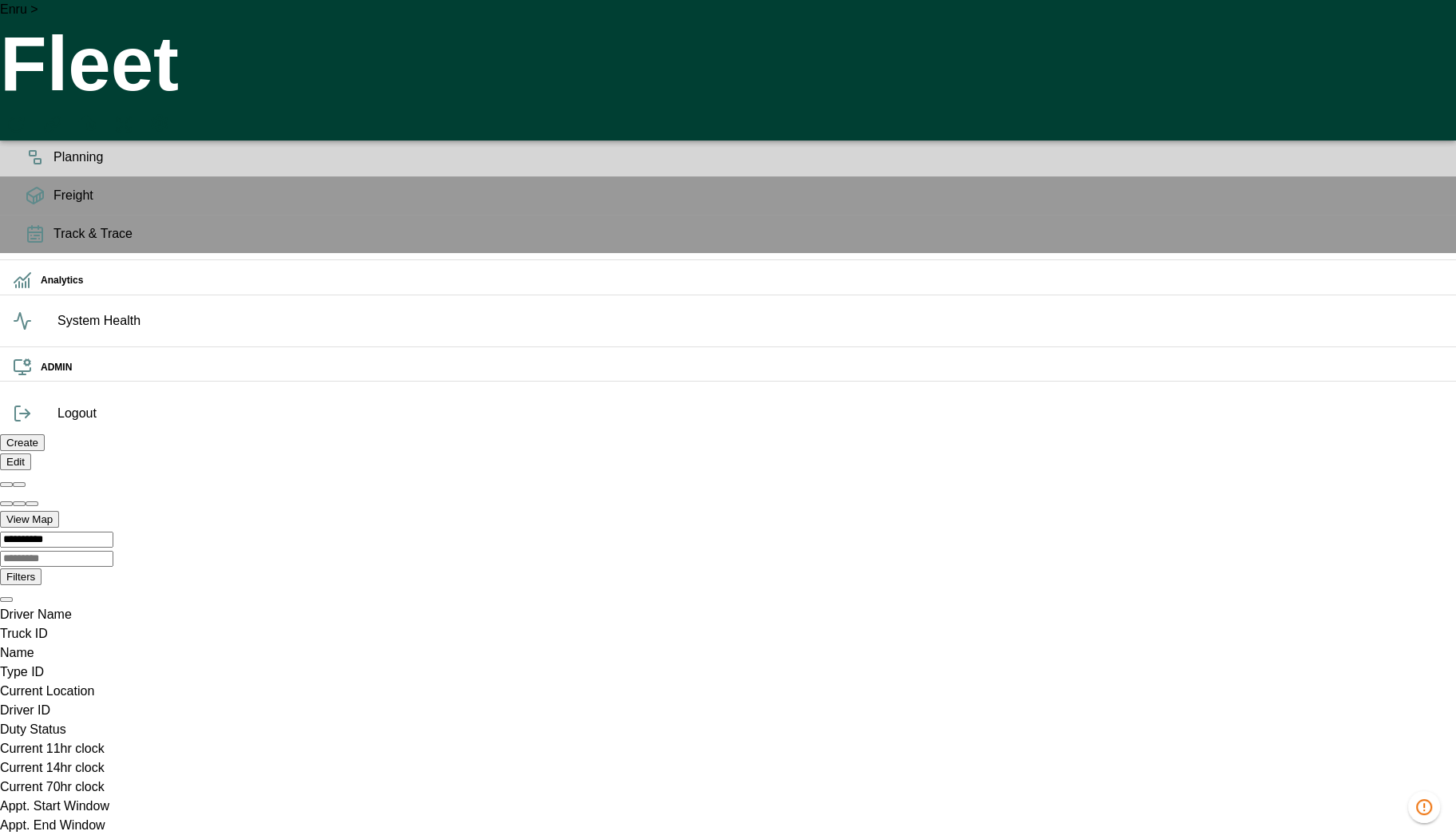 click at bounding box center (0, 2831) 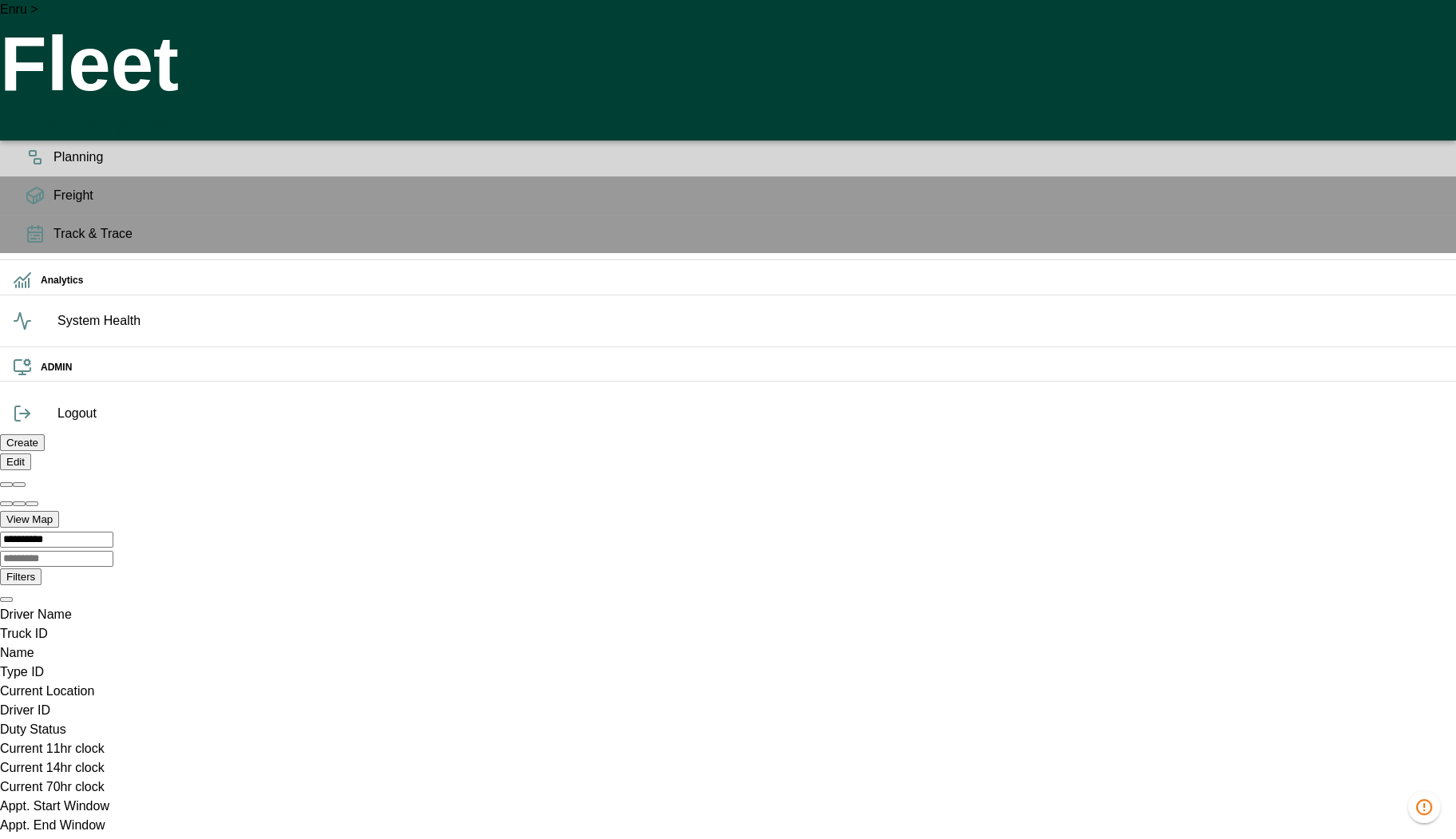 click at bounding box center [22, 2978] 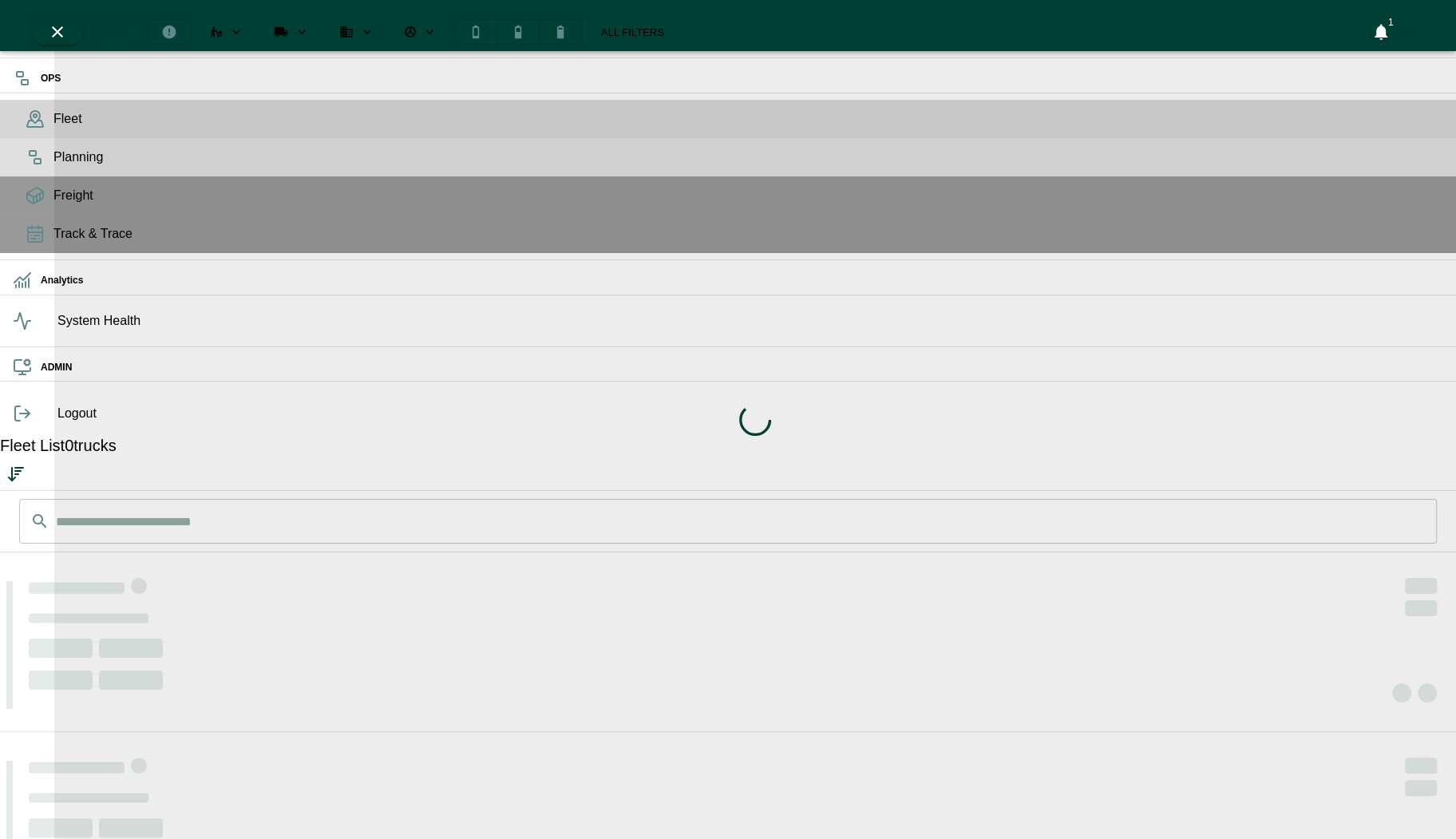 click 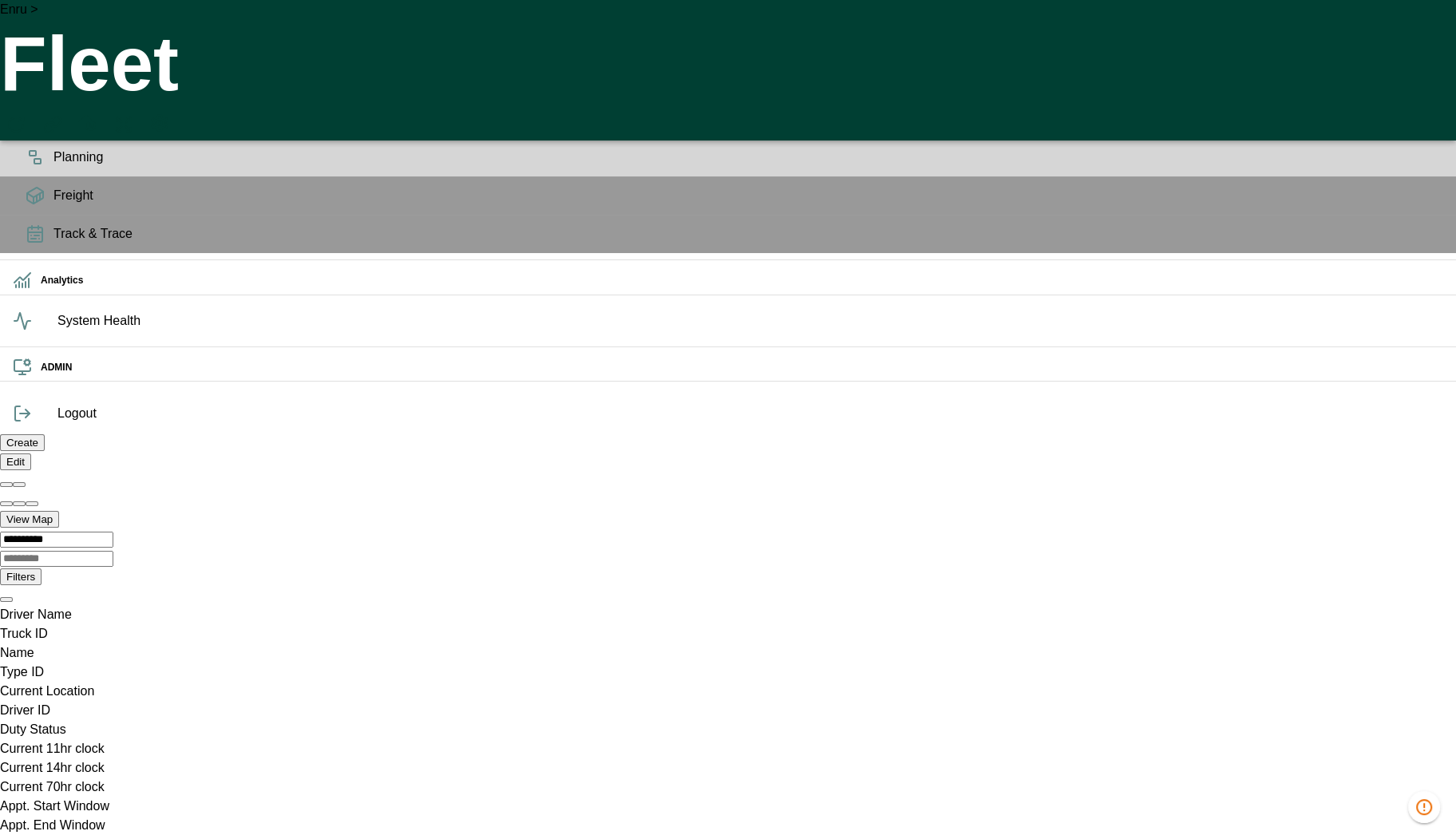 scroll, scrollTop: 0, scrollLeft: 1132339, axis: horizontal 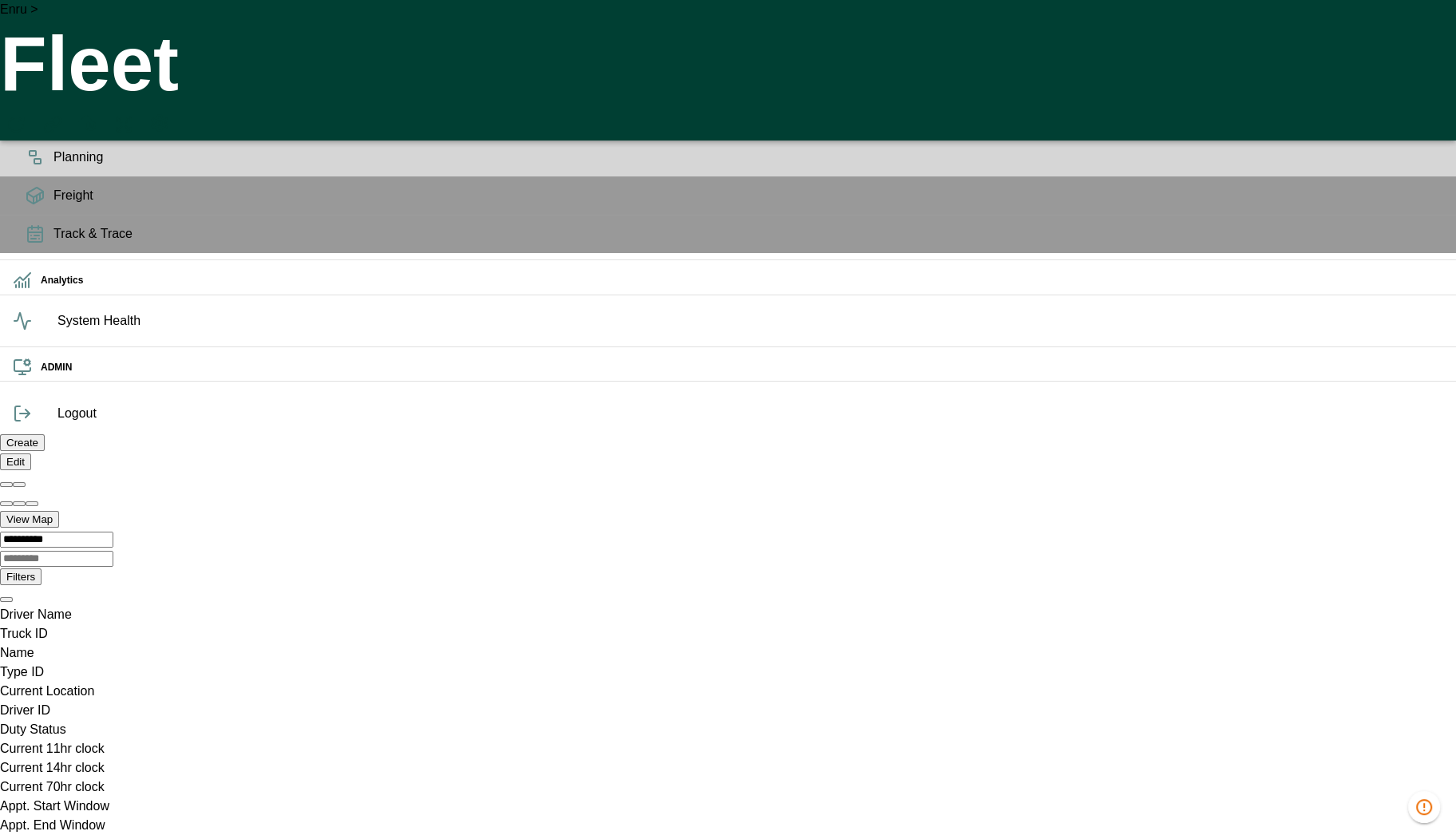 click at bounding box center [0, 873] 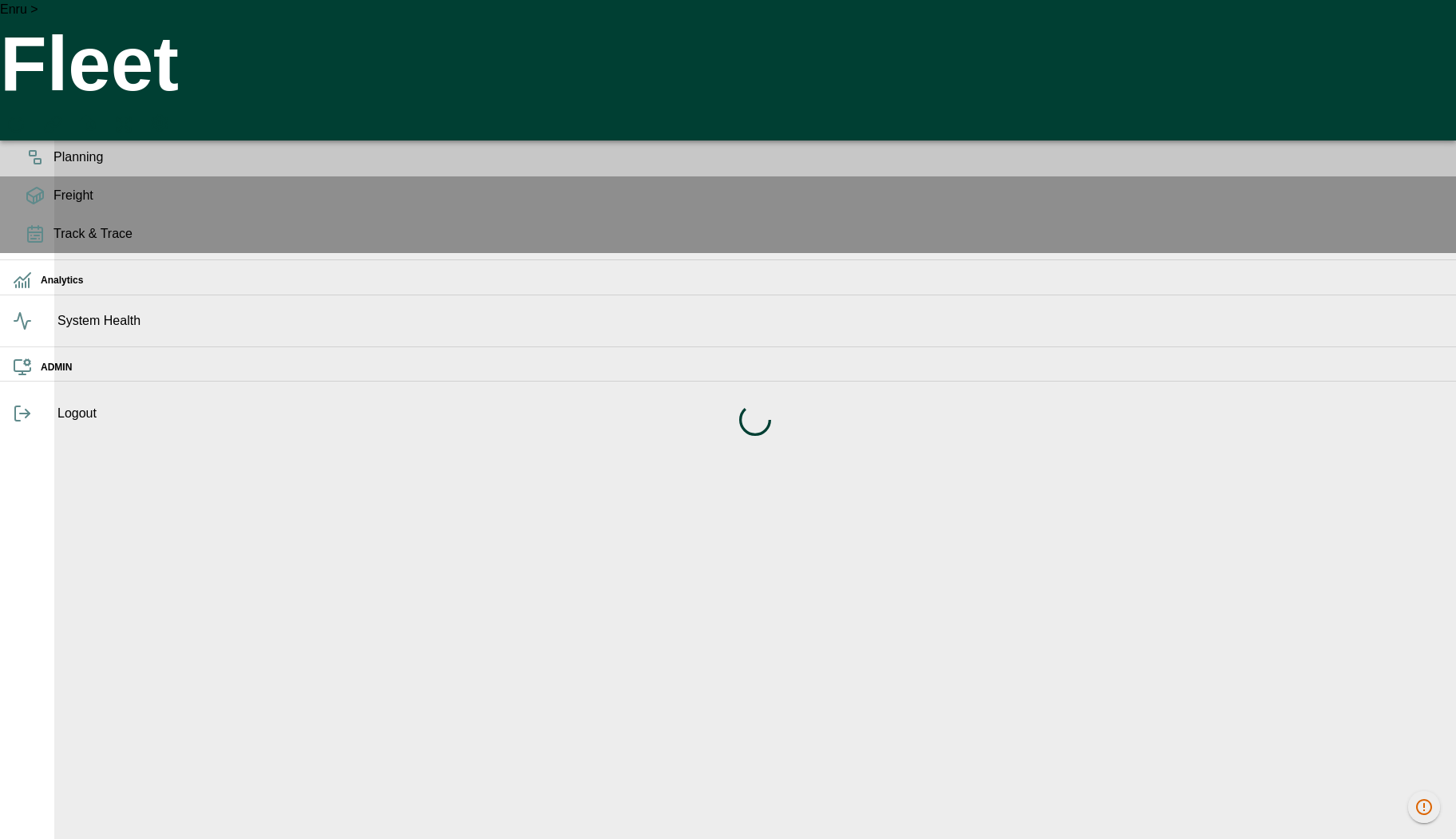 scroll, scrollTop: 0, scrollLeft: 0, axis: both 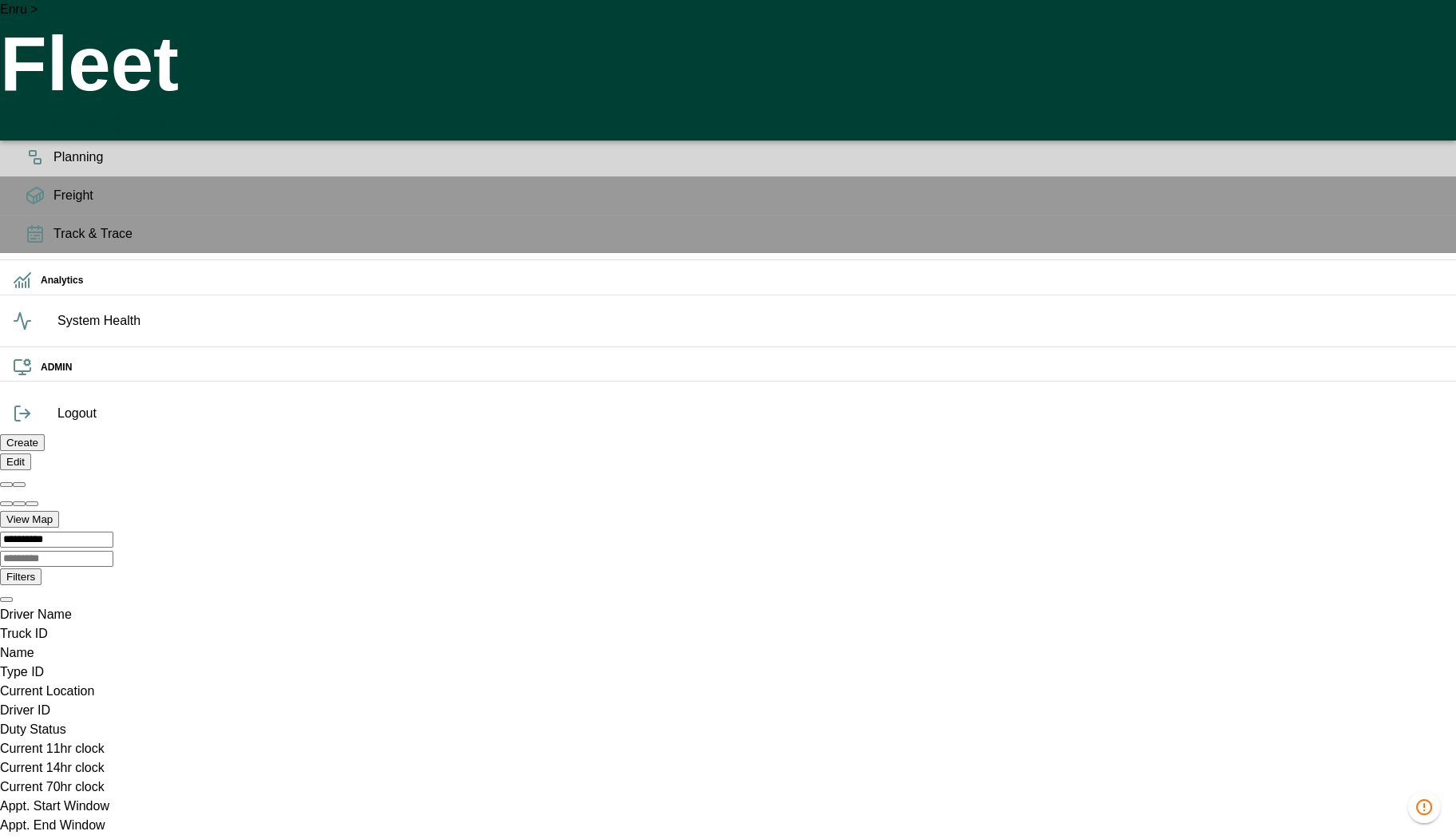 click at bounding box center (0, 2537) 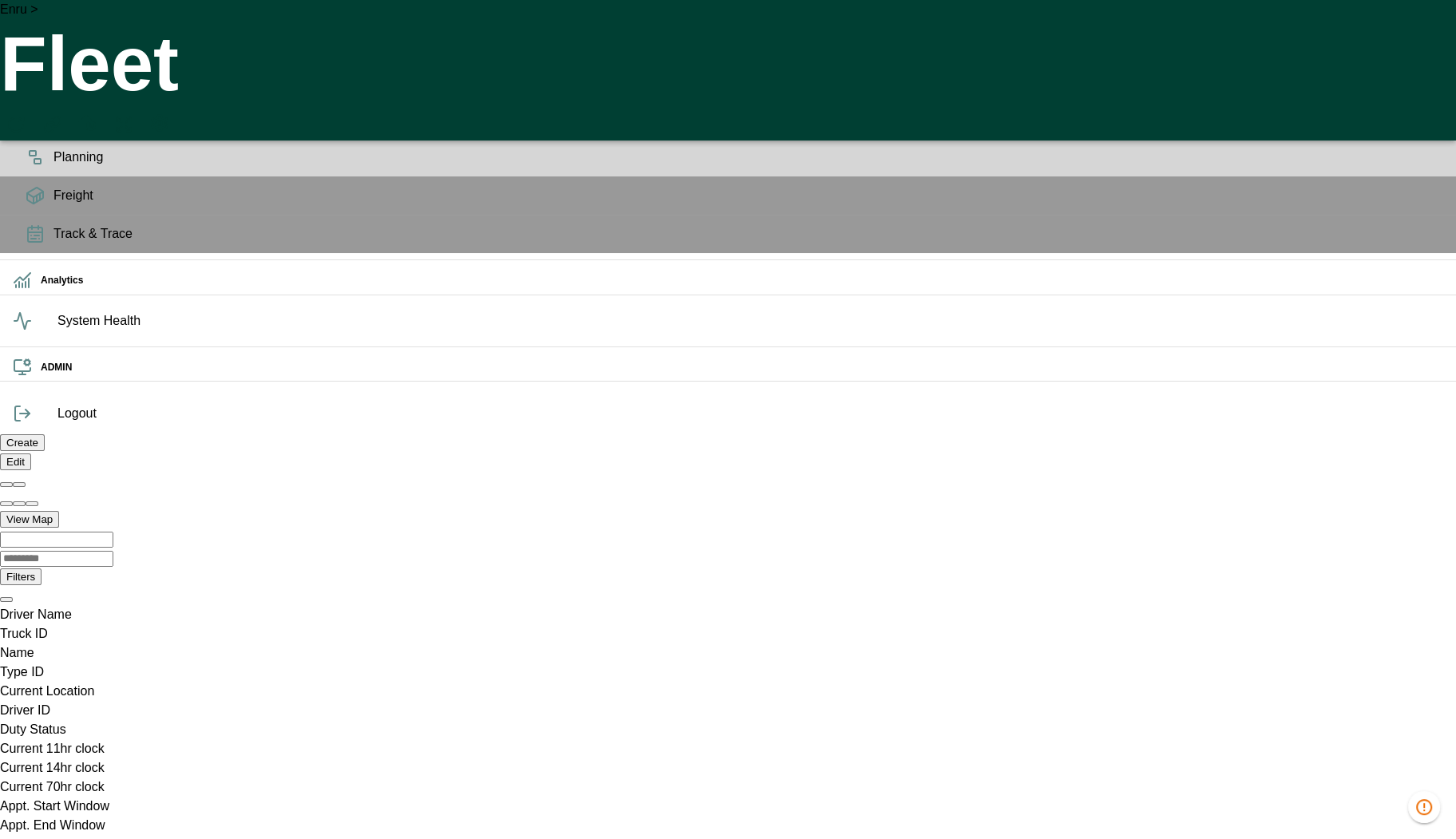 scroll, scrollTop: 0, scrollLeft: 1132283, axis: horizontal 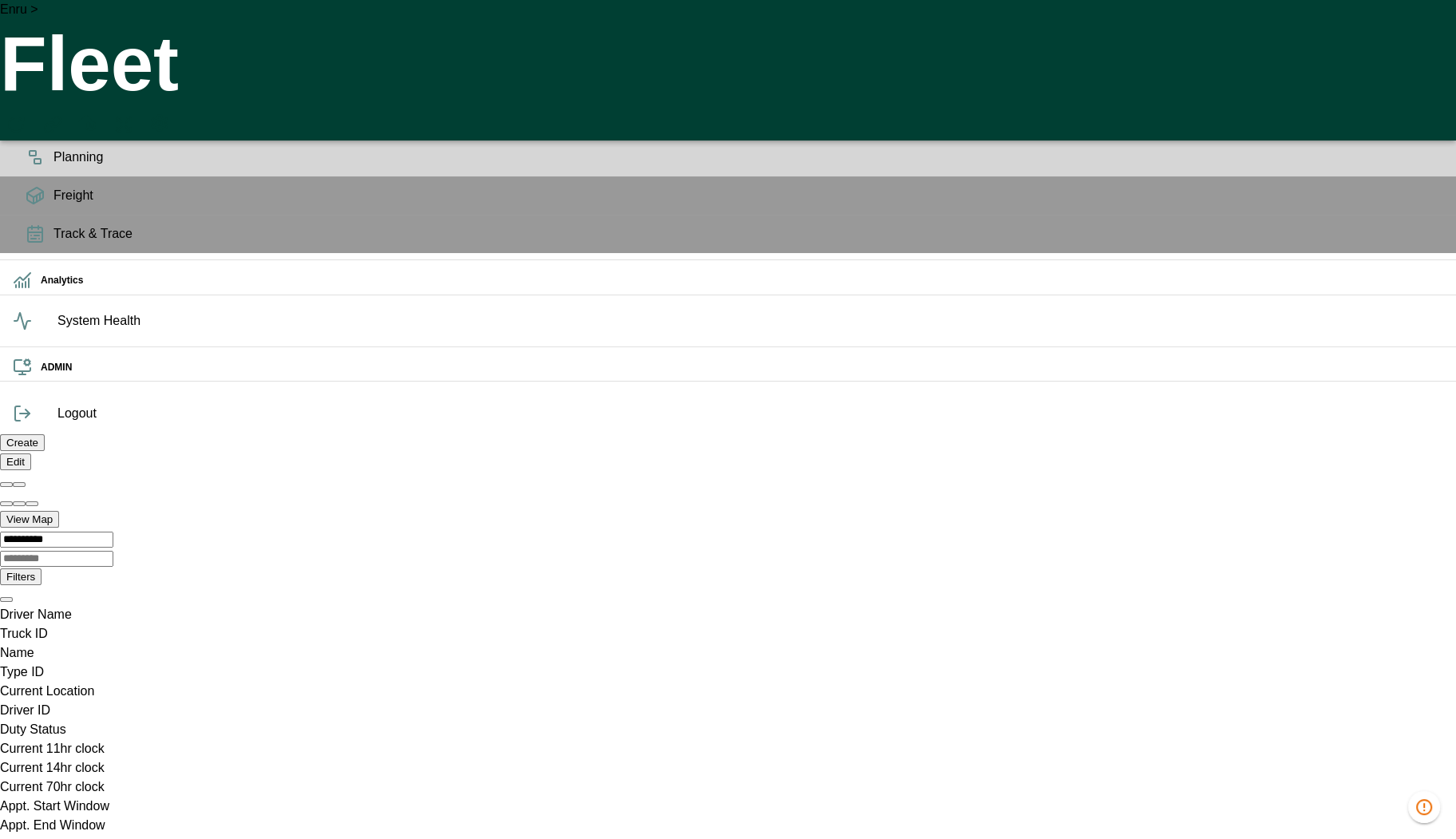click on "Bolingbrook To [GEOGRAPHIC_DATA]" at bounding box center (728, 2620) 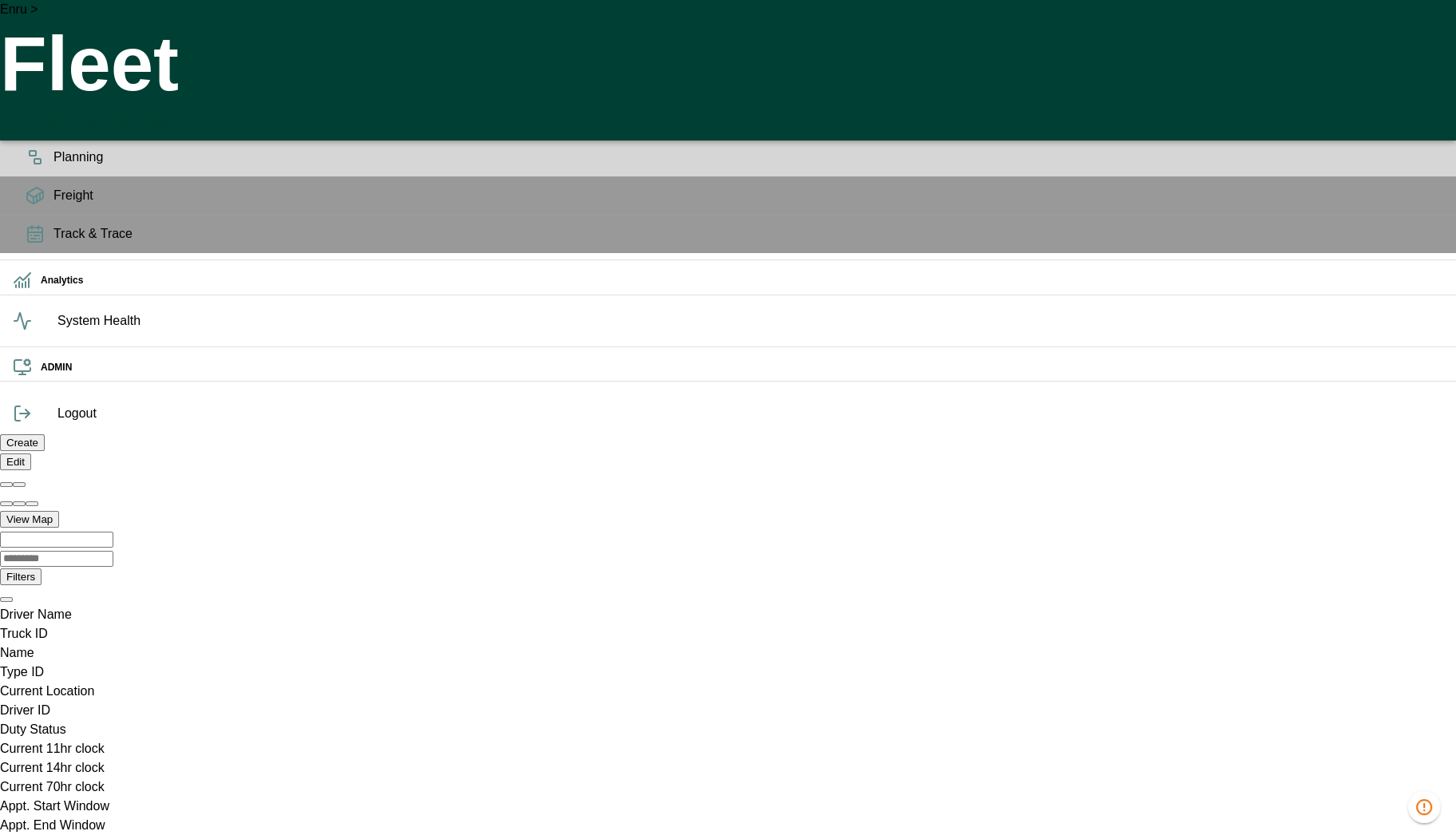 scroll, scrollTop: 0, scrollLeft: 1132395, axis: horizontal 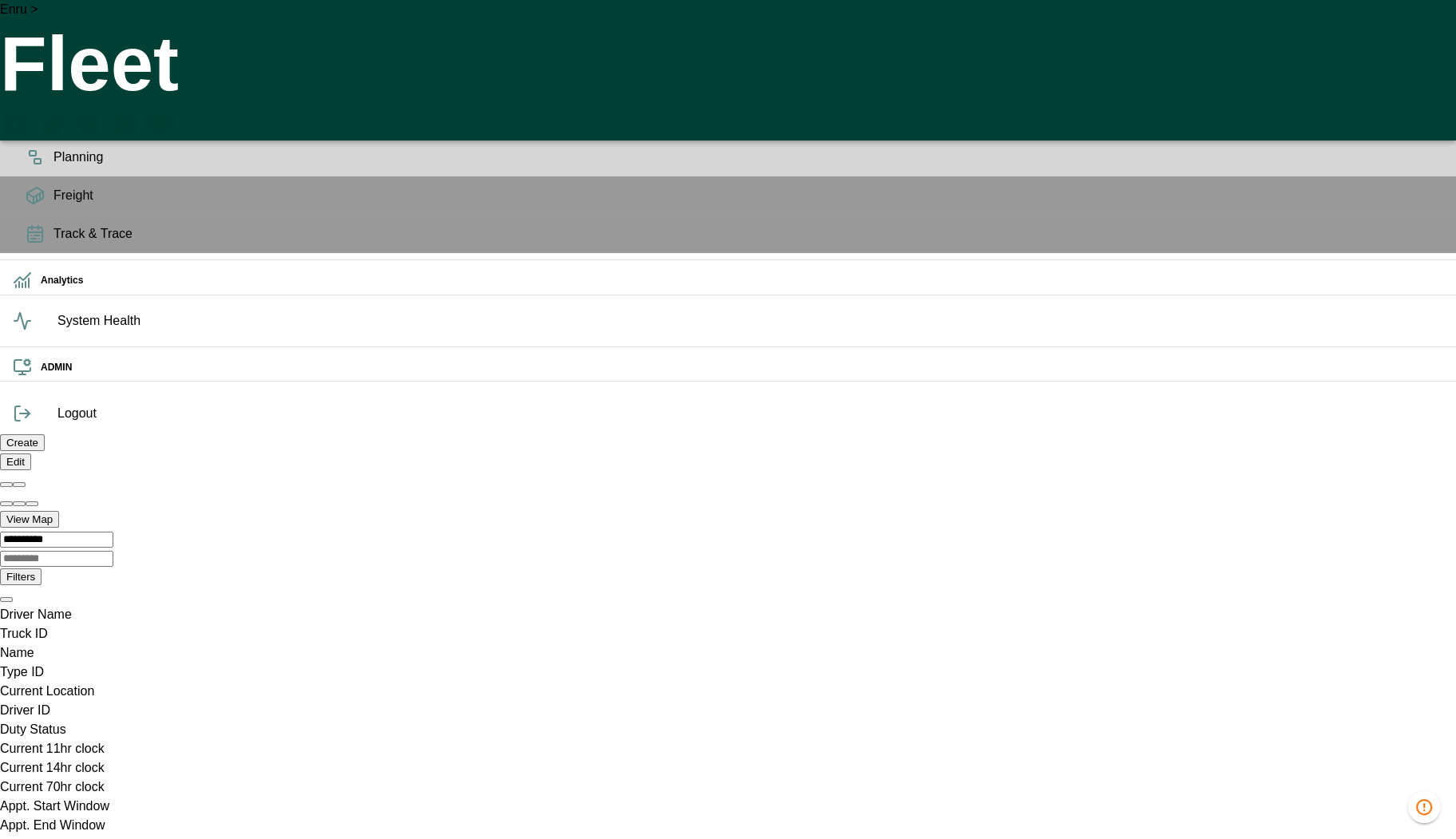 click at bounding box center [0, 2556] 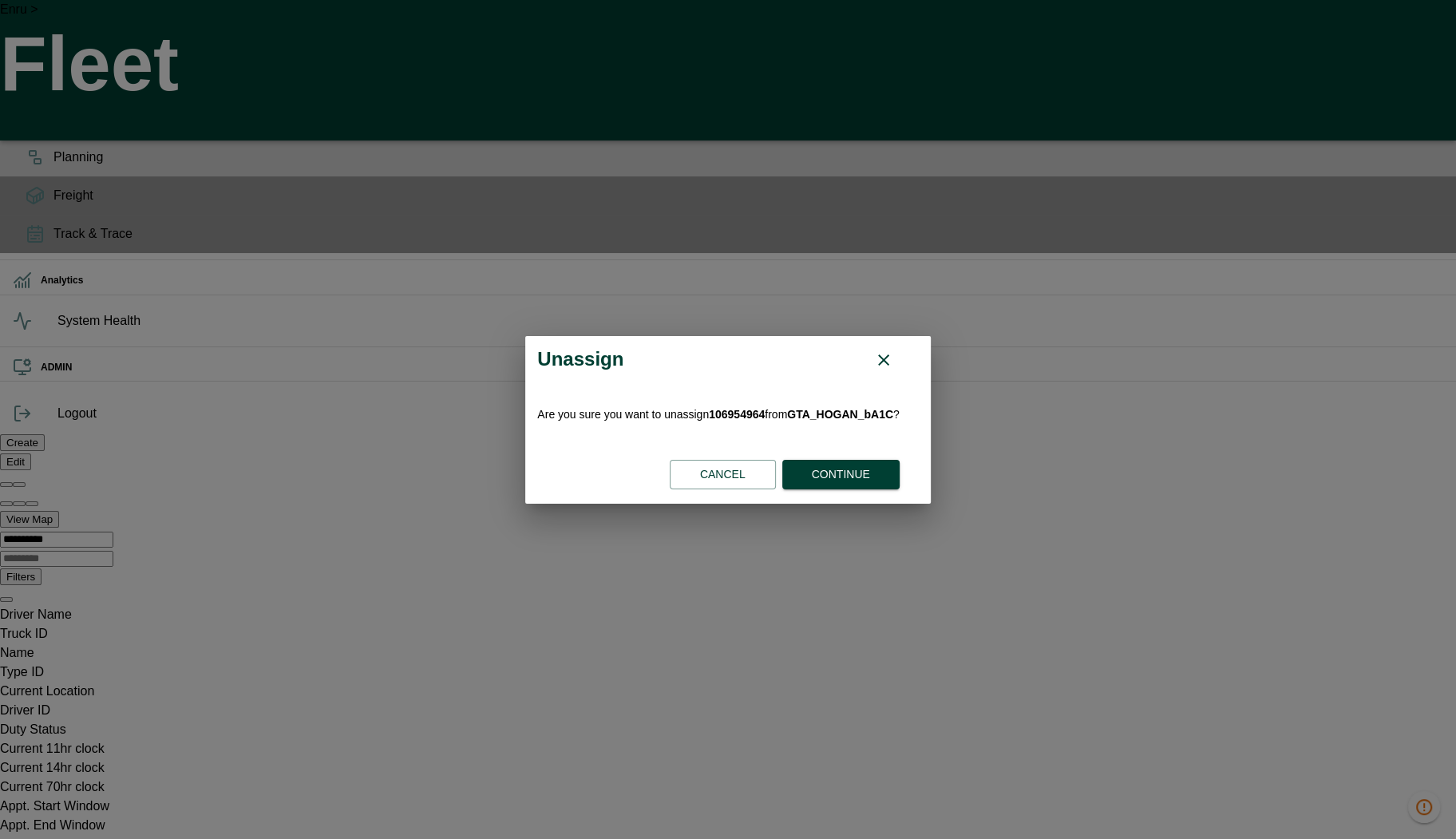 type 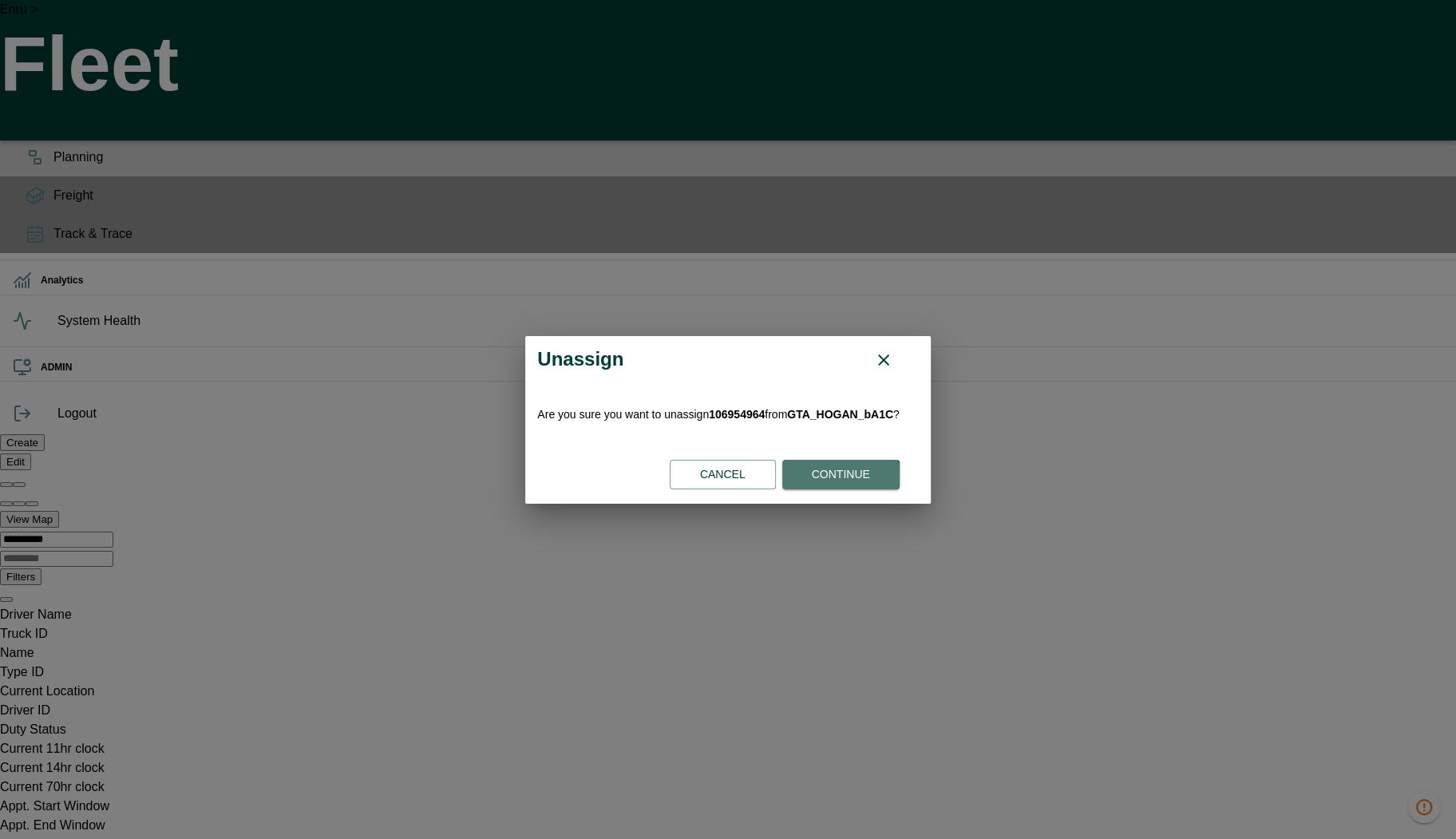 click on "Continue" at bounding box center (841, 474) 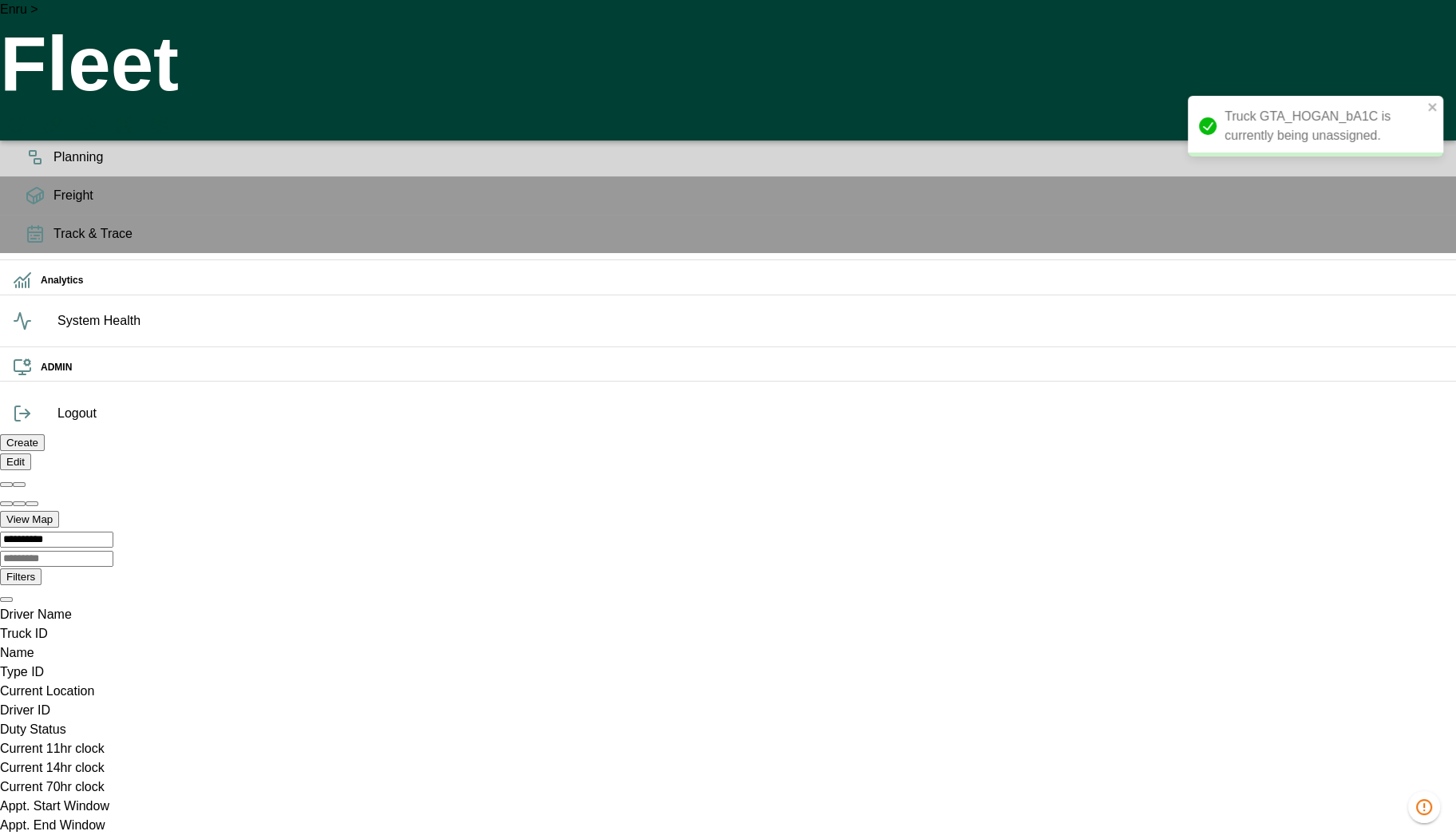 type 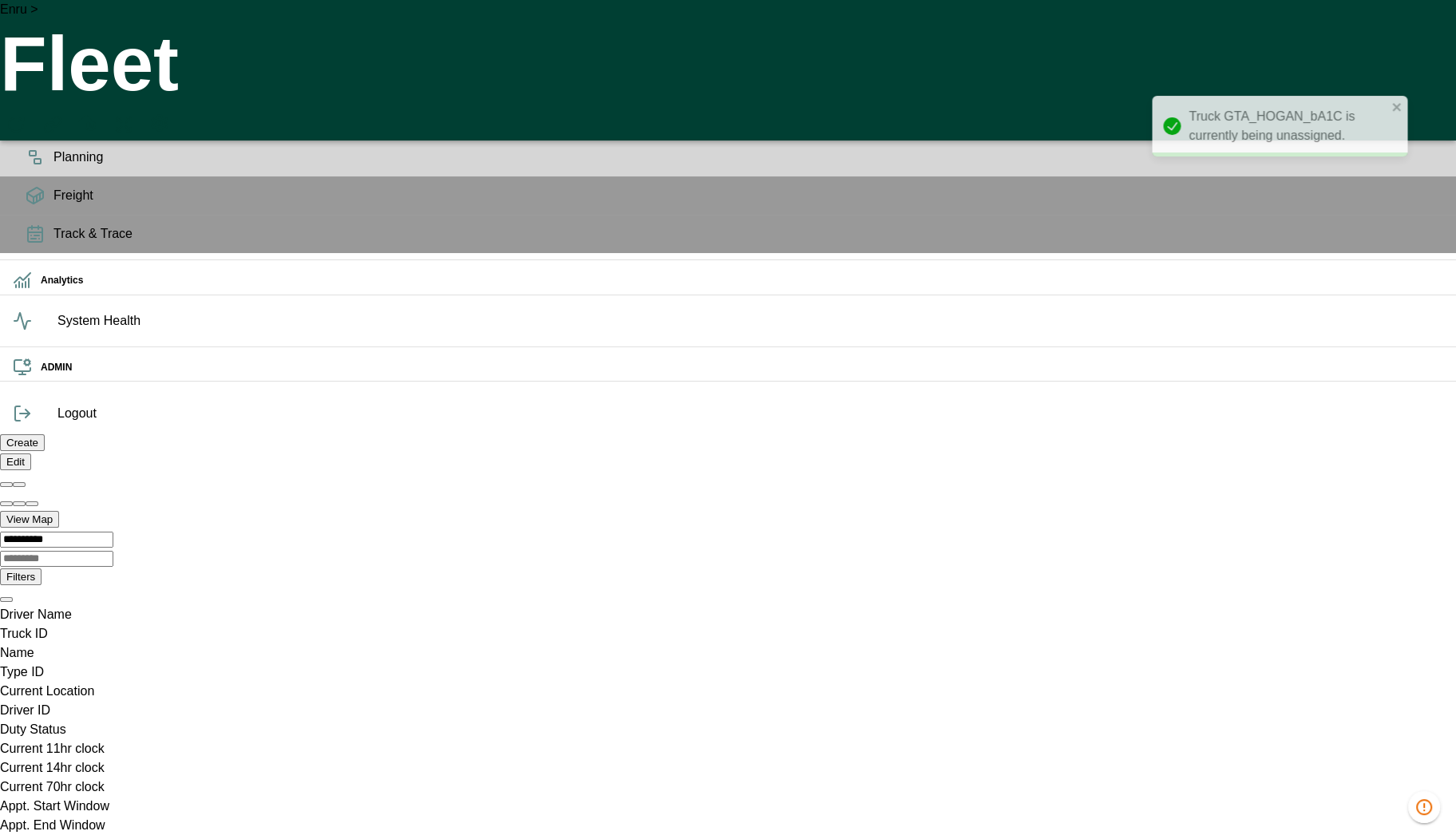 drag, startPoint x: 1382, startPoint y: 116, endPoint x: 1347, endPoint y: 116, distance: 35 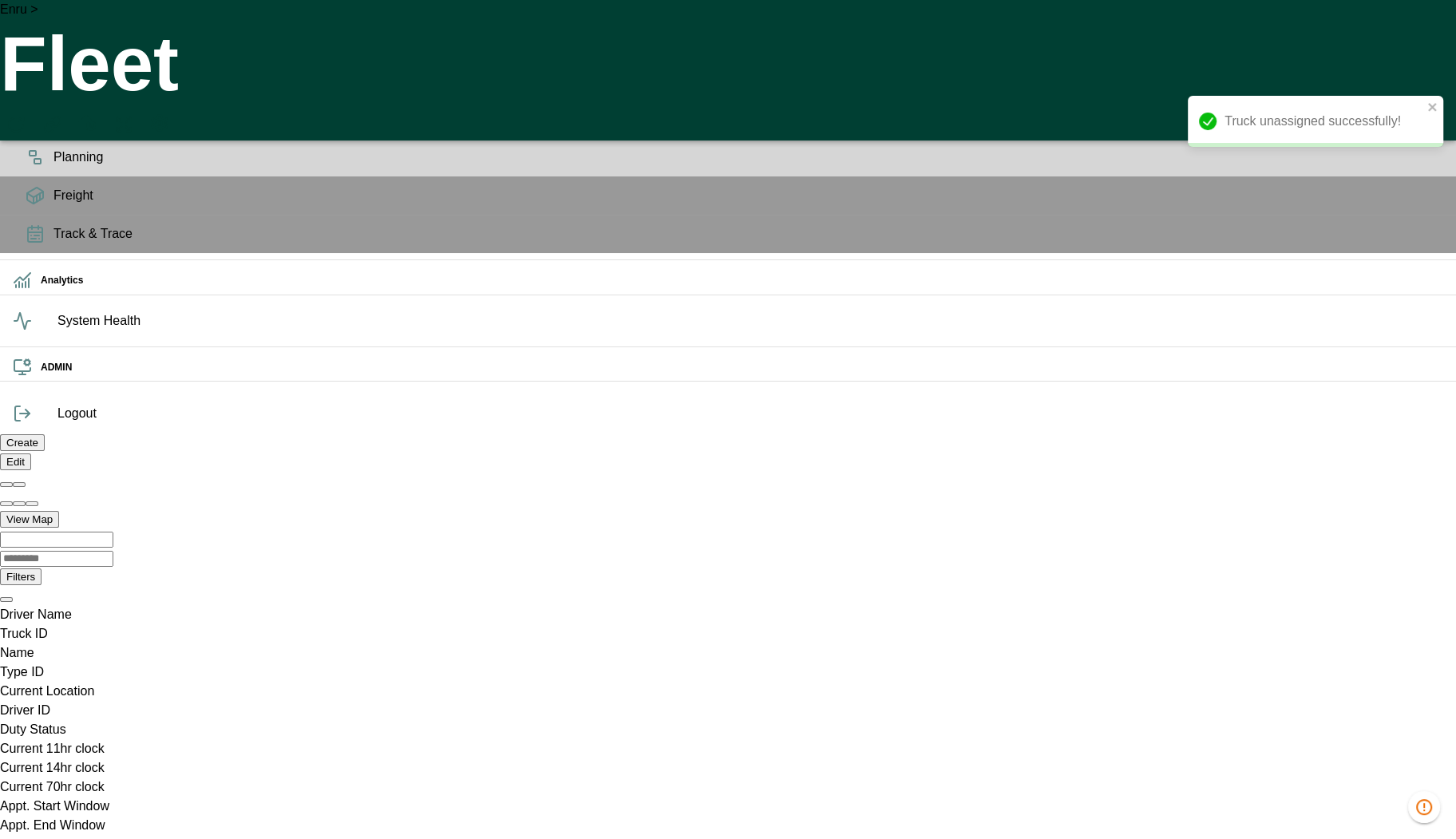 scroll, scrollTop: 0, scrollLeft: 1132395, axis: horizontal 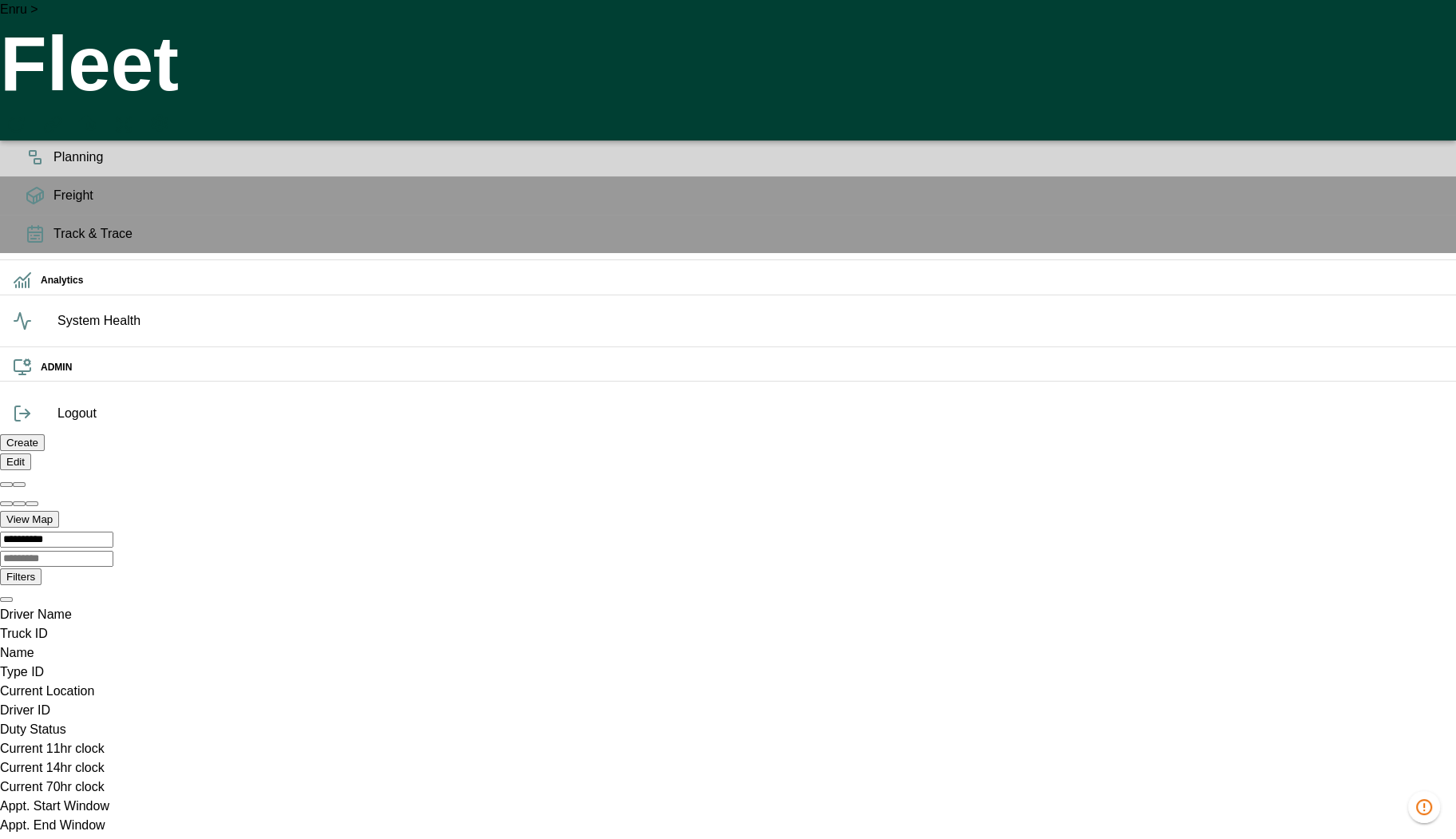 click at bounding box center (0, 643) 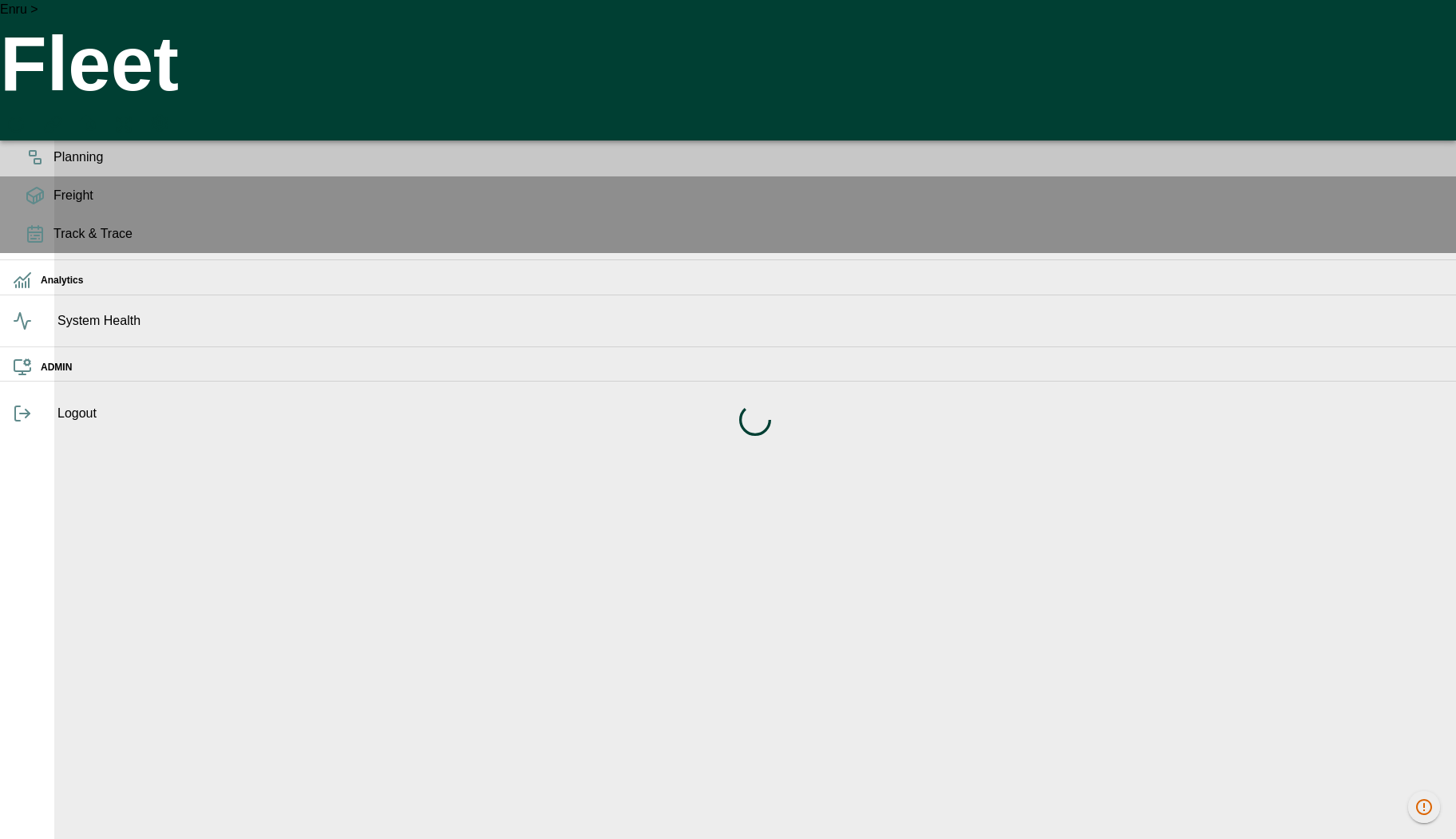 scroll, scrollTop: 0, scrollLeft: 0, axis: both 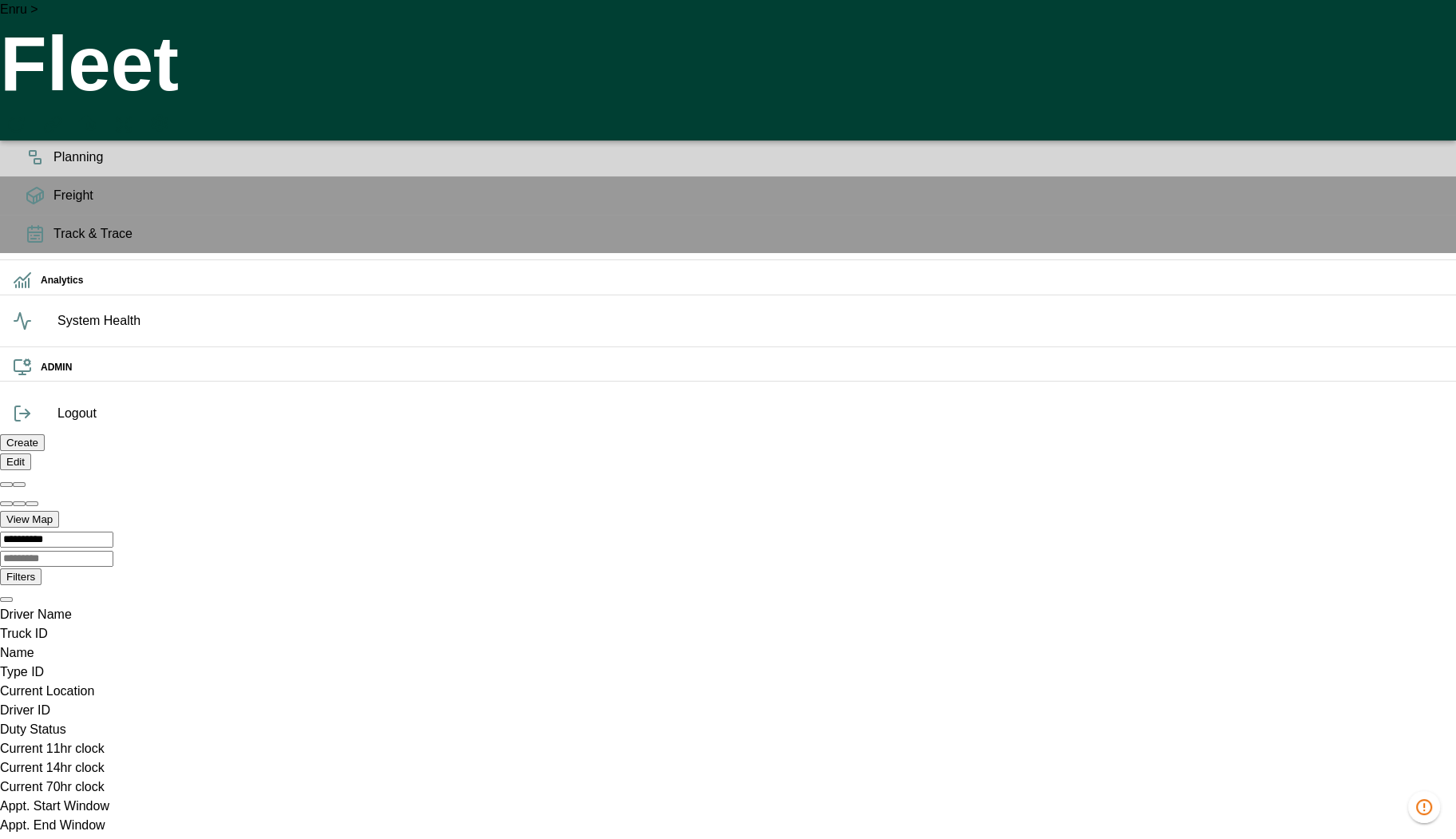 click at bounding box center [0, 2904] 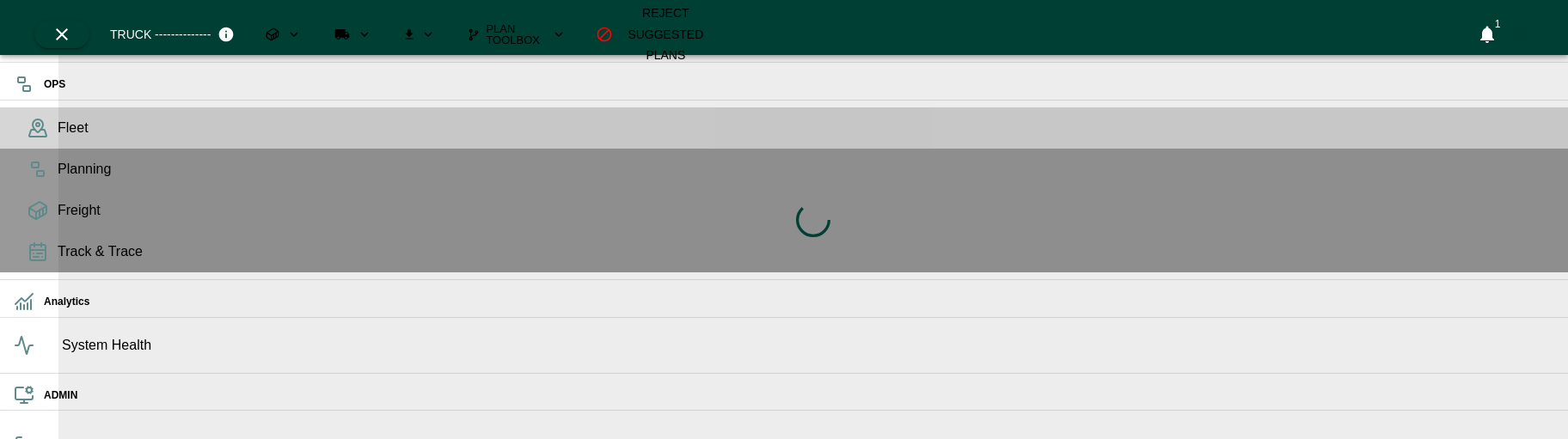scroll, scrollTop: 0, scrollLeft: 0, axis: both 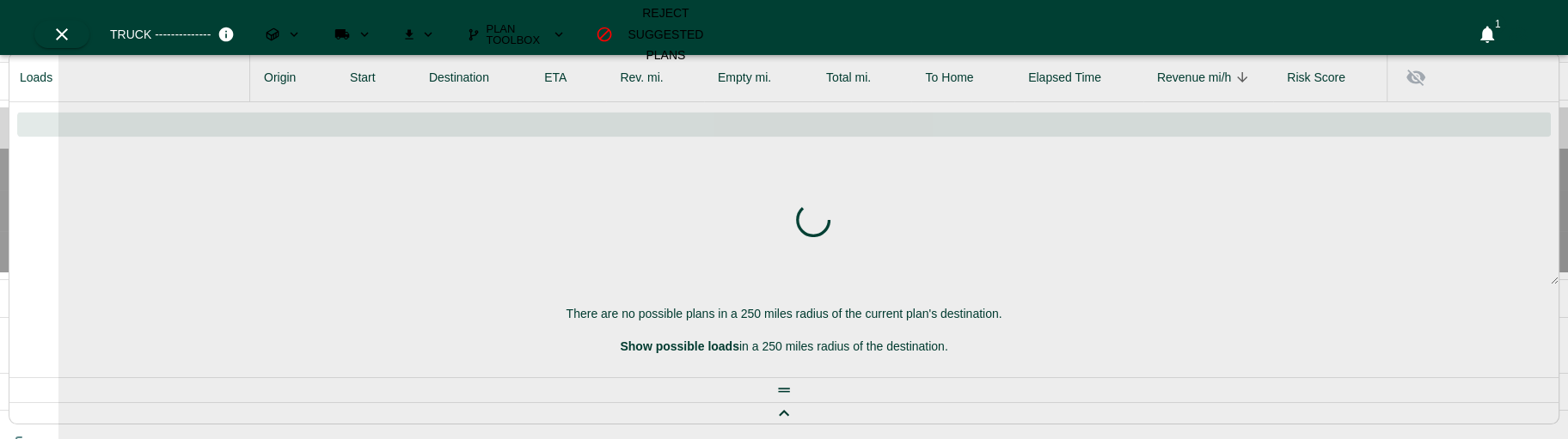 click at bounding box center [813, 219] 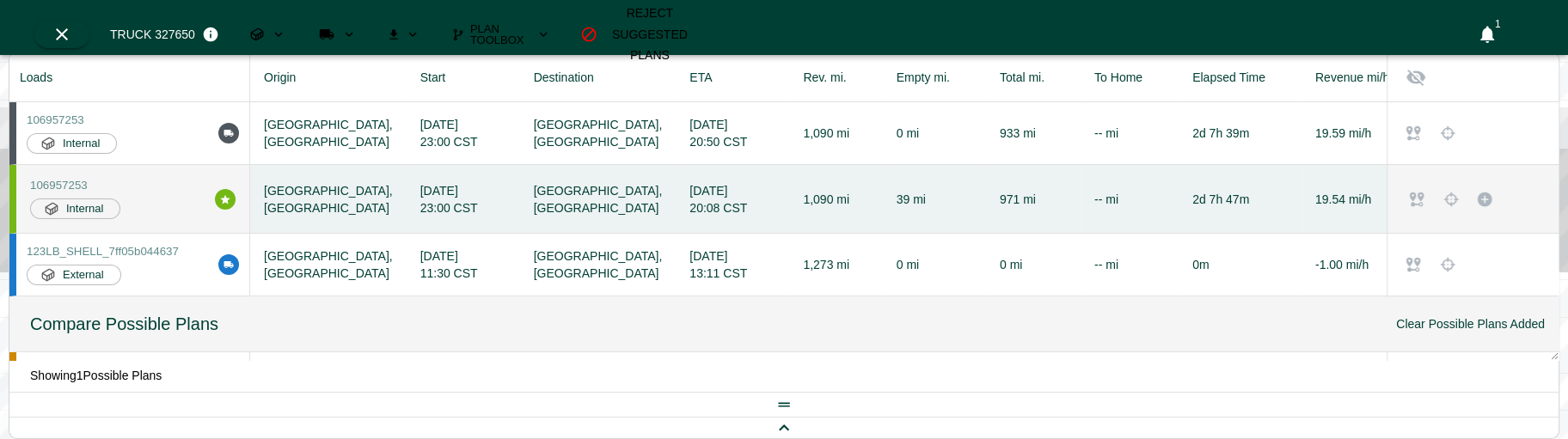 scroll, scrollTop: 432, scrollLeft: 320, axis: both 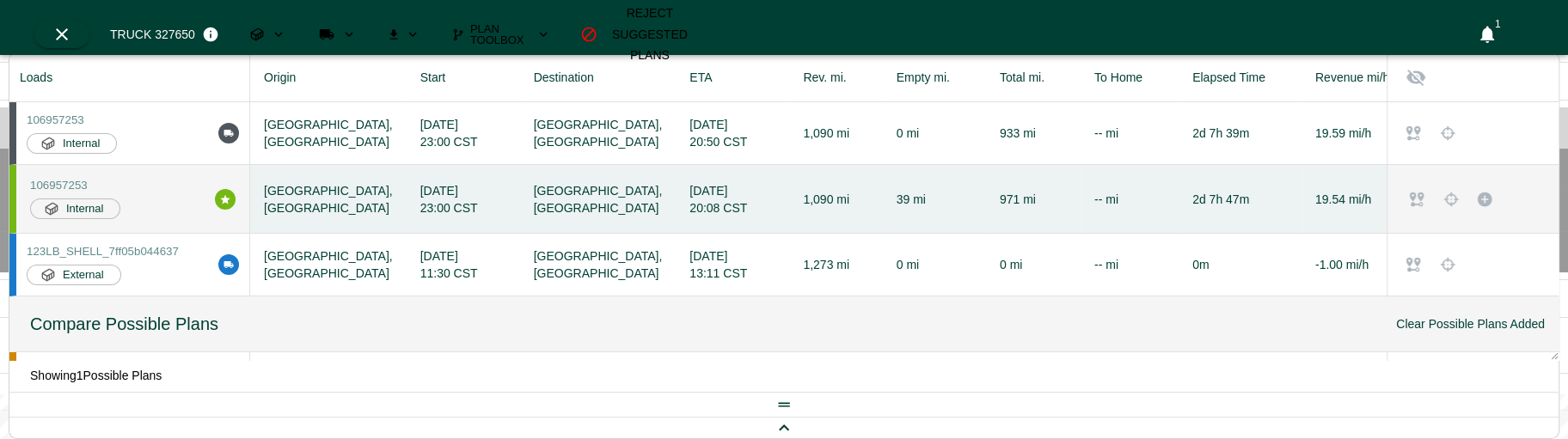 click on "Total Miles" at bounding box center (46, 835) 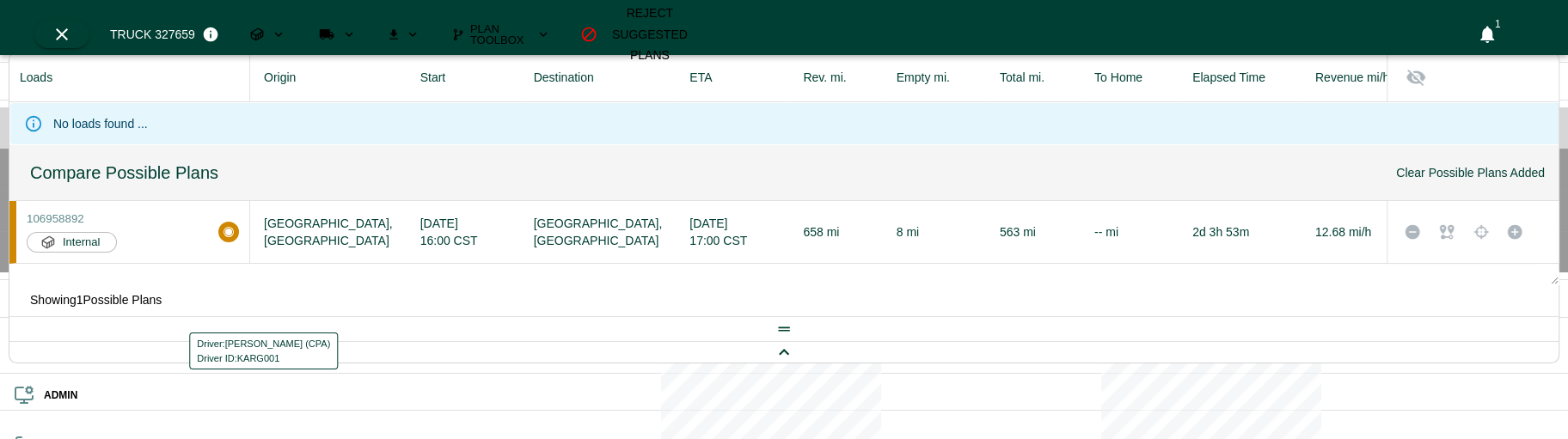 click on "Driver:  [PERSON_NAME] (CPA) Driver ID:  KARG001" at bounding box center [258, 351] 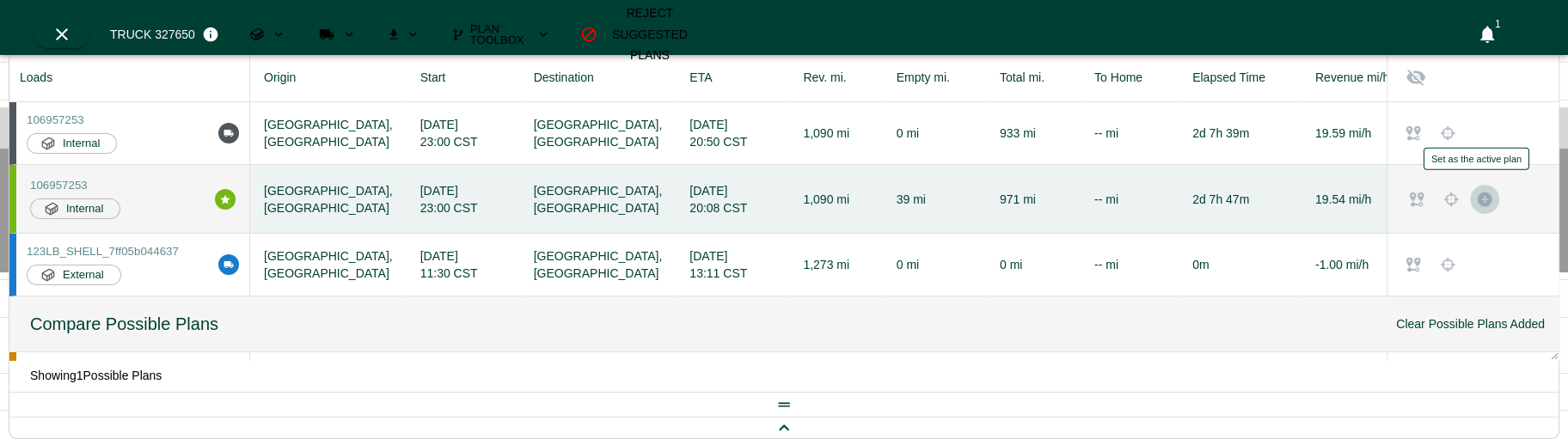 click 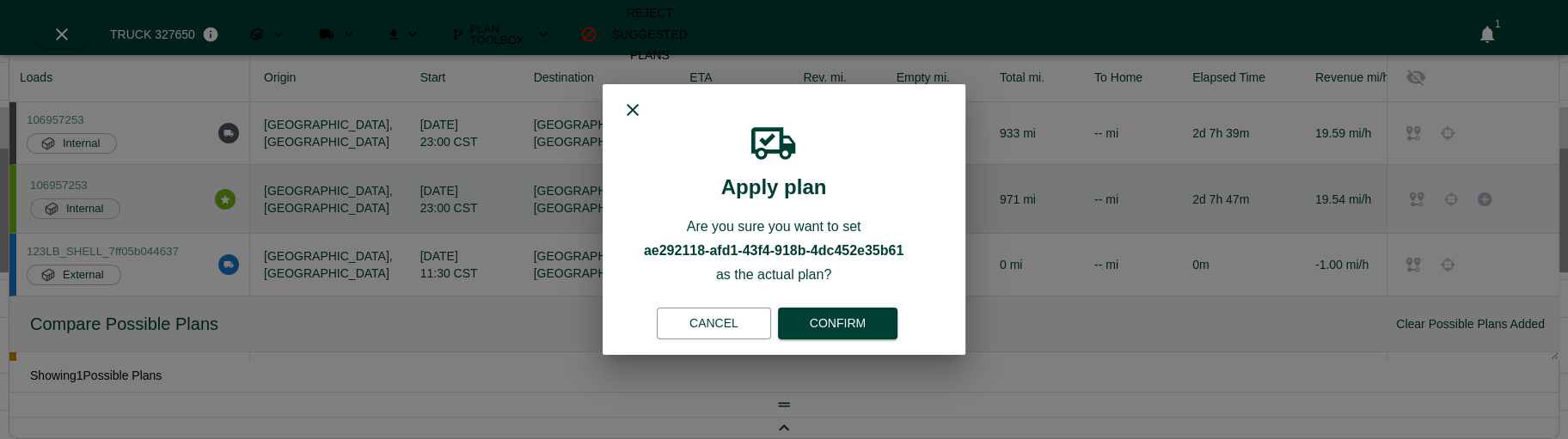 type 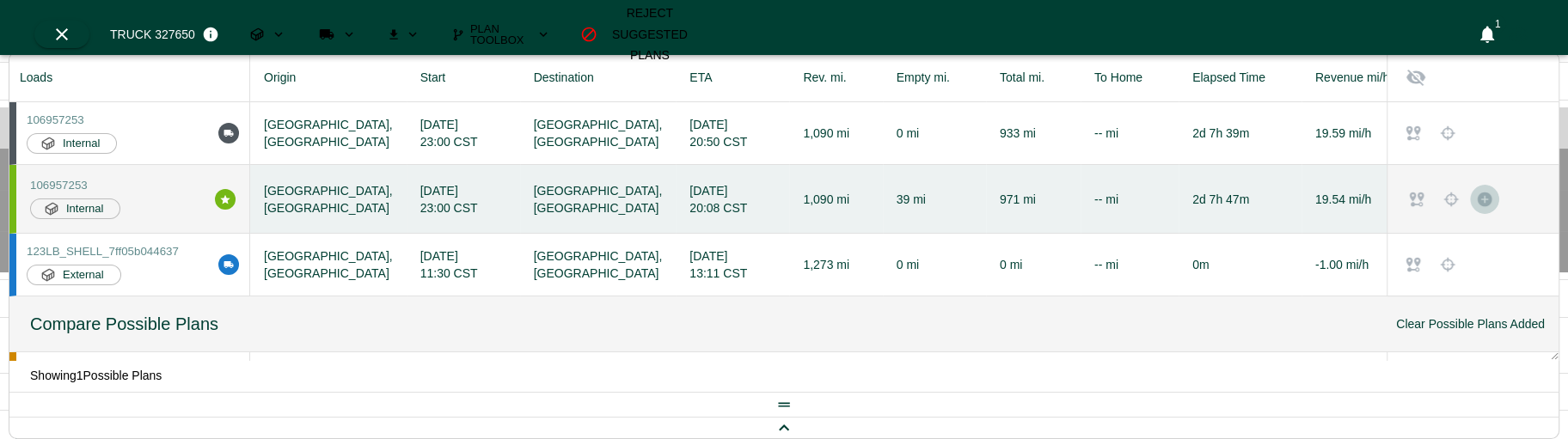 type 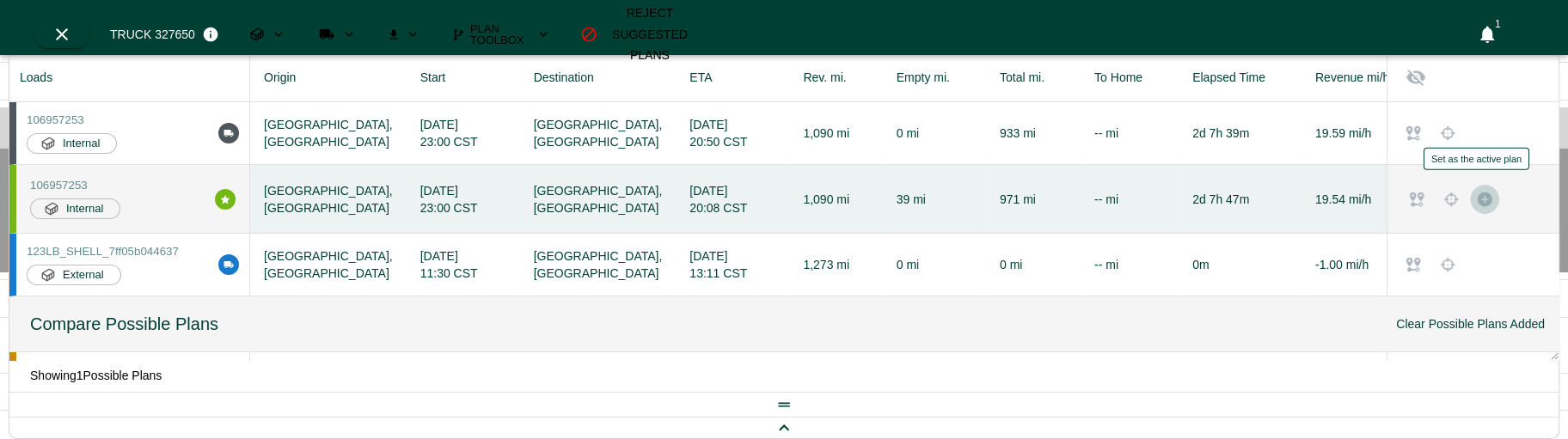 scroll, scrollTop: 247, scrollLeft: 0, axis: vertical 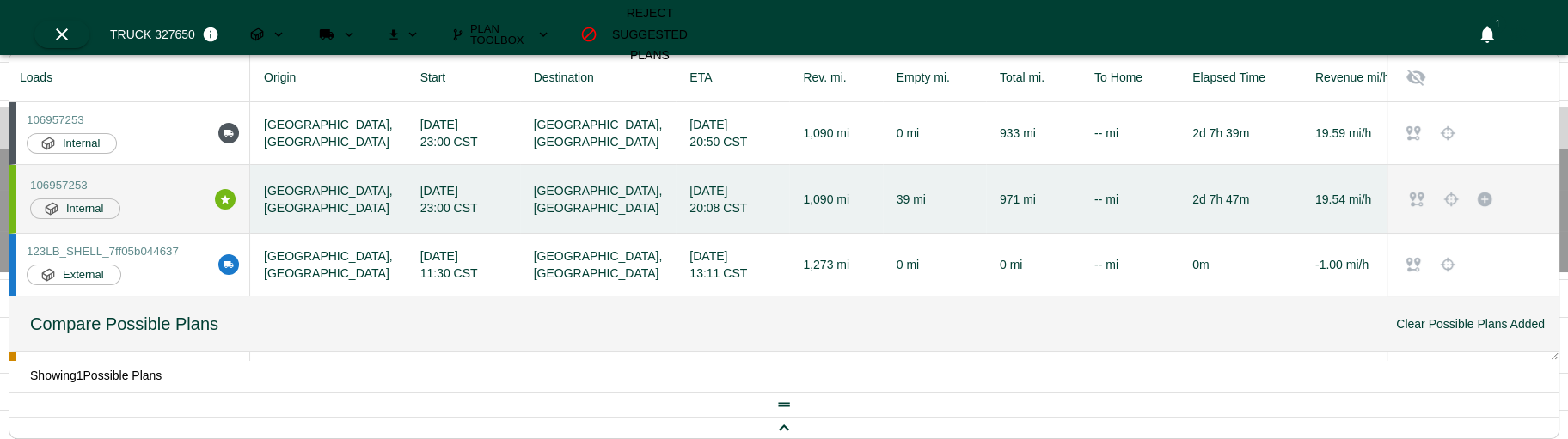 click on "Loaded Miles" at bounding box center (54, 1031) 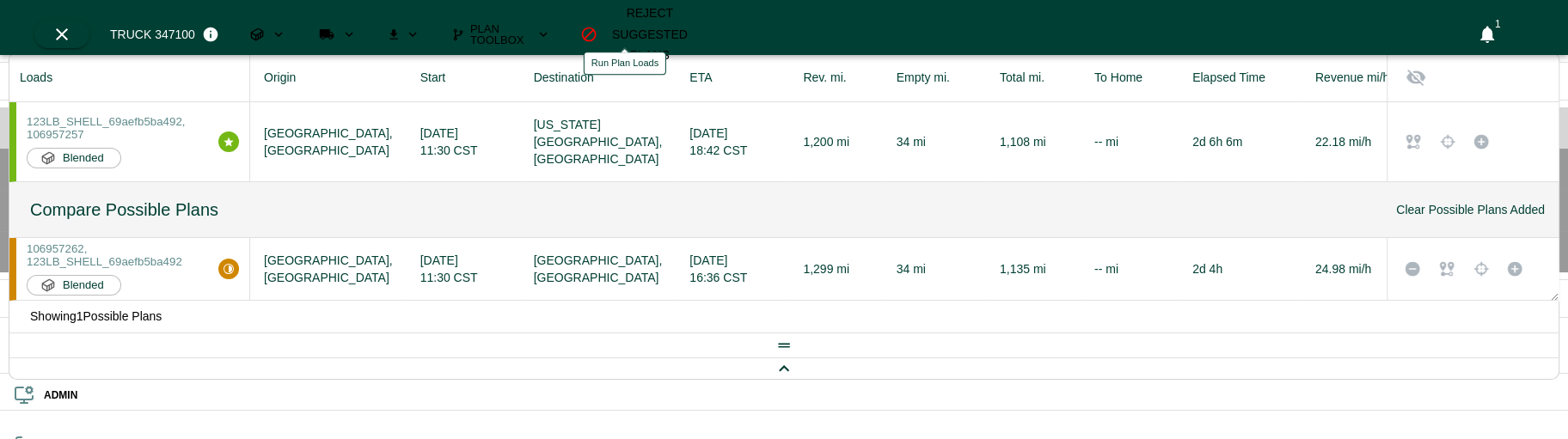 click at bounding box center [337, 34] 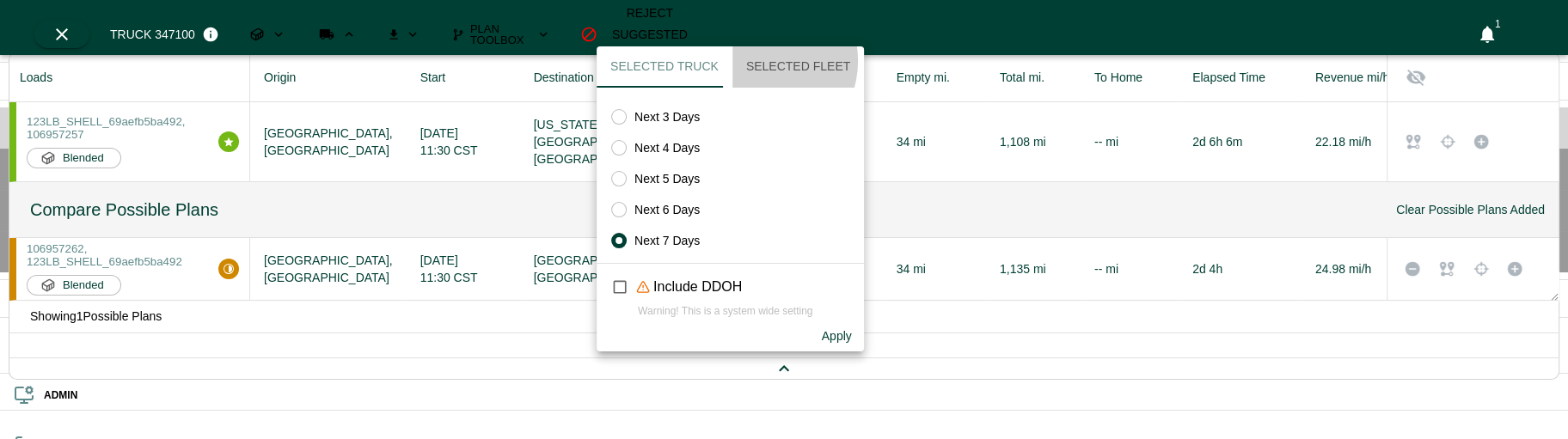 click on "Selected Fleet" at bounding box center (798, 67) 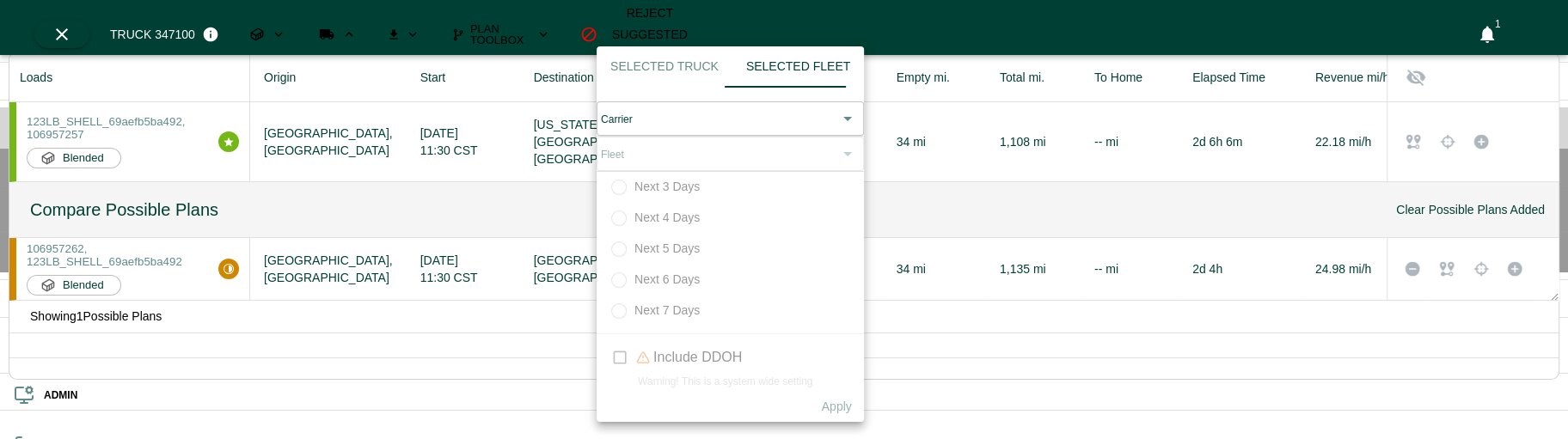 click on "OPS Fleet Planning Freight Track & Trace Analytics System Health ADMIN Logout Fleet List 41  trucks 1 ​ ​ 327659 [PERSON_NAME] 23  Possible Plan s Driving Driver [PERSON_NAME] None Revenue MPH $0.00 Total Miles 0 Empty Miles 0 Loaded Miles 0 PTA [DATE]  13:11 327650 [PERSON_NAME] 22  Possible Plan s OffDuty Driver [PERSON_NAME] None Revenue MPH $19.59 Total Miles 933 Empty Miles 0 Loaded Miles 933 PTA [DATE]  13:11 347100 [PERSON_NAME] 21  Possible Plan s OffDuty Driver [PERSON_NAME] None Revenue MPH $0.00 Total Miles 0 Empty Miles 0 Loaded Miles 0 PTA [DATE]  13:11 347126 [PERSON_NAME] 12  Possible Plan s Sleeper Driver [PERSON_NAME] None Revenue MPH $0.00 Total Miles 0 Empty Miles 0 Loaded Miles 0 PTA [DATE]  13:11 357303 [PERSON_NAME] 10  Possible Plan s OffDuty Driver [PERSON_NAME] None Revenue MPH $0.00 Total Miles 0 Empty Miles 0 Loaded Miles 0 PTA [DATE]  13:11 347132 [PERSON_NAME] 9  Possible Plan s OffDuty Driver [PERSON_NAME] None Revenue MPH $0.00 Total Miles 0 Empty Miles" at bounding box center [784, 516] 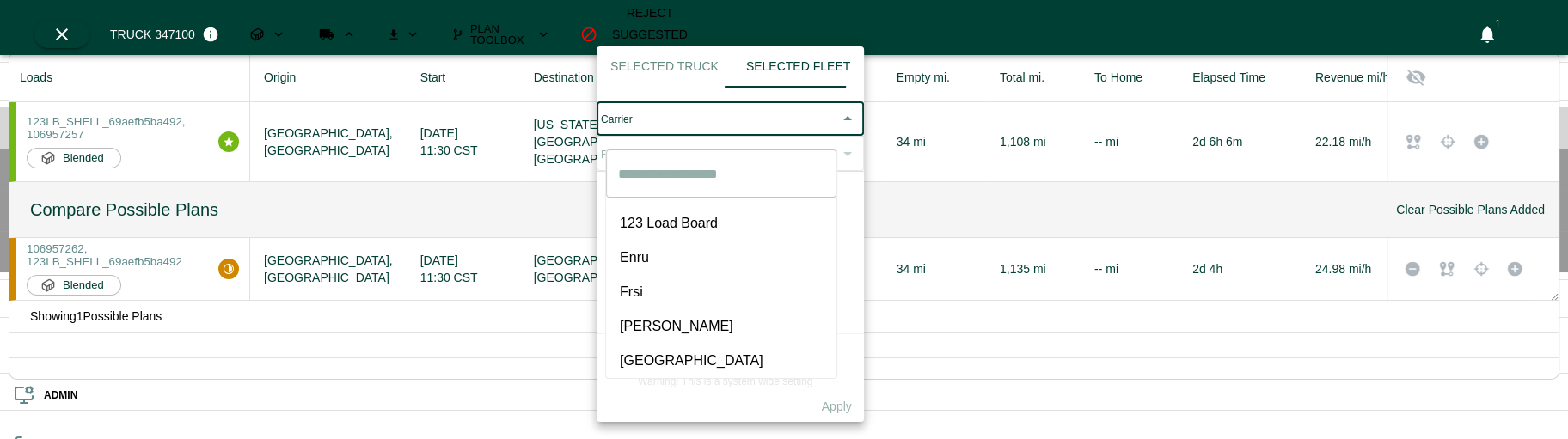 click on "[PERSON_NAME]" at bounding box center [721, 326] 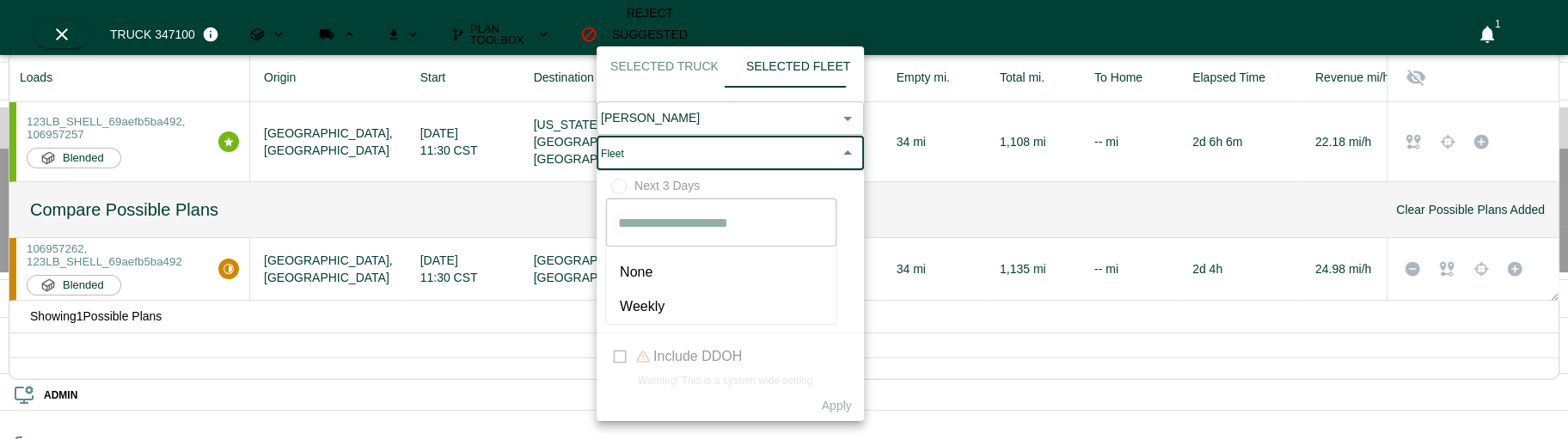 click on "OPS Fleet Planning Freight Track & Trace Analytics System Health ADMIN Logout Fleet List 41  trucks 1 ​ ​ 327659 [PERSON_NAME] 23  Possible Plan s Driving Driver [PERSON_NAME] None Revenue MPH $0.00 Total Miles 0 Empty Miles 0 Loaded Miles 0 PTA [DATE]  13:11 327650 [PERSON_NAME] 22  Possible Plan s OffDuty Driver [PERSON_NAME] None Revenue MPH $19.59 Total Miles 933 Empty Miles 0 Loaded Miles 933 PTA [DATE]  13:11 347100 [PERSON_NAME] 21  Possible Plan s OffDuty Driver [PERSON_NAME] None Revenue MPH $0.00 Total Miles 0 Empty Miles 0 Loaded Miles 0 PTA [DATE]  13:11 347126 [PERSON_NAME] 12  Possible Plan s Sleeper Driver [PERSON_NAME] None Revenue MPH $0.00 Total Miles 0 Empty Miles 0 Loaded Miles 0 PTA [DATE]  13:11 357303 [PERSON_NAME] 10  Possible Plan s OffDuty Driver [PERSON_NAME] None Revenue MPH $0.00 Total Miles 0 Empty Miles 0 Loaded Miles 0 PTA [DATE]  13:11 347132 [PERSON_NAME] 9  Possible Plan s OffDuty Driver [PERSON_NAME] None Revenue MPH $0.00 Total Miles 0 Empty Miles" at bounding box center [784, 516] 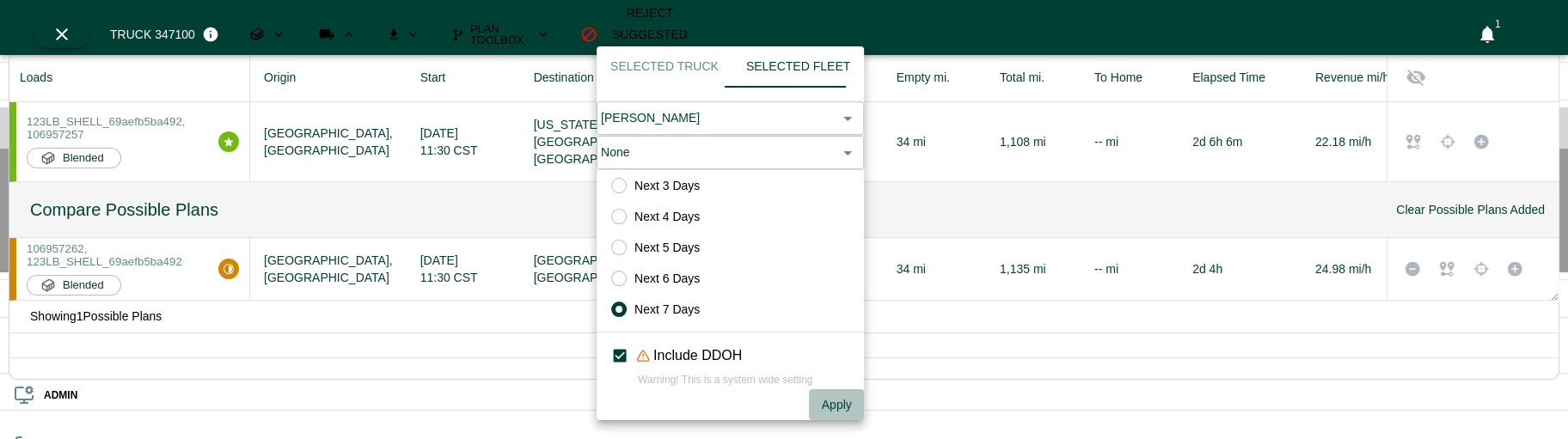 click on "Apply" at bounding box center [836, 405] 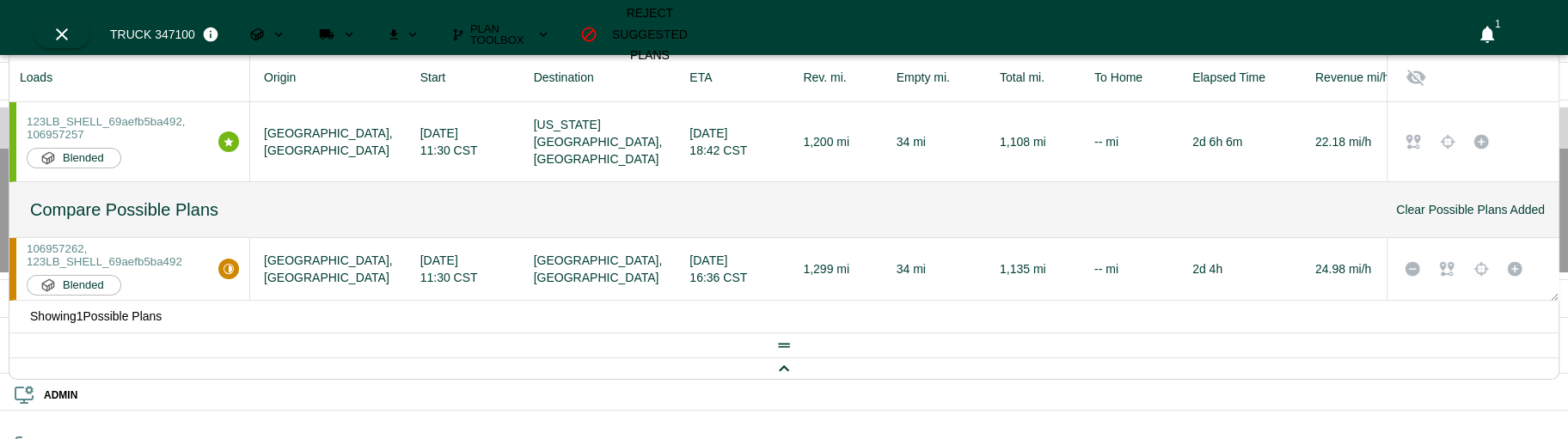 scroll, scrollTop: 0, scrollLeft: 155, axis: horizontal 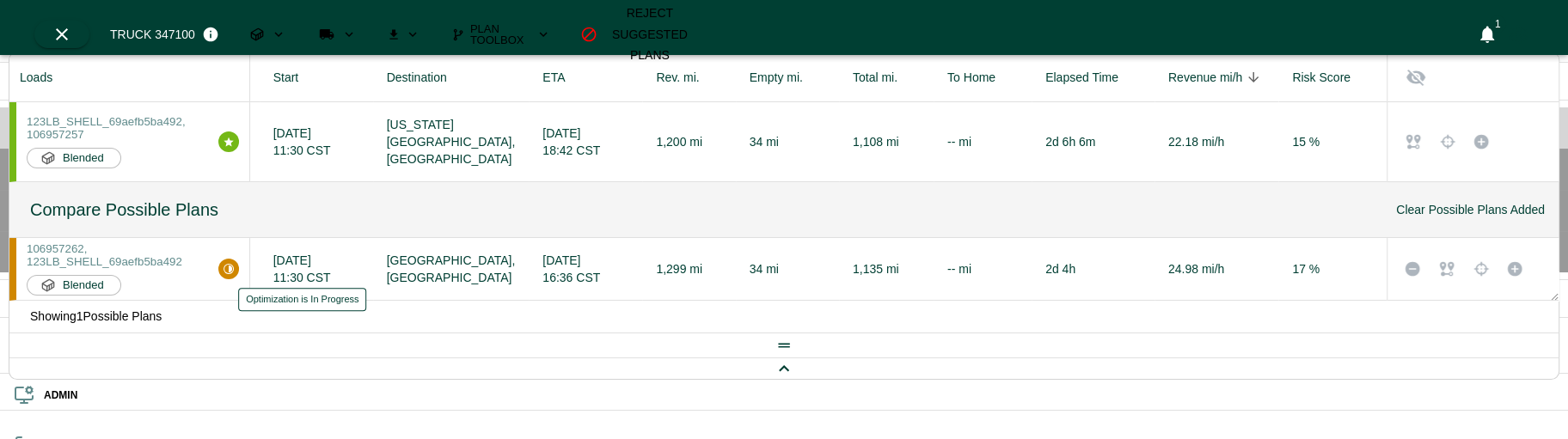 click 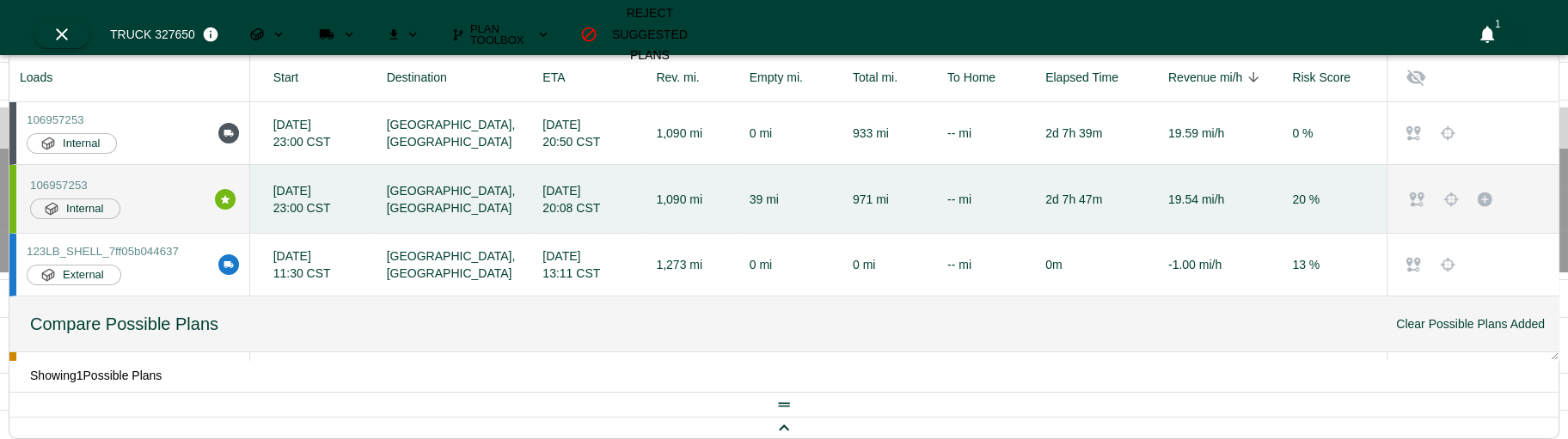 click on "Driving" at bounding box center (163, 678) 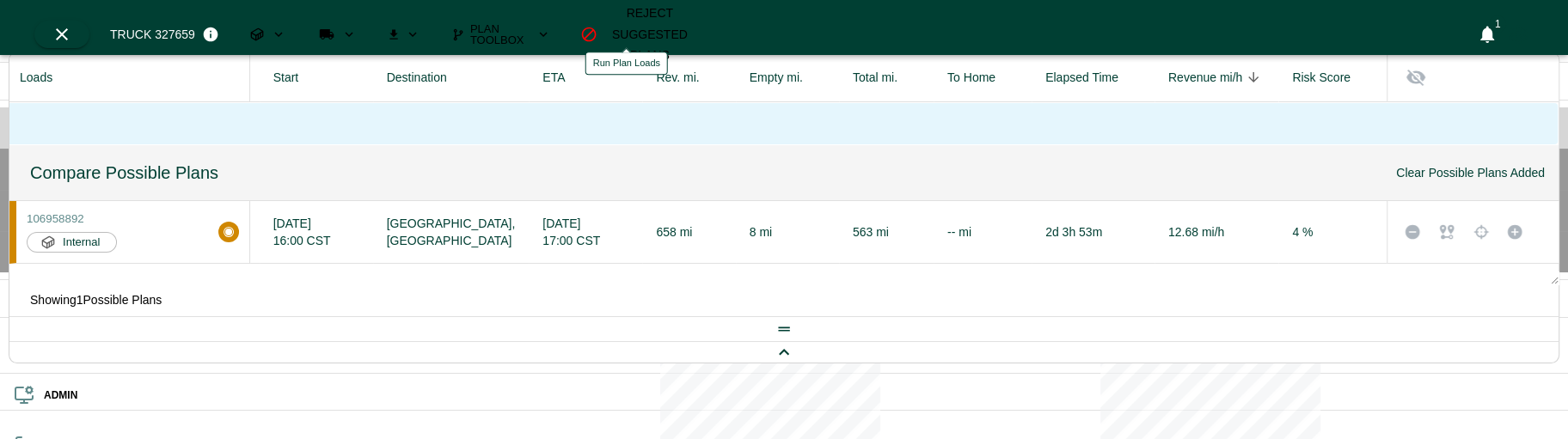 click 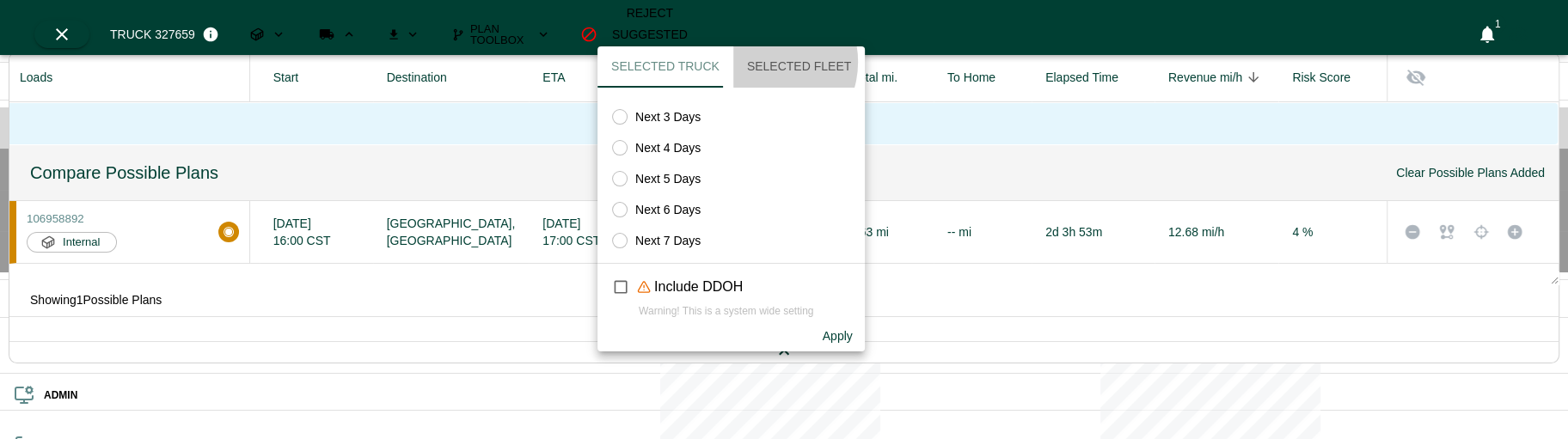 click on "Selected Fleet" at bounding box center [799, 67] 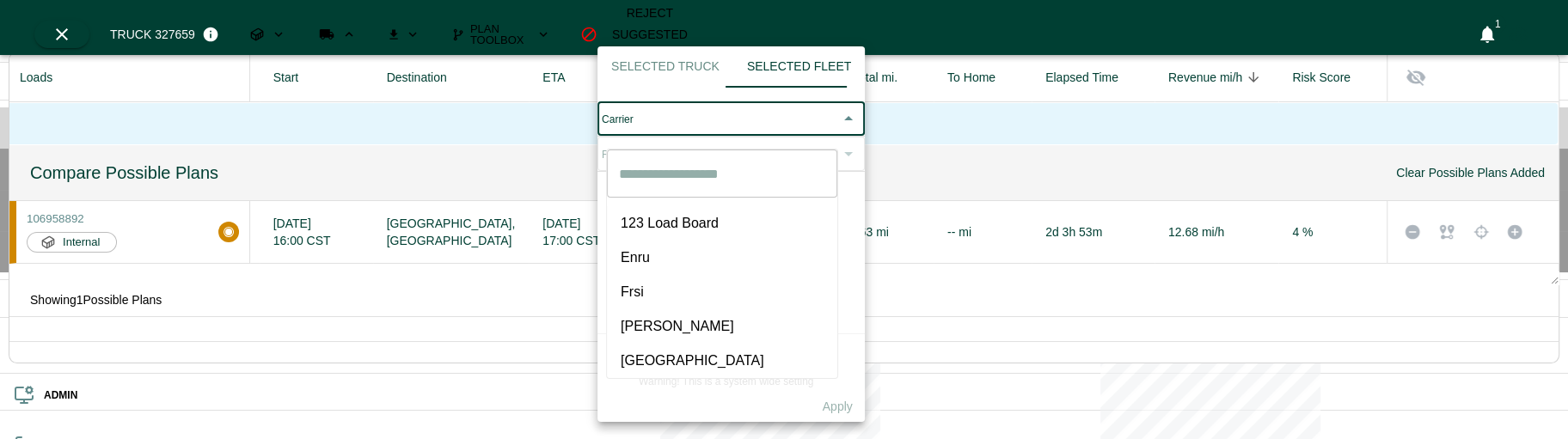 click on "OPS Fleet Planning Freight Track & Trace Analytics System Health ADMIN Logout Fleet List 41  trucks 1 ​ ​ 327659 [PERSON_NAME] 23  Possible Plan s Driving Driver [PERSON_NAME] None Revenue MPH $0.00 Total Miles 0 Empty Miles 0 Loaded Miles 0 PTA [DATE]  13:11 327650 [PERSON_NAME] 22  Possible Plan s OffDuty Driver [PERSON_NAME] None Revenue MPH $19.59 Total Miles 933 Empty Miles 0 Loaded Miles 933 PTA [DATE]  13:11 347100 [PERSON_NAME] 21  Possible Plan s OffDuty Driver [PERSON_NAME] None Revenue MPH $0.00 Total Miles 0 Empty Miles 0 Loaded Miles 0 PTA [DATE]  13:11 Truck 327659 Plan Toolbox Reject Suggested Plans 1 Loads Origin Start Destination ETA Rev. mi. Empty mi. Total mi. To Home Elapsed Time Revenue mi/h sorted descending Risk Score No loads found ... Compare Possible Plans Clear Possible Plans Added 106958892 Internal [GEOGRAPHIC_DATA], [GEOGRAPHIC_DATA] [DATE] 16:00 CST [GEOGRAPHIC_DATA], [GEOGRAPHIC_DATA] [DATE] 17:00 CST 658 mi 8 mi 563 mi -- mi 2d 3h 53m 12.68 mi/h 4 % Showing  1  Possible Plans
23" at bounding box center (784, 516) 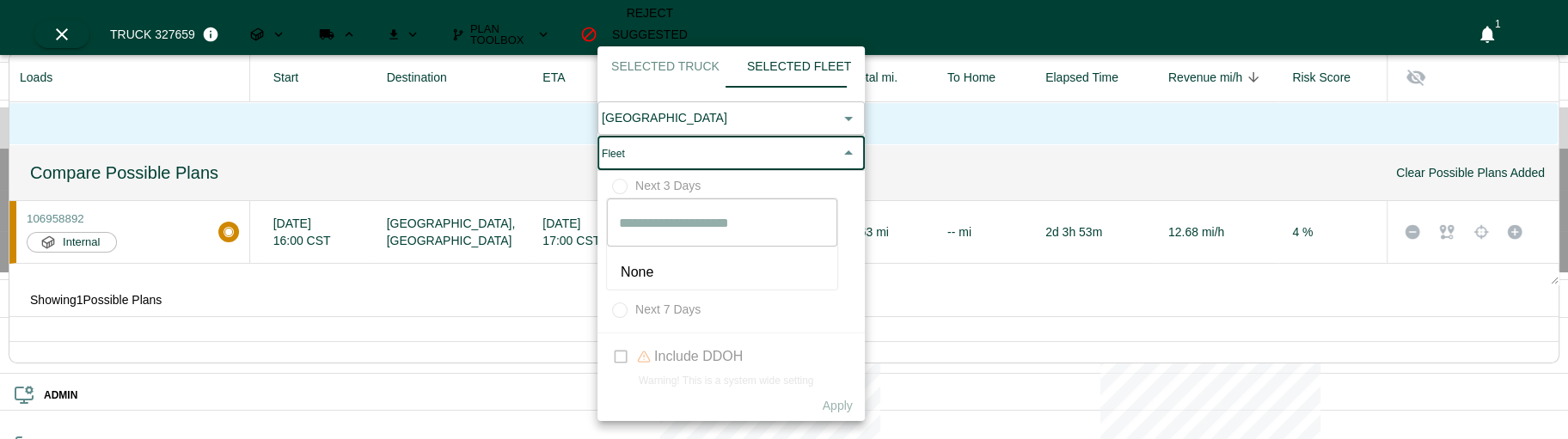 click on "OPS Fleet Planning Freight Track & Trace Analytics System Health ADMIN Logout Fleet List 41  trucks 1 ​ ​ 327659 [PERSON_NAME] 23  Possible Plan s Driving Driver [PERSON_NAME] None Revenue MPH $0.00 Total Miles 0 Empty Miles 0 Loaded Miles 0 PTA [DATE]  13:11 327650 [PERSON_NAME] 22  Possible Plan s OffDuty Driver [PERSON_NAME] None Revenue MPH $19.59 Total Miles 933 Empty Miles 0 Loaded Miles 933 PTA [DATE]  13:11 347100 [PERSON_NAME] 21  Possible Plan s OffDuty Driver [PERSON_NAME] None Revenue MPH $0.00 Total Miles 0 Empty Miles 0 Loaded Miles 0 PTA [DATE]  13:11 Truck 327659 Plan Toolbox Reject Suggested Plans 1 Loads Origin Start Destination ETA Rev. mi. Empty mi. Total mi. To Home Elapsed Time Revenue mi/h sorted descending Risk Score No loads found ... Compare Possible Plans Clear Possible Plans Added 106958892 Internal [GEOGRAPHIC_DATA], [GEOGRAPHIC_DATA] [DATE] 16:00 CST [GEOGRAPHIC_DATA], [GEOGRAPHIC_DATA] [DATE] 17:00 CST 658 mi 8 mi 563 mi -- mi 2d 3h 53m 12.68 mi/h 4 % Showing  1  Possible Plans
23" at bounding box center [784, 516] 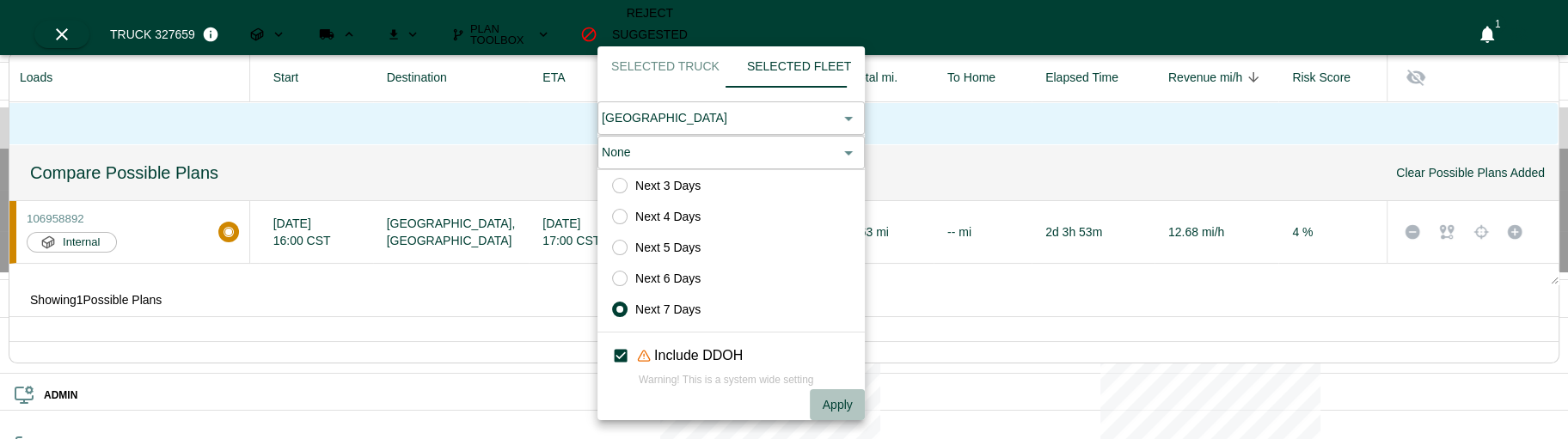 click on "Apply" at bounding box center [837, 405] 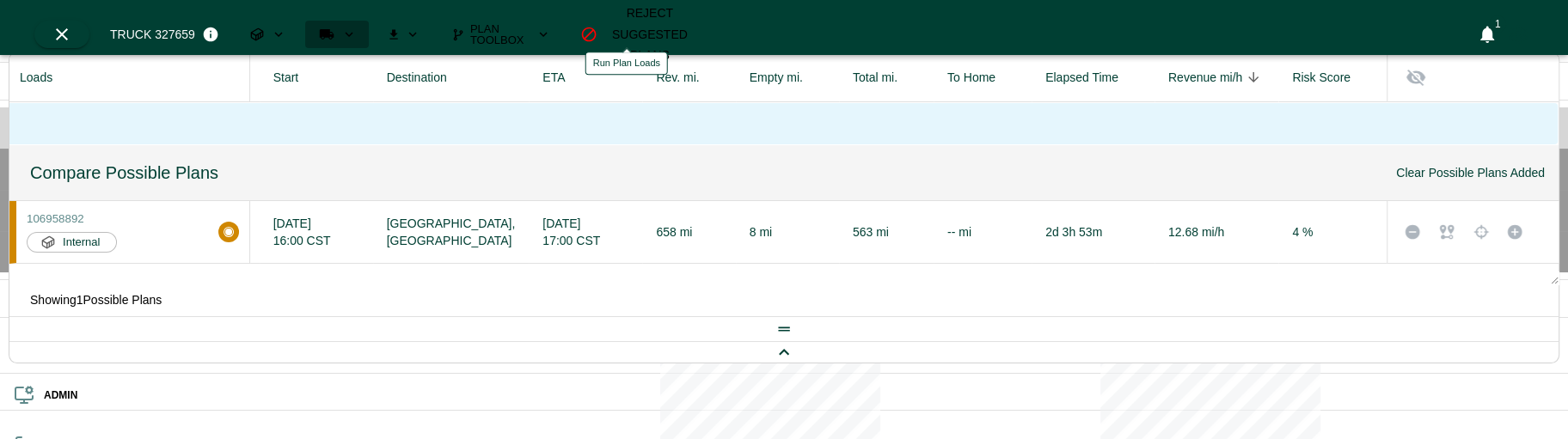 click 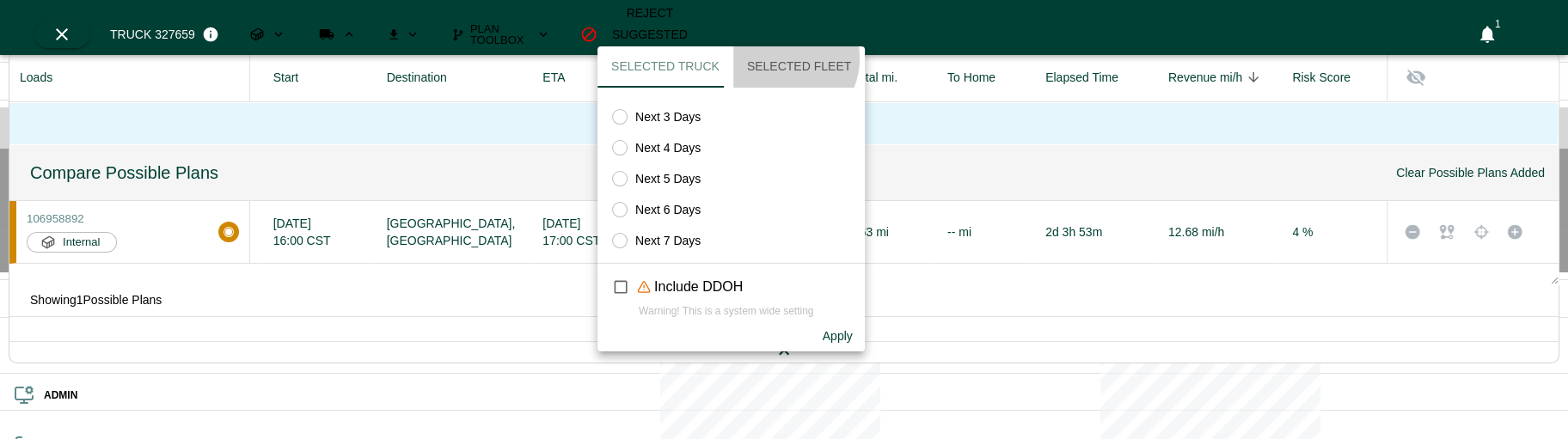 click on "Selected Fleet" at bounding box center (799, 67) 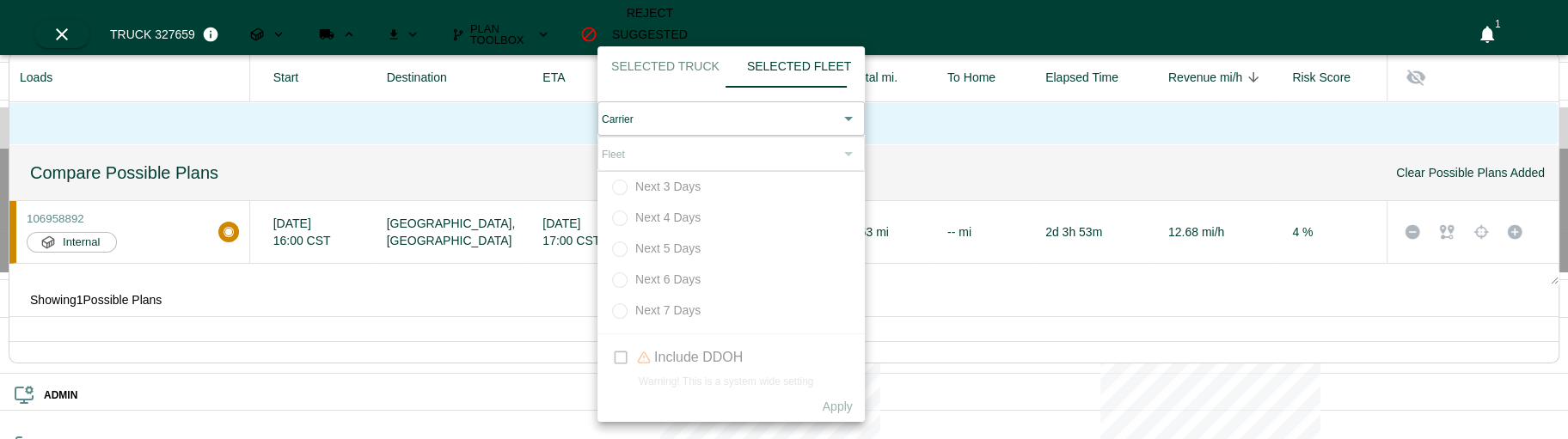 click on "OPS Fleet Planning Freight Track & Trace Analytics System Health ADMIN Logout Fleet List 41  trucks 1 ​ ​ 327659 Hogan 23  Possible Plan s Driving Driver Richard Ogunbodede None Revenue MPH $0.00 Total Miles 0 Empty Miles 0 Loaded Miles 0 PTA 07-03-2025  at  13:11 327650 Hogan 22  Possible Plan s OffDuty Driver Gratien Karemera None Revenue MPH $19.59 Total Miles 933 Empty Miles 0 Loaded Miles 933 PTA 07-03-2025  at  13:11 347100 Hogan 21  Possible Plan s OffDuty Driver Samuel Todd None Revenue MPH $0.00 Total Miles 0 Empty Miles 0 Loaded Miles 0 PTA 07-03-2025  at  13:11 Truck 327659 Plan Toolbox Reject Suggested Plans 1 Loads Origin Start Destination ETA Rev. mi. Empty mi. Total mi. To Home Elapsed Time Revenue mi/h sorted descending Risk Score No loads found ... Compare Possible Plans Clear Possible Plans Added 106958892 Internal Atlanta, GA 07-03-2025 16:00 CST Miami, FL 07-05-2025 17:00 CST 658 mi 8 mi 563 mi -- mi 2d 3h 53m 12.68 mi/h 4 % Showing  1  Possible Plans
23" at bounding box center [784, 516] 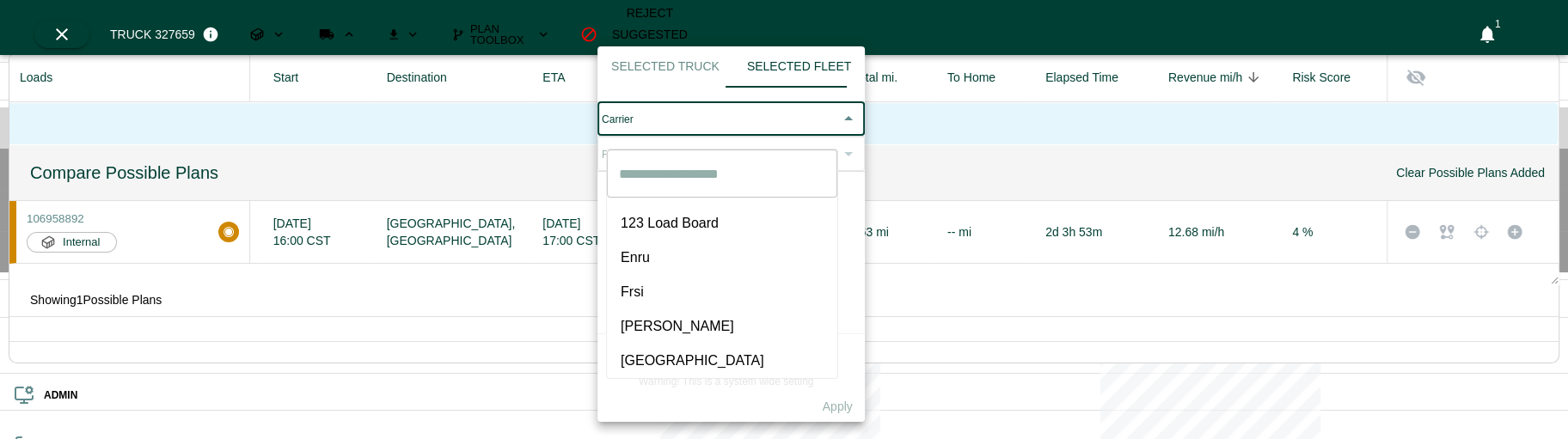 click on "Salem" at bounding box center (722, 361) 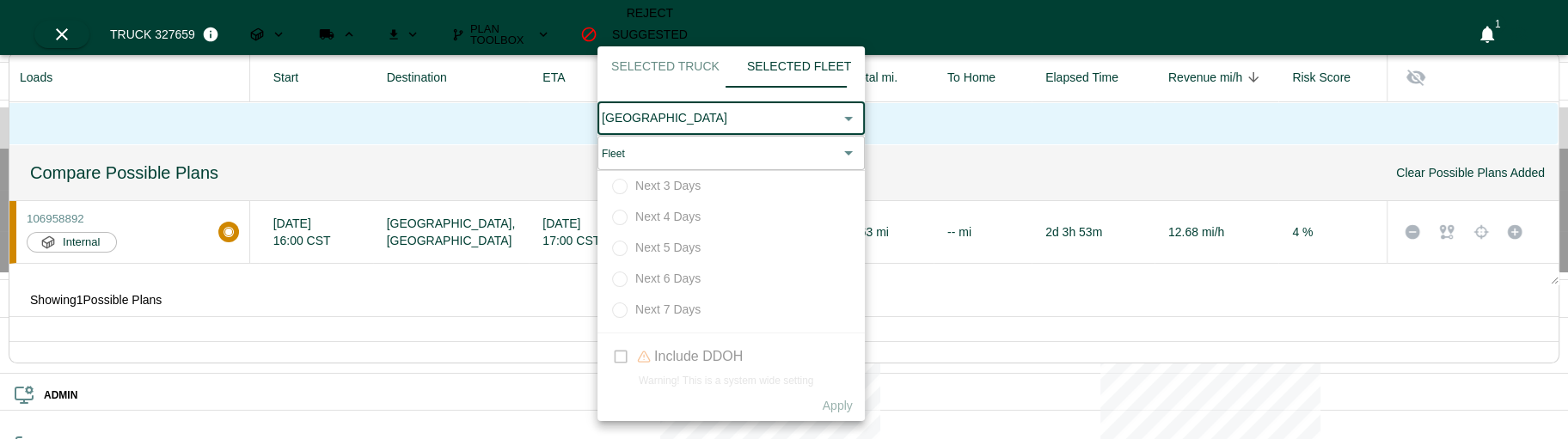 click on "OPS Fleet Planning Freight Track & Trace Analytics System Health ADMIN Logout Fleet List 41  trucks 1 ​ ​ 327659 Hogan 23  Possible Plan s Driving Driver Richard Ogunbodede None Revenue MPH $0.00 Total Miles 0 Empty Miles 0 Loaded Miles 0 PTA 07-03-2025  at  13:11 327650 Hogan 22  Possible Plan s OffDuty Driver Gratien Karemera None Revenue MPH $19.59 Total Miles 933 Empty Miles 0 Loaded Miles 933 PTA 07-03-2025  at  13:11 347100 Hogan 21  Possible Plan s OffDuty Driver Samuel Todd None Revenue MPH $0.00 Total Miles 0 Empty Miles 0 Loaded Miles 0 PTA 07-03-2025  at  13:11 Truck 327659 Plan Toolbox Reject Suggested Plans 1 Loads Origin Start Destination ETA Rev. mi. Empty mi. Total mi. To Home Elapsed Time Revenue mi/h sorted descending Risk Score No loads found ... Compare Possible Plans Clear Possible Plans Added 106958892 Internal Atlanta, GA 07-03-2025 16:00 CST Miami, FL 07-05-2025 17:00 CST 658 mi 8 mi 563 mi -- mi 2d 3h 53m 12.68 mi/h 4 % Showing  1  Possible Plans
23" at bounding box center [784, 516] 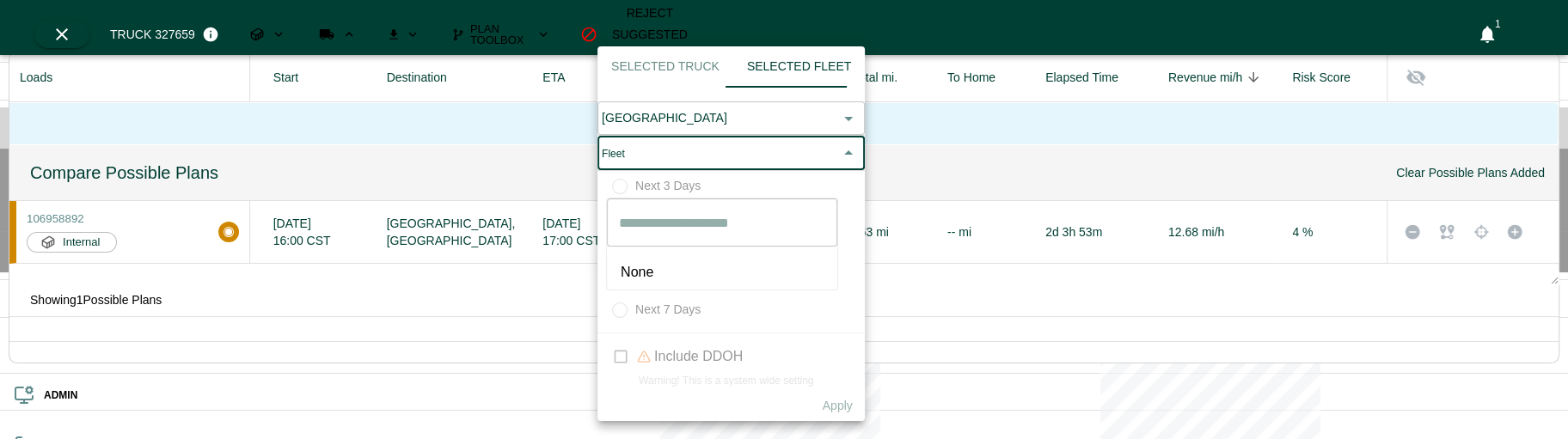 click on "None" at bounding box center [722, 272] 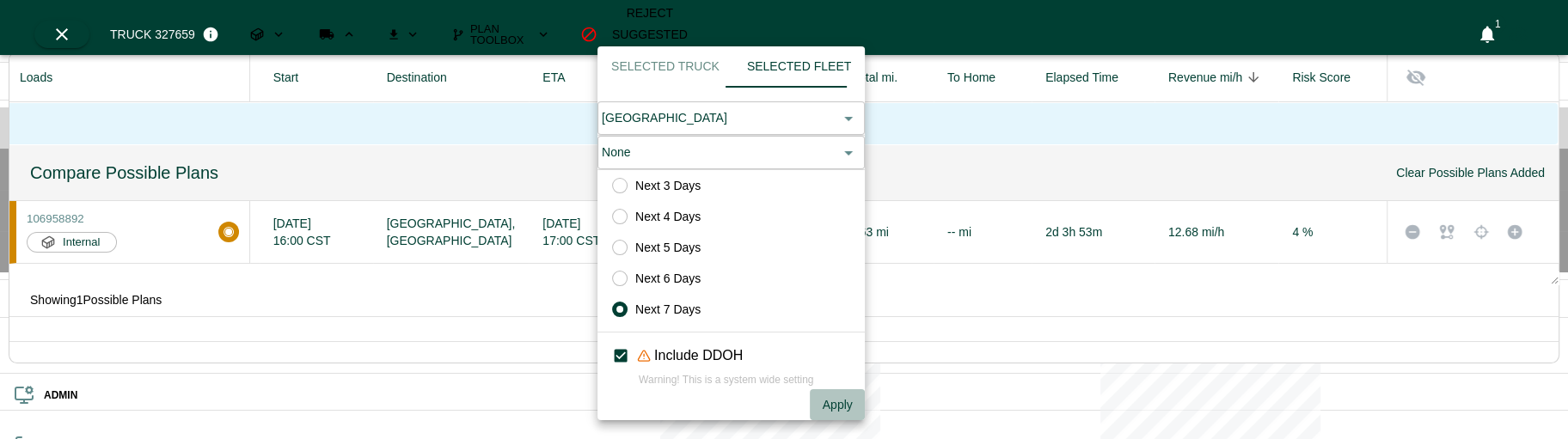 click on "Apply" at bounding box center (837, 405) 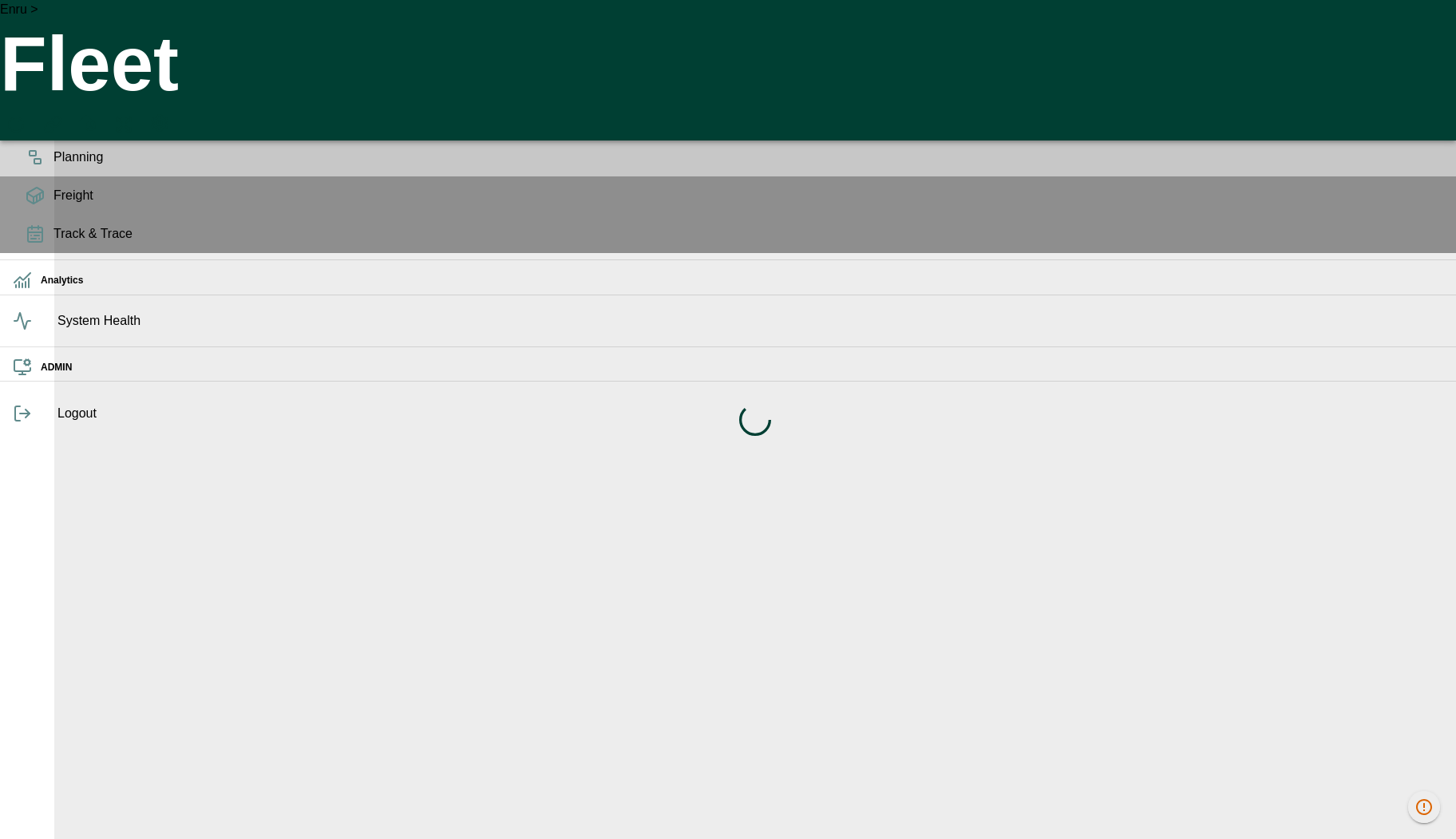 scroll, scrollTop: 0, scrollLeft: 0, axis: both 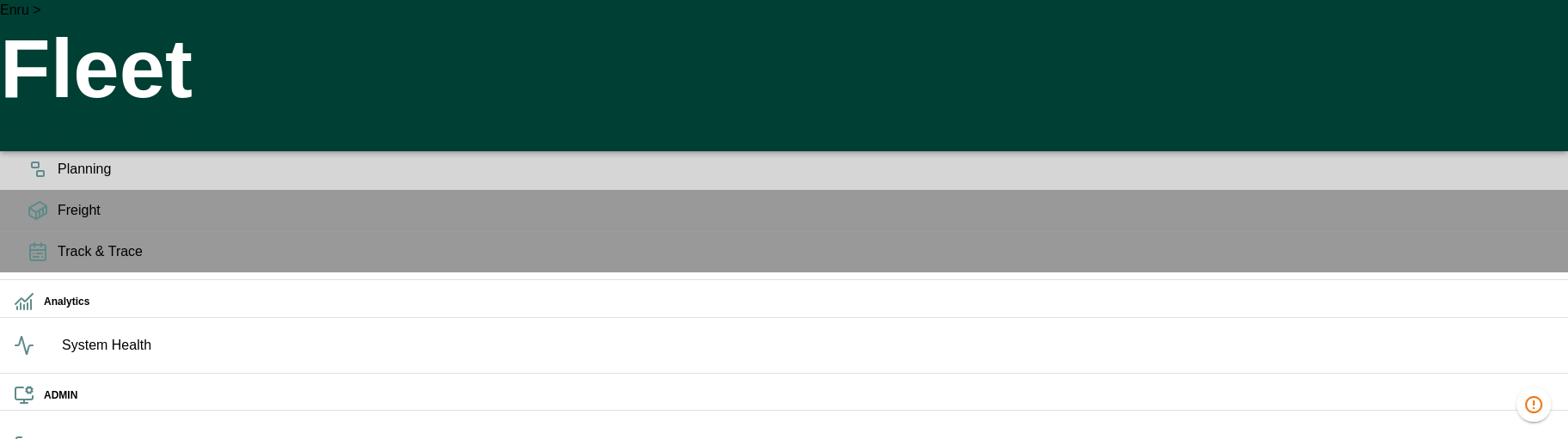 click on "337614" at bounding box center (43, 2741) 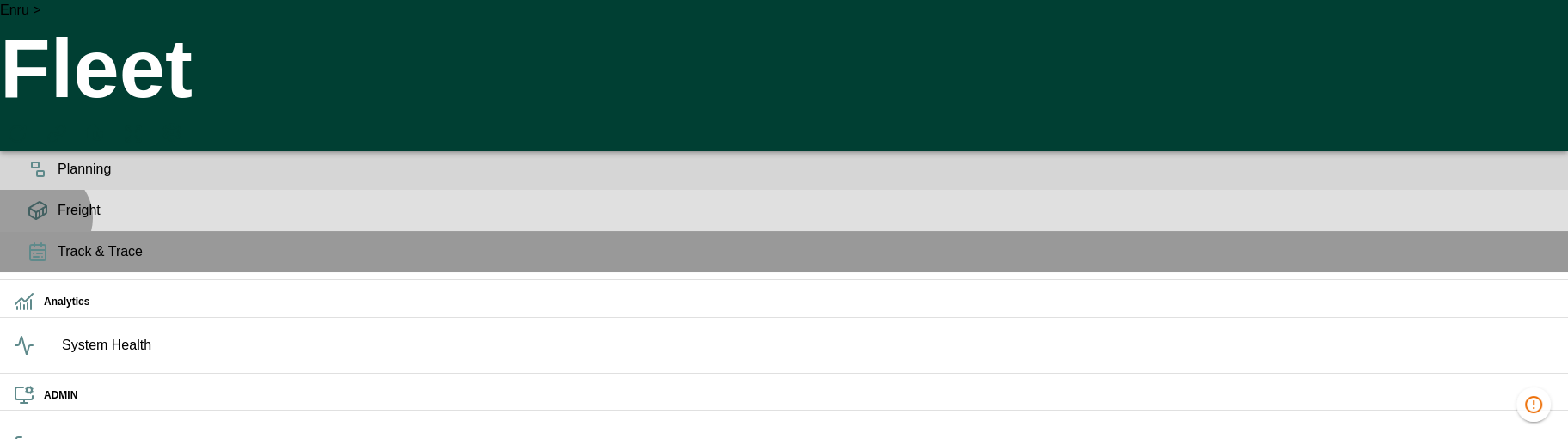 click on "Freight" at bounding box center [784, 210] 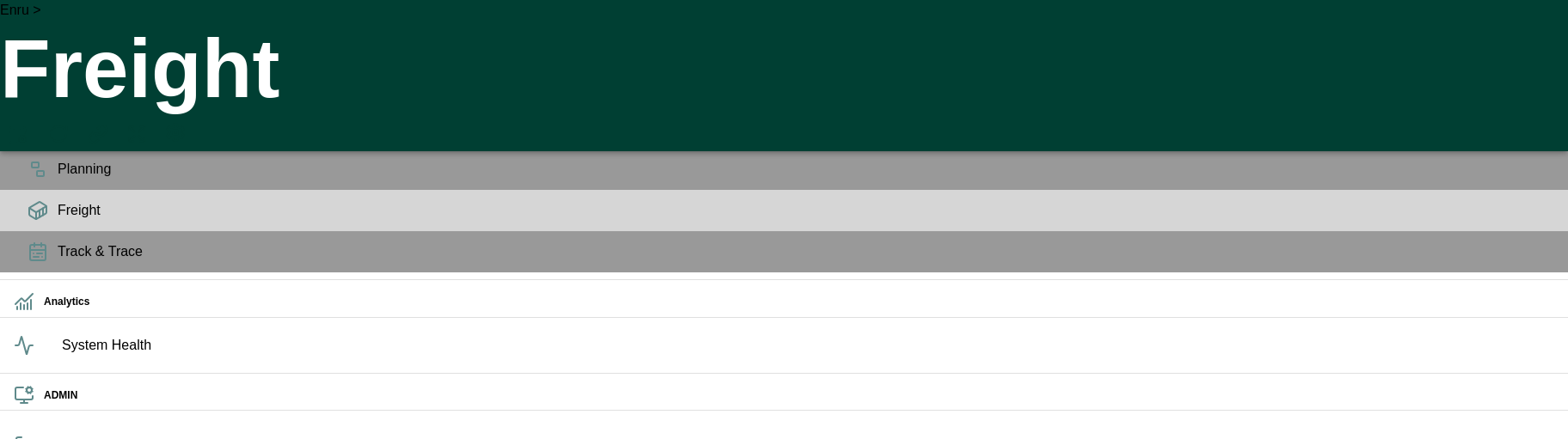 click at bounding box center (0, 2404) 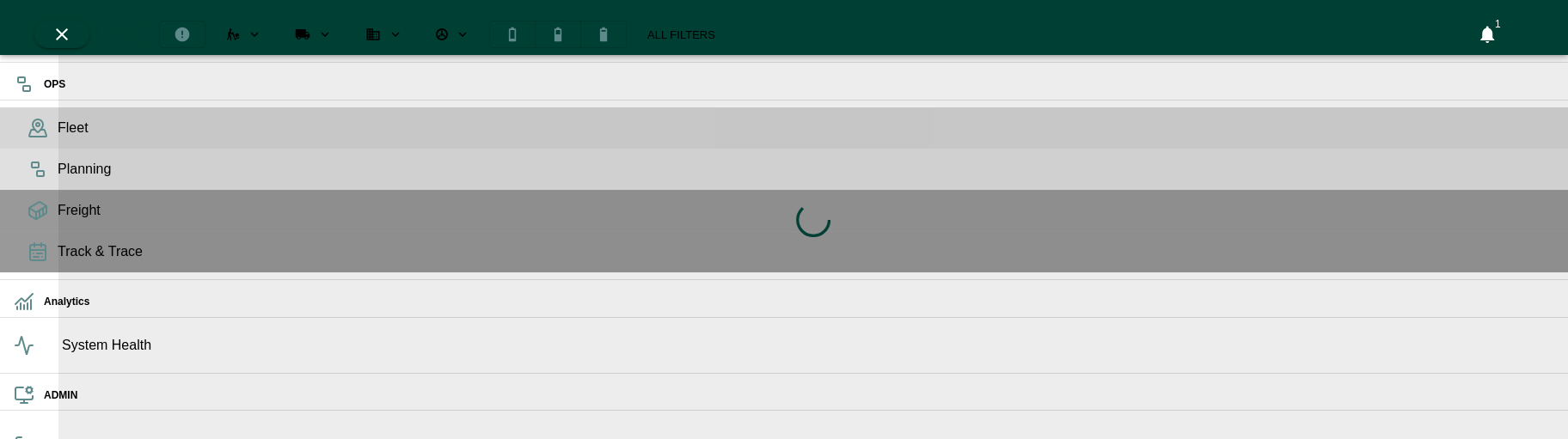 click 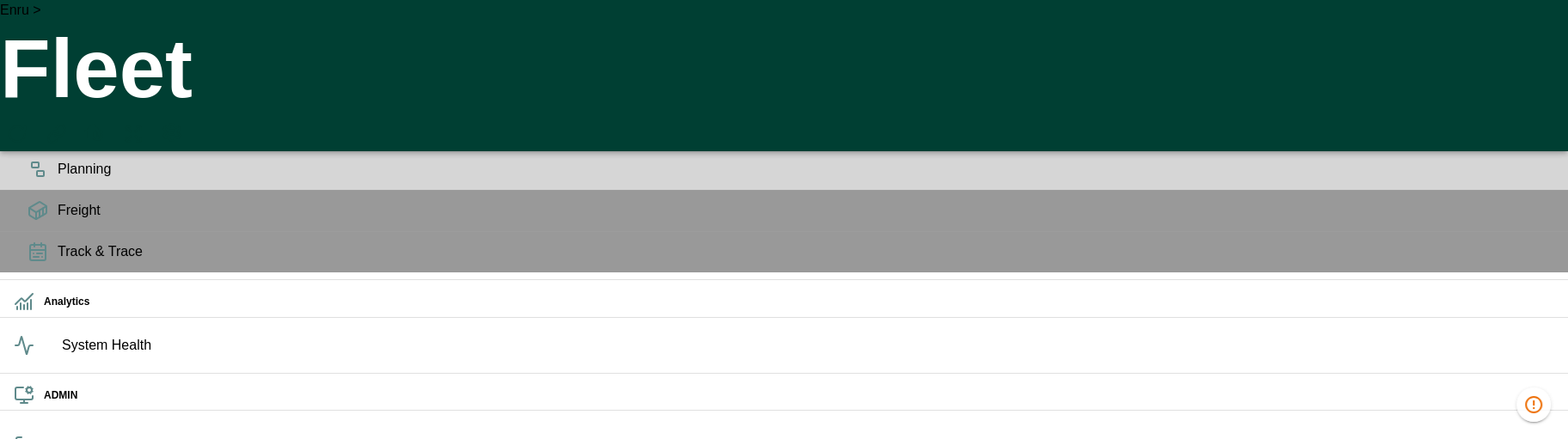scroll, scrollTop: 0, scrollLeft: 1219503, axis: horizontal 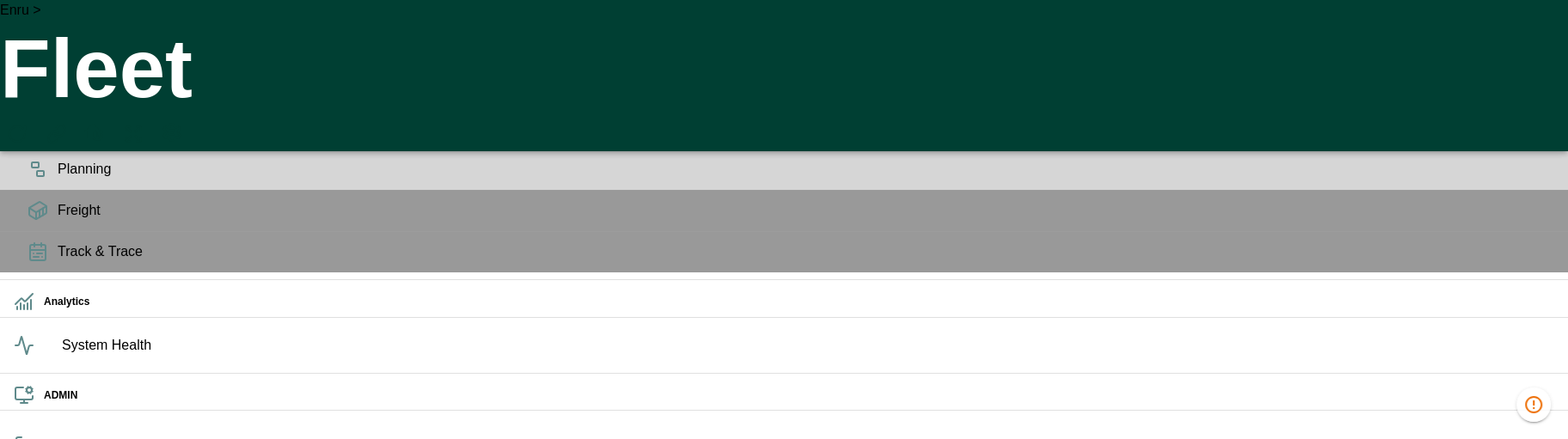 click at bounding box center [0, 2809] 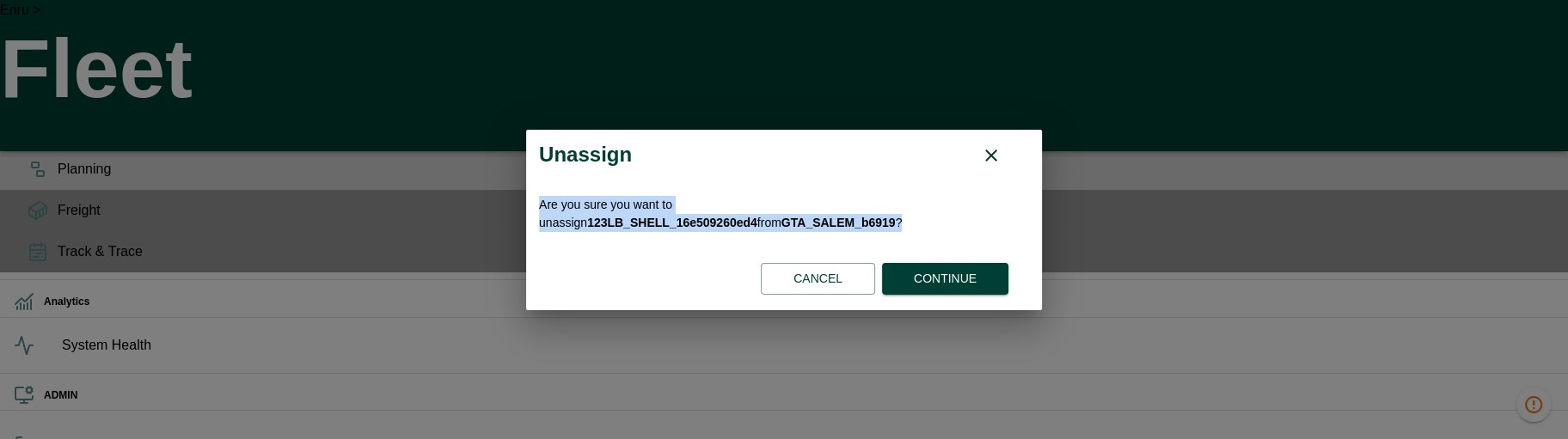 drag, startPoint x: 696, startPoint y: 226, endPoint x: 452, endPoint y: 198, distance: 245.6013 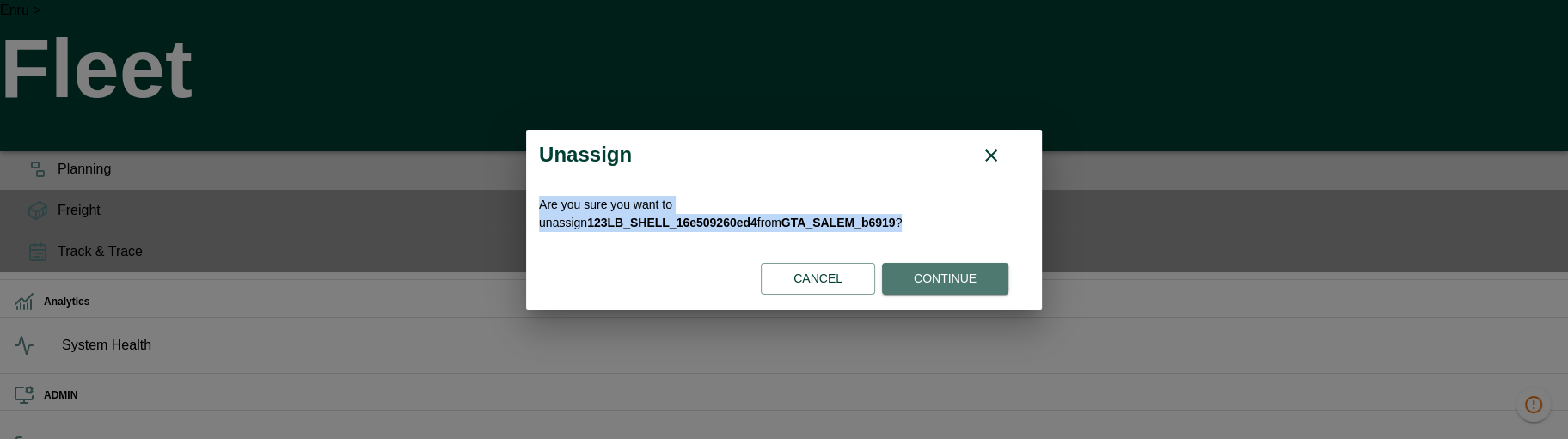 click on "Continue" at bounding box center [945, 278] 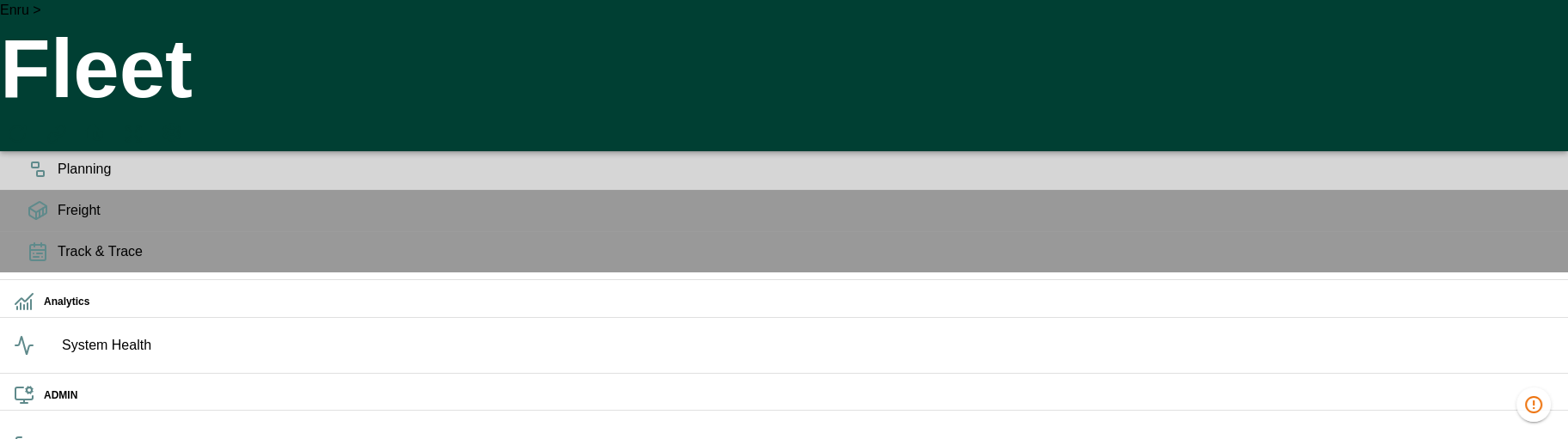 click on "123LB_SHELL_16e509260ed4" at bounding box center [173, 3167] 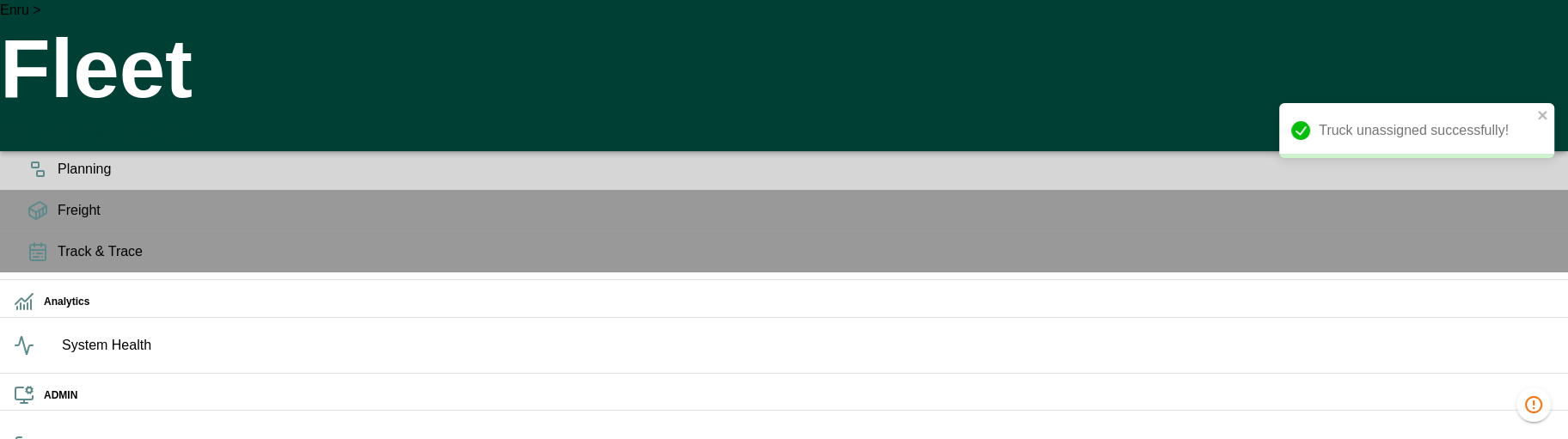 scroll, scrollTop: 0, scrollLeft: 1219503, axis: horizontal 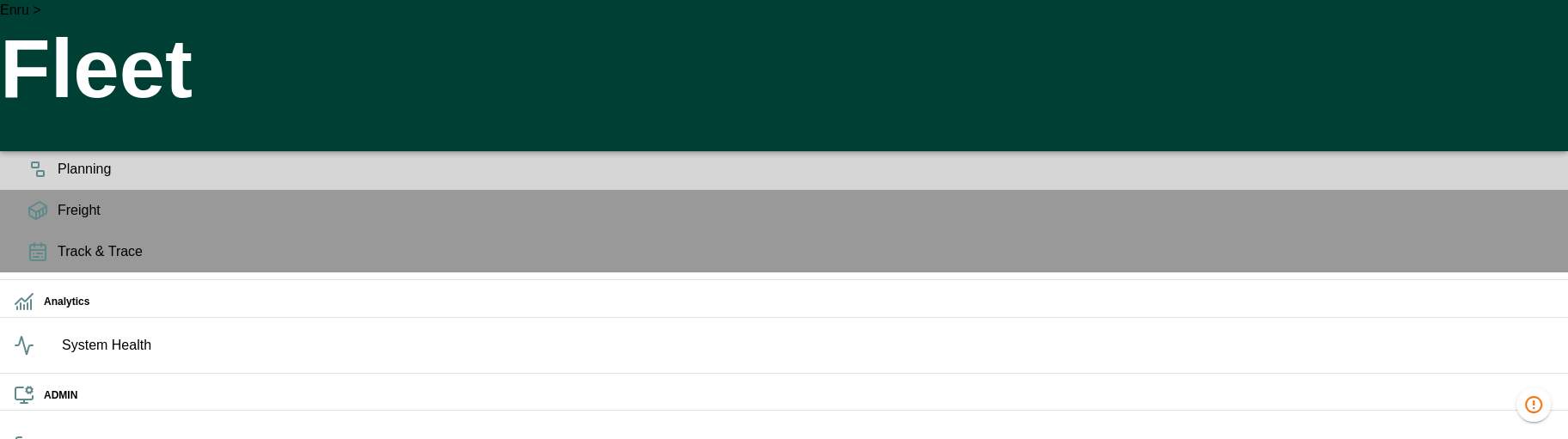 click at bounding box center [0, 2809] 